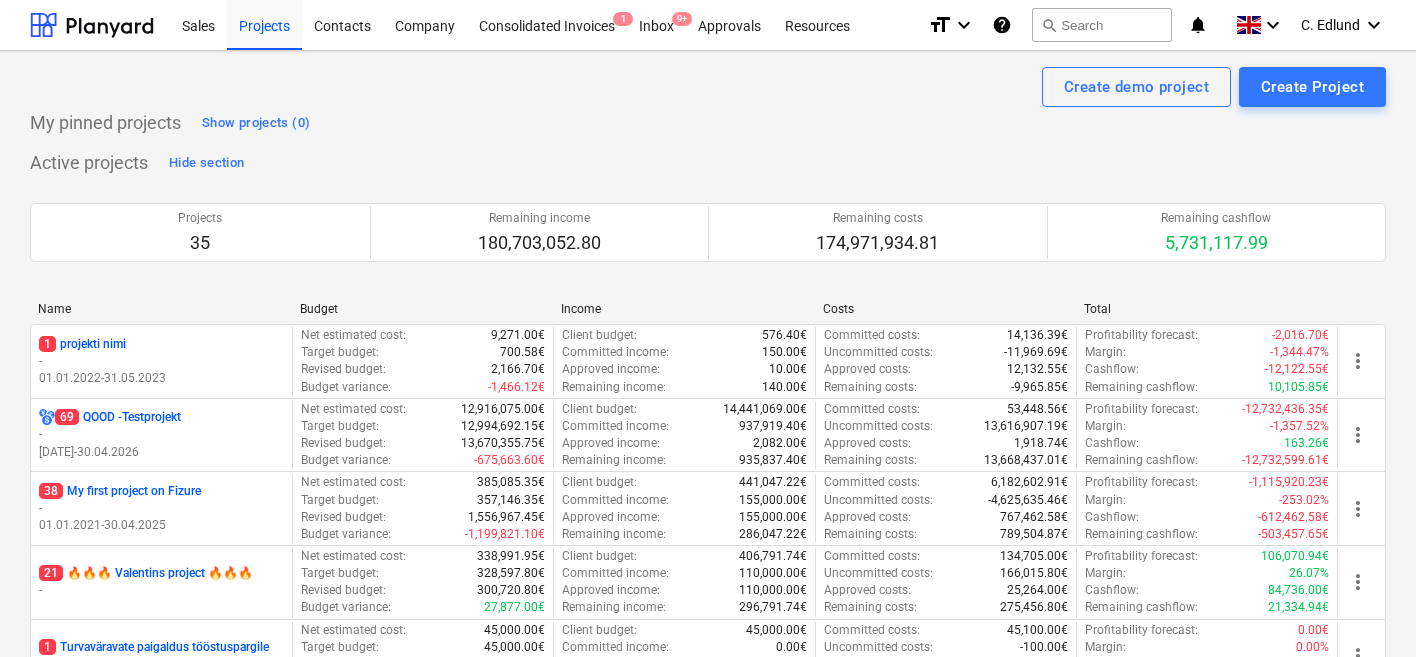 scroll, scrollTop: 0, scrollLeft: 0, axis: both 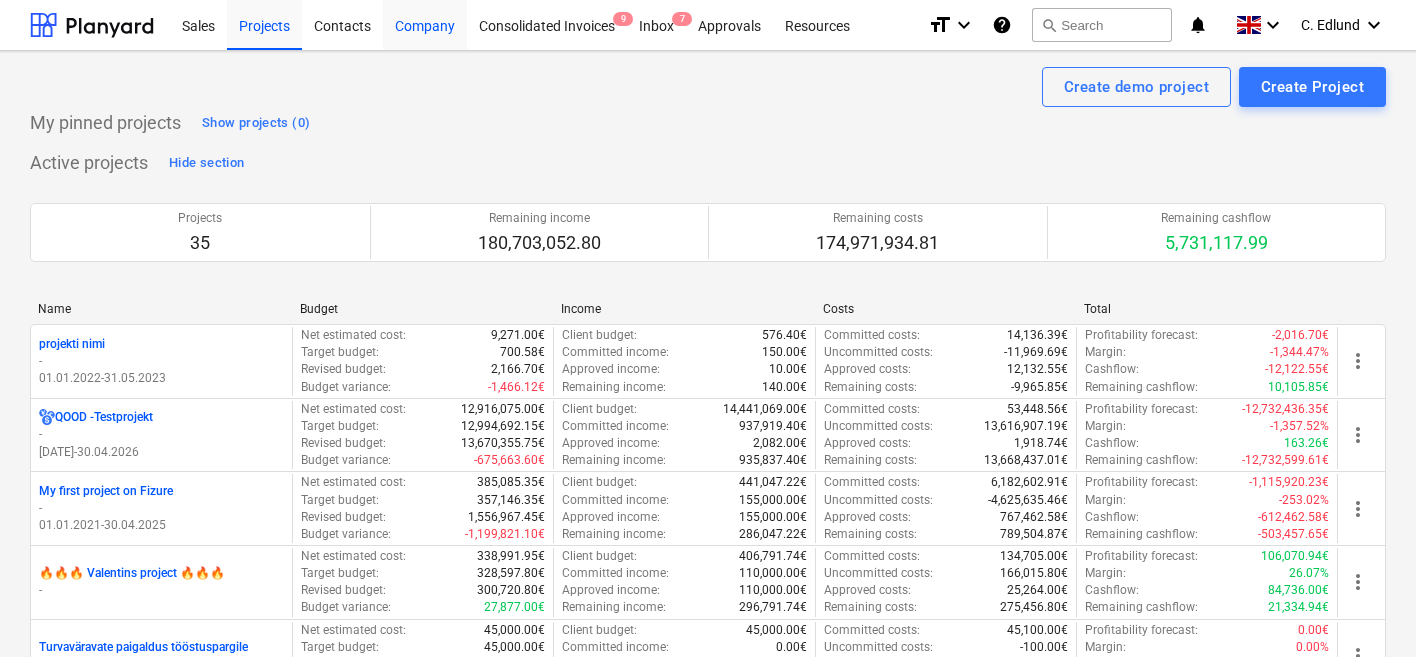 click on "Company" at bounding box center (425, 24) 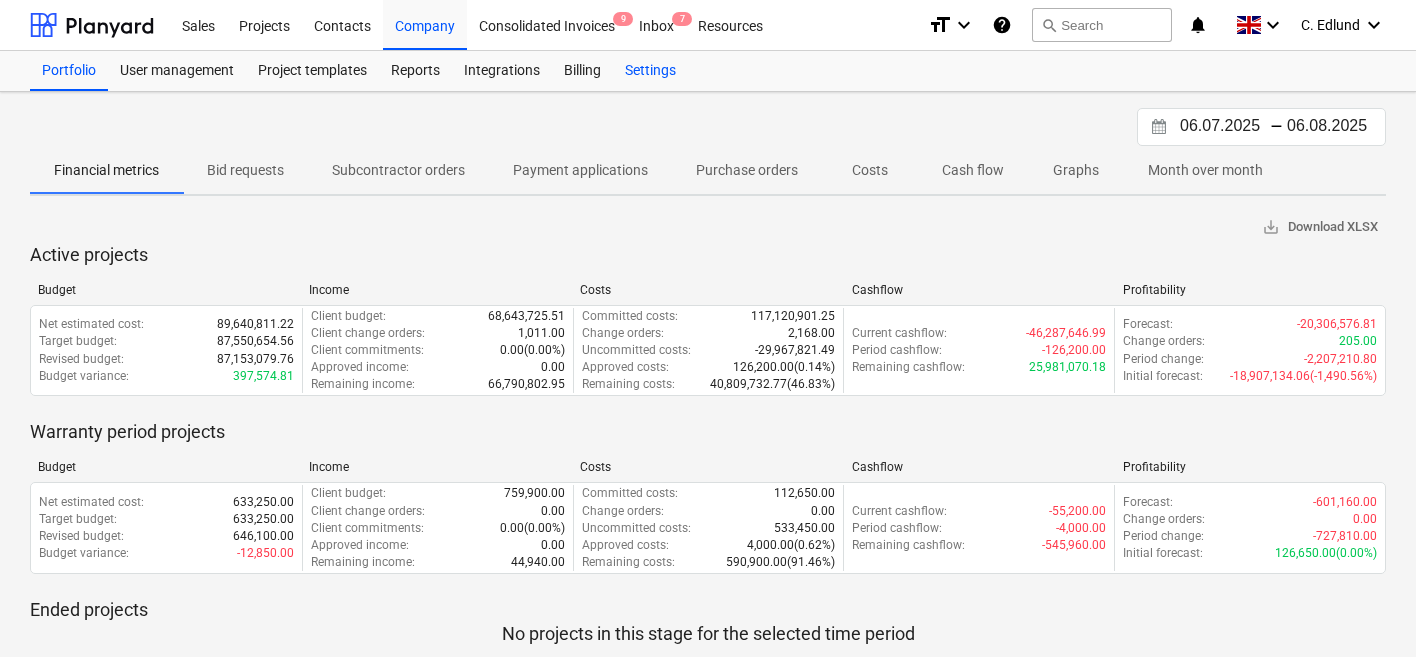click on "Settings" at bounding box center [650, 71] 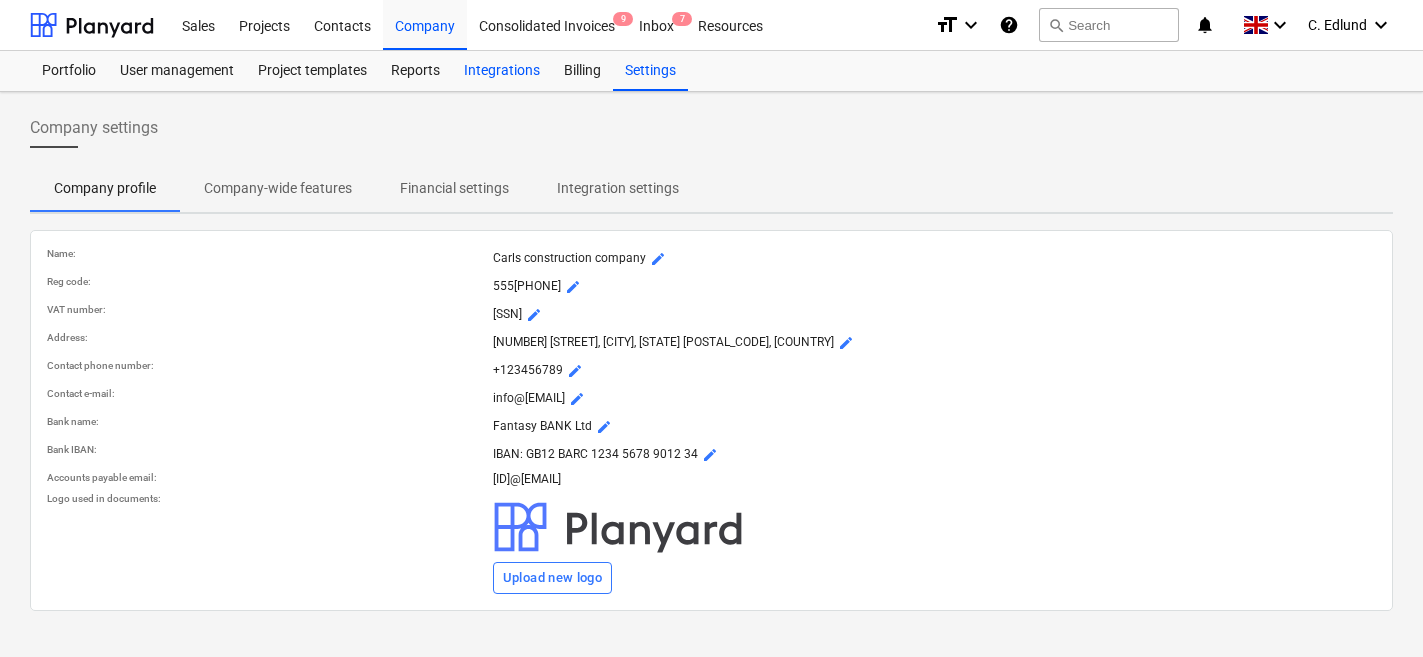 click on "Integrations" at bounding box center (502, 71) 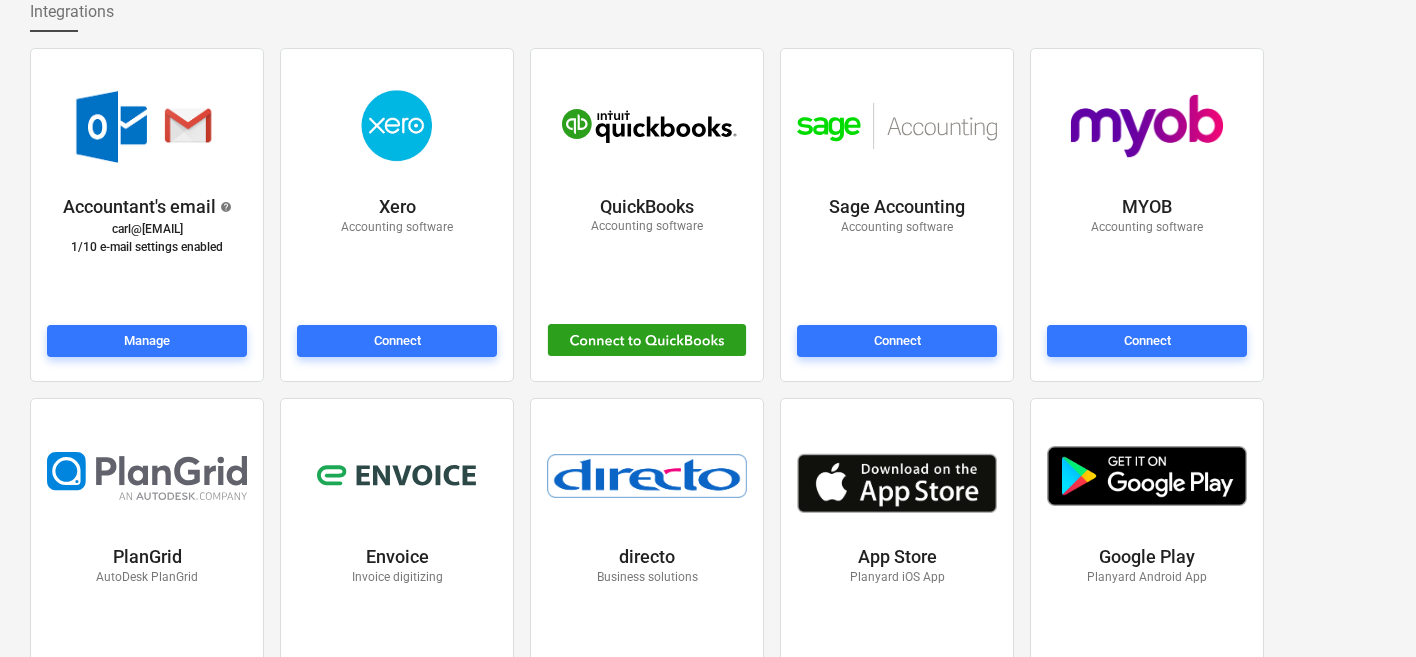 scroll, scrollTop: 117, scrollLeft: 0, axis: vertical 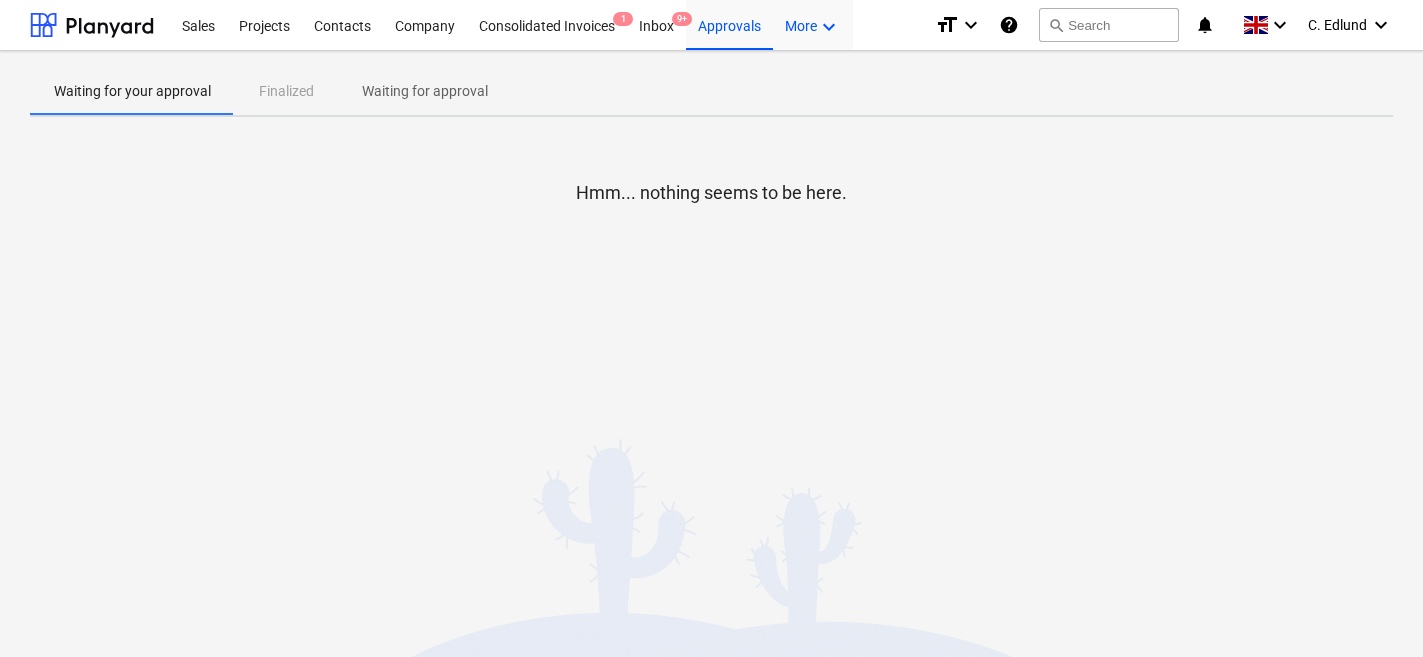 click on "keyboard_arrow_down" at bounding box center (829, 27) 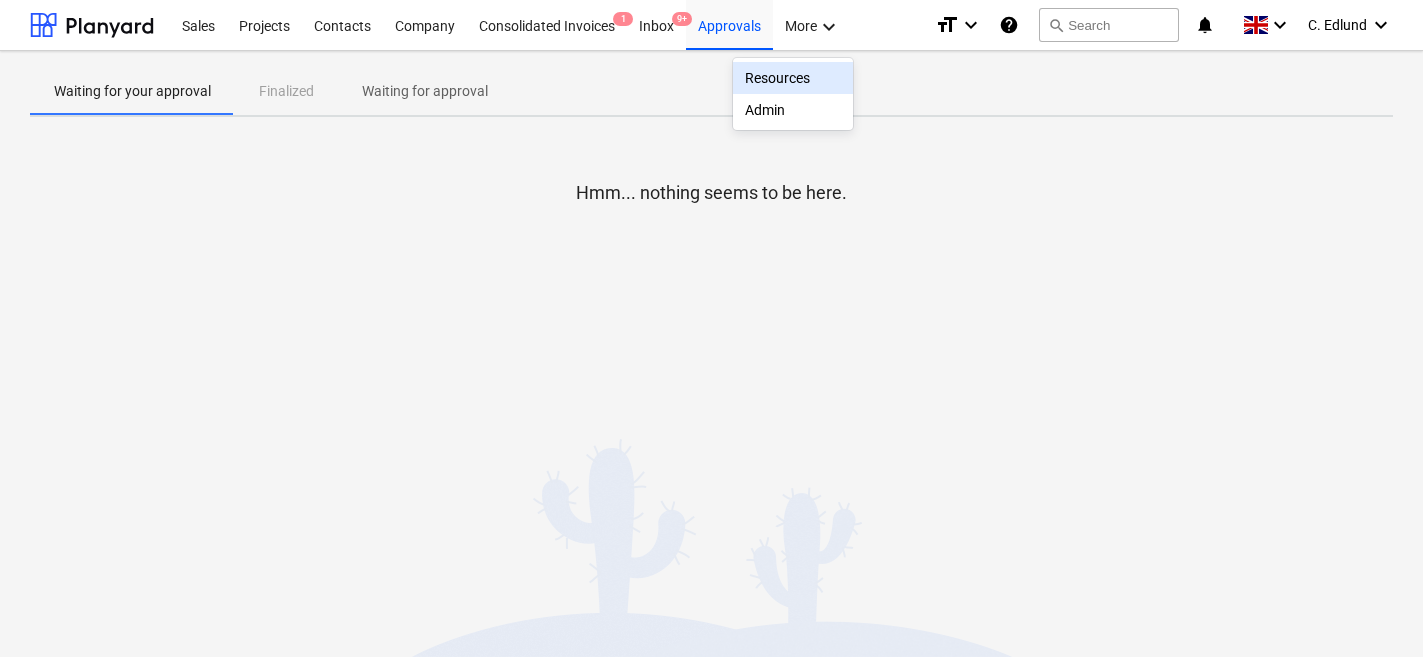 click at bounding box center [711, 328] 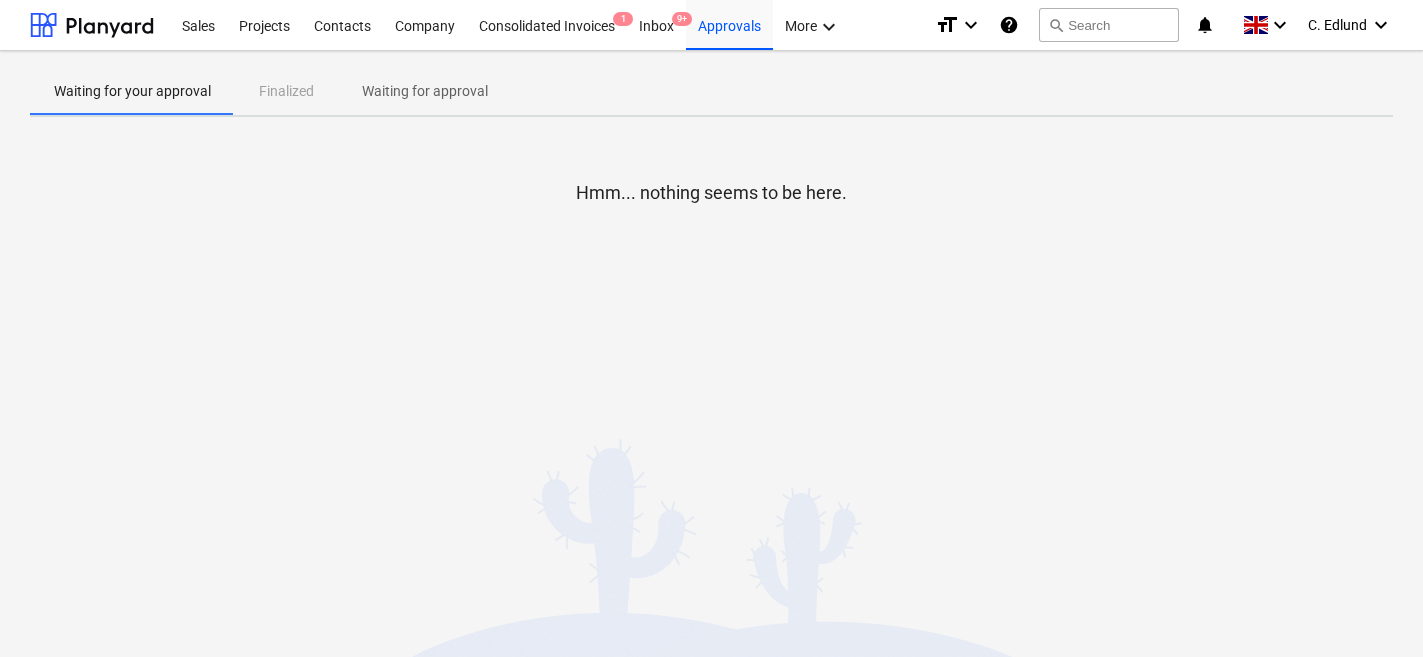 click on "Company" at bounding box center (425, 24) 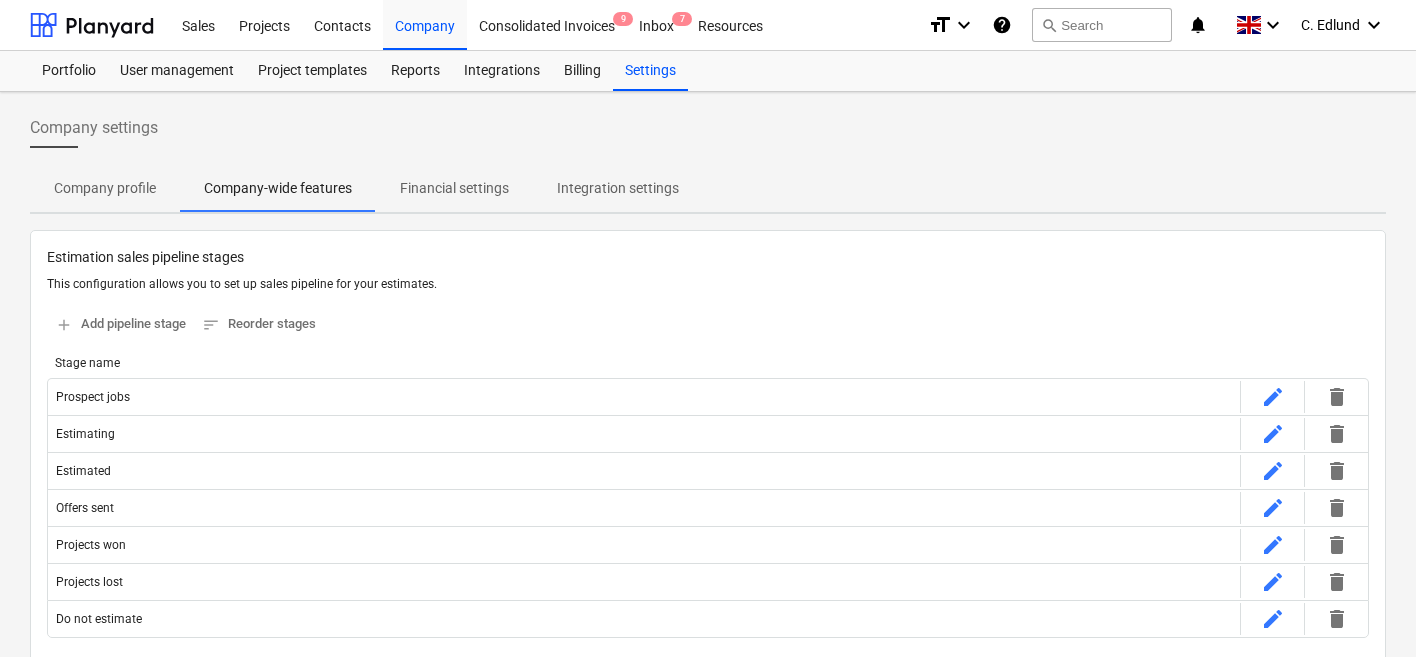 scroll, scrollTop: 1057, scrollLeft: 0, axis: vertical 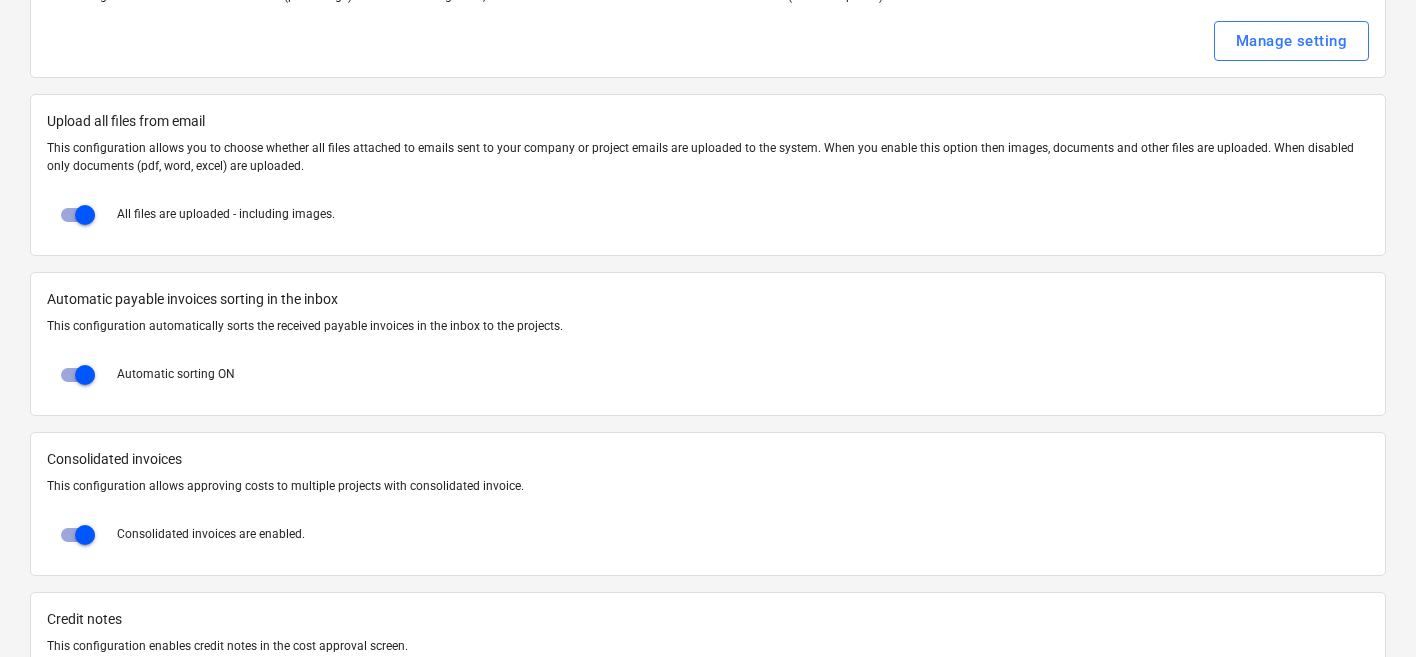 click at bounding box center (85, 215) 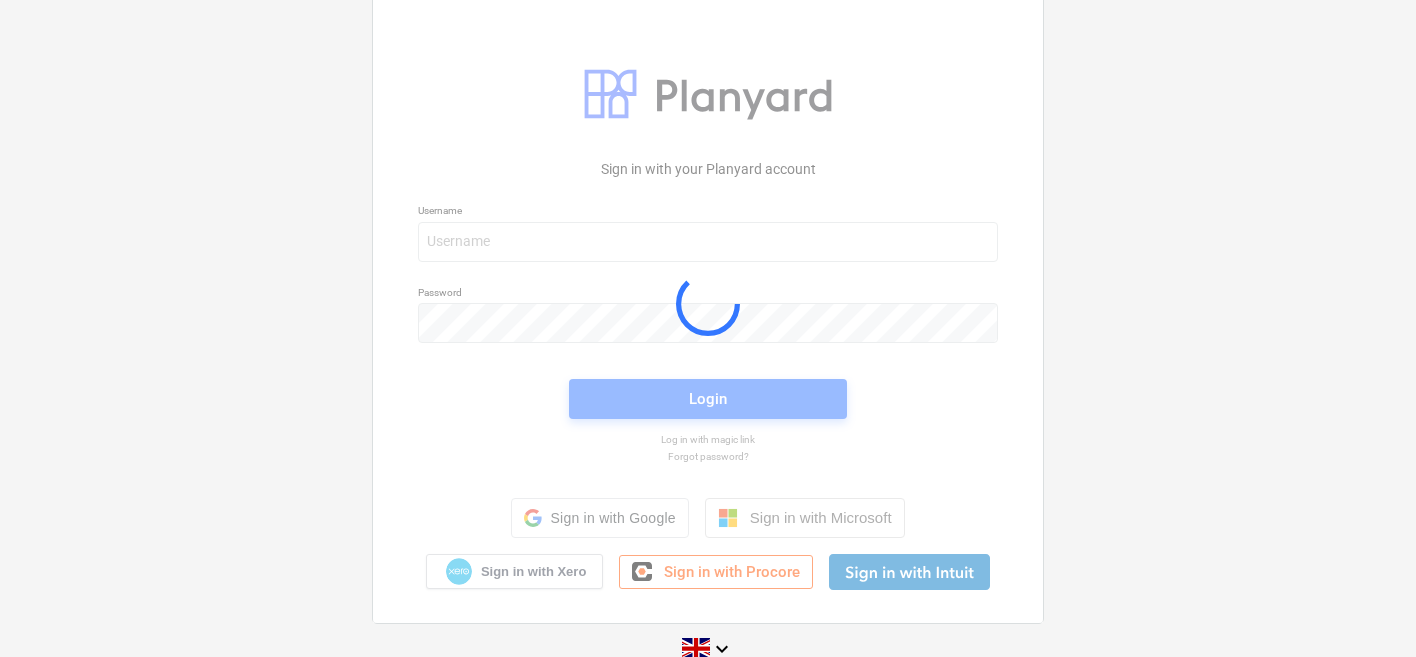 scroll, scrollTop: 32, scrollLeft: 0, axis: vertical 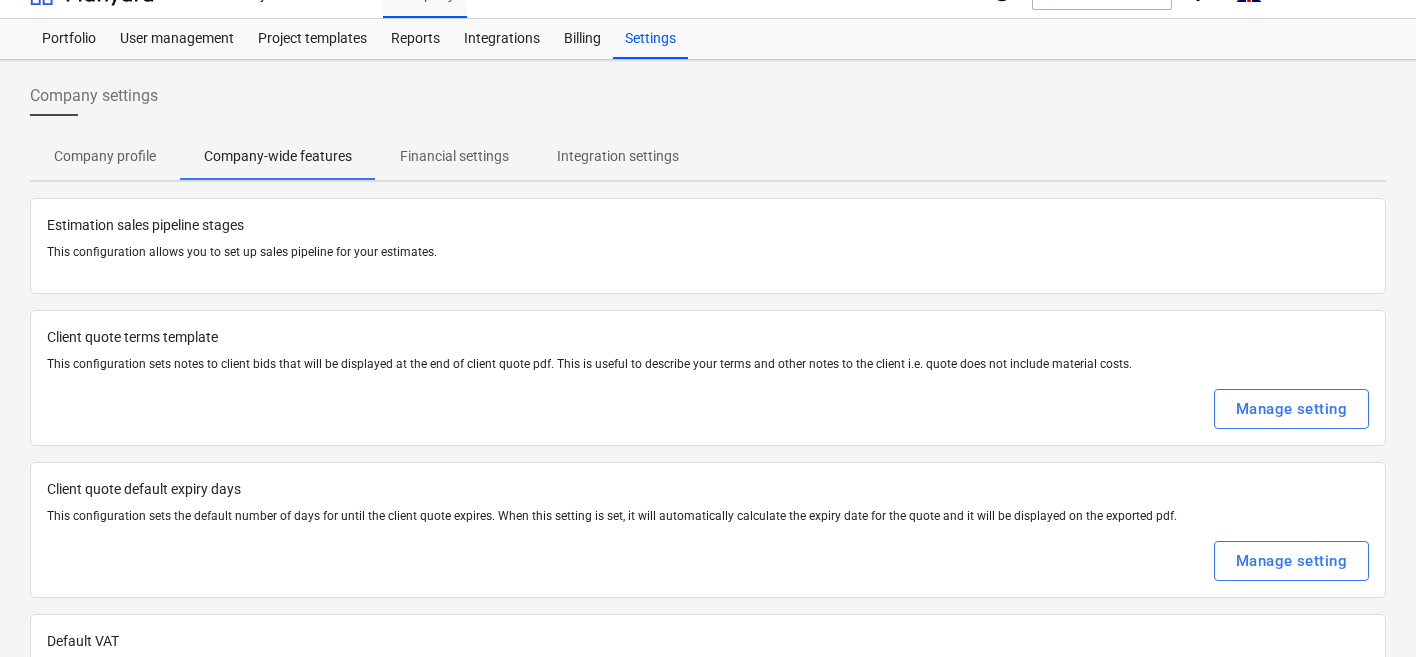 checkbox on "true" 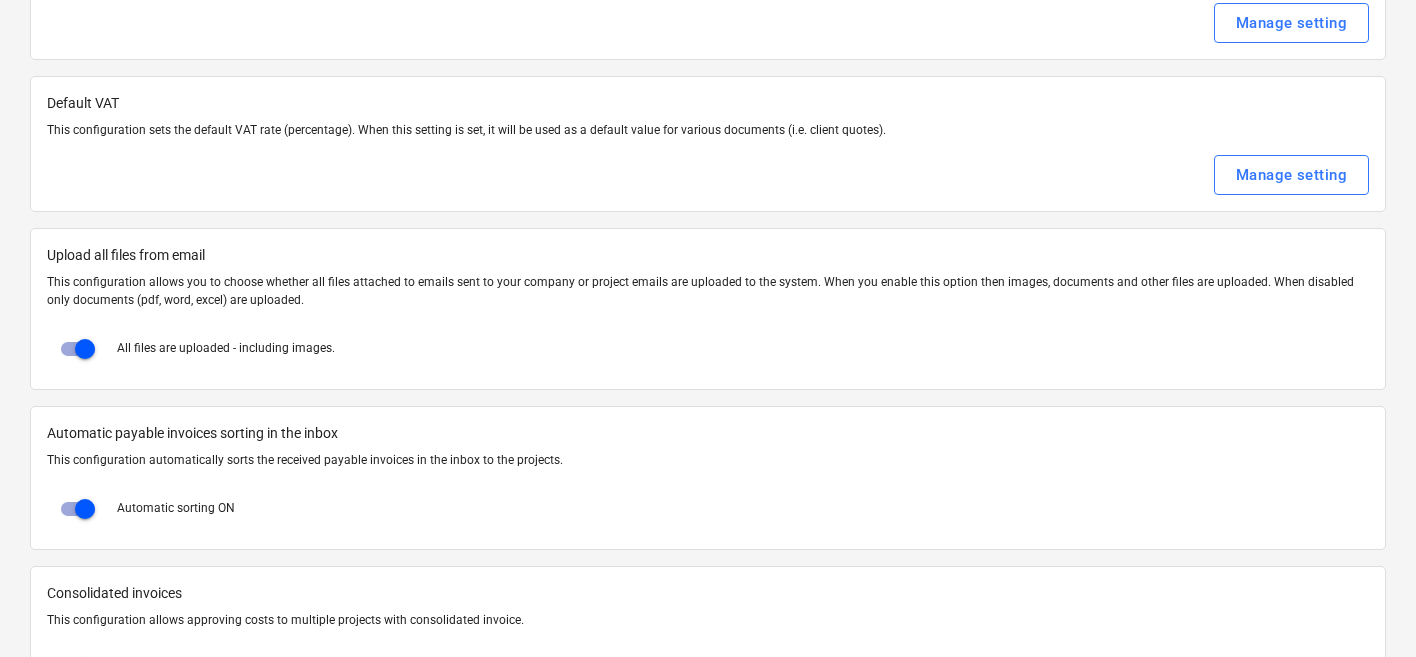 scroll, scrollTop: 925, scrollLeft: 0, axis: vertical 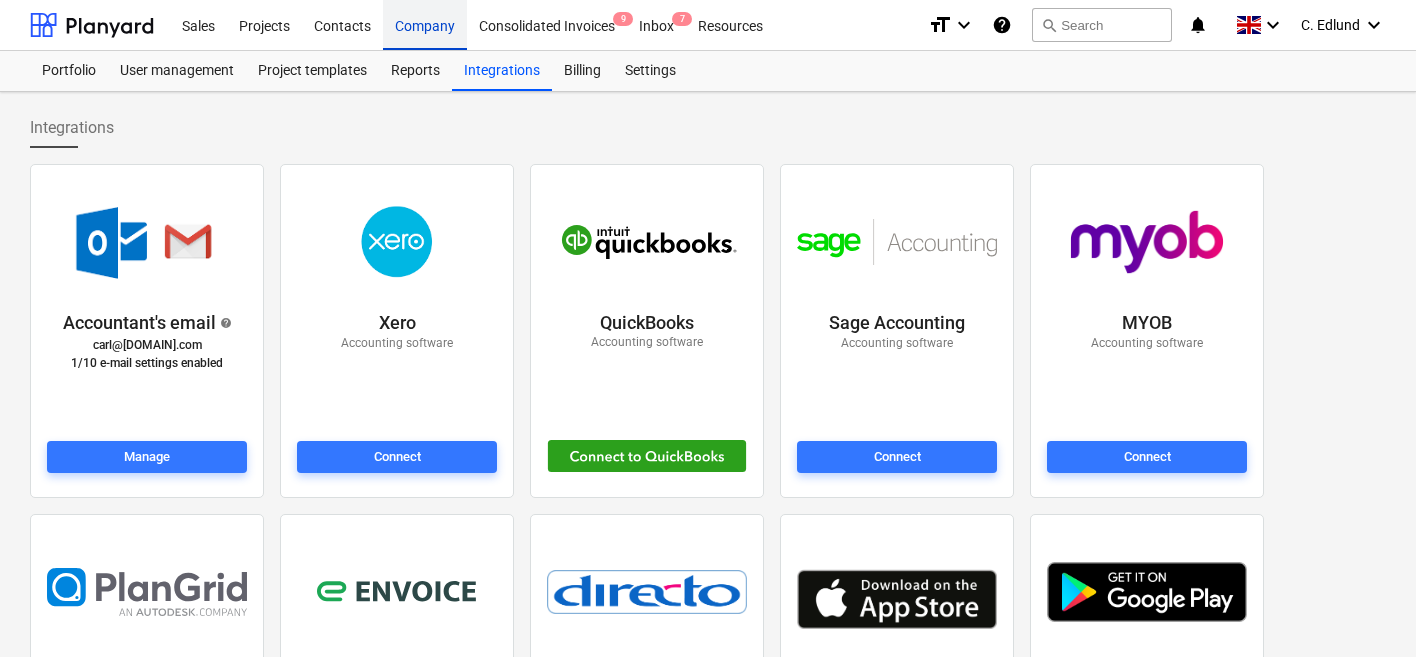 click on "Company" at bounding box center [425, 24] 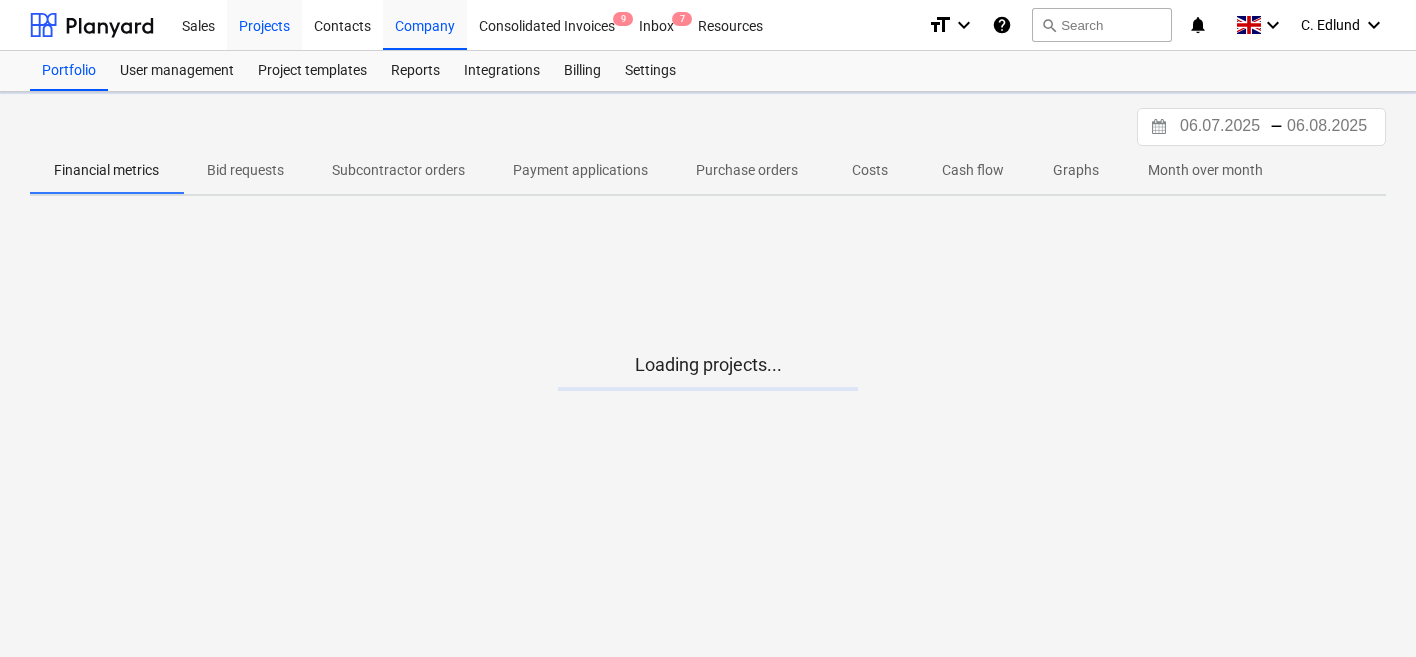 click on "Projects" at bounding box center [264, 24] 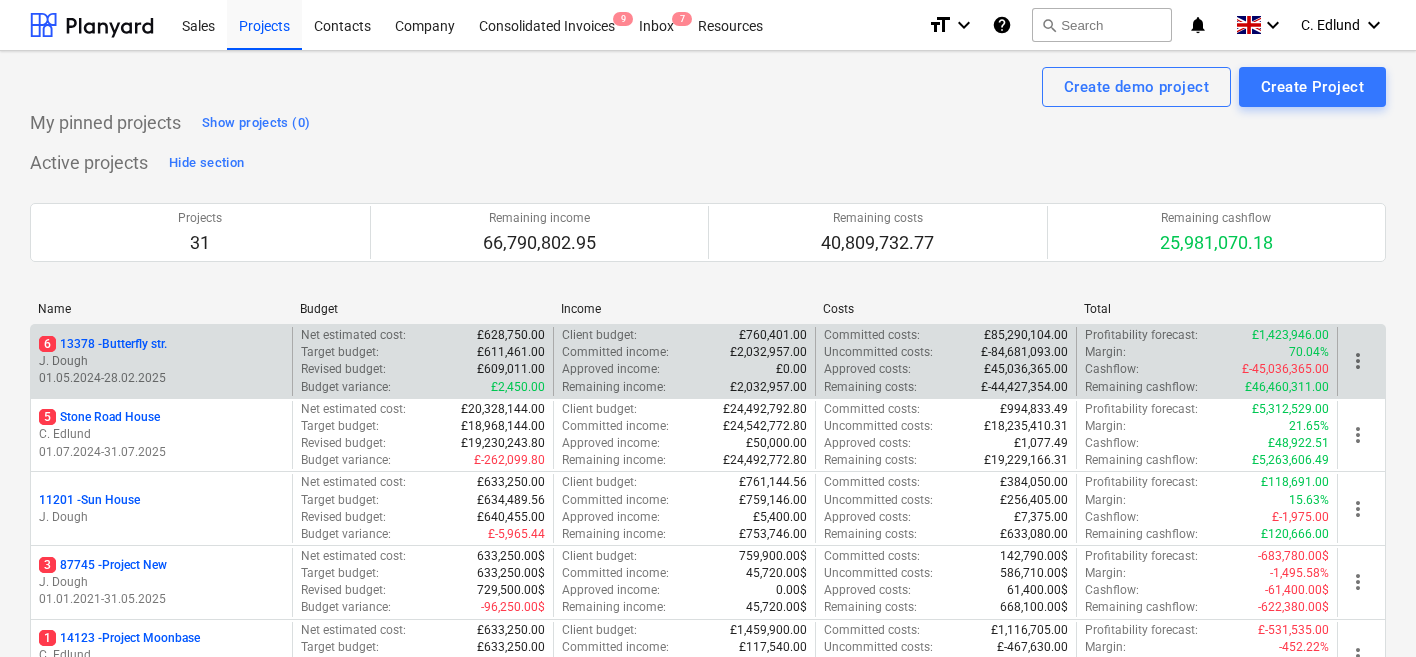 click on "6  13378 -  Butterfly str." at bounding box center (161, 344) 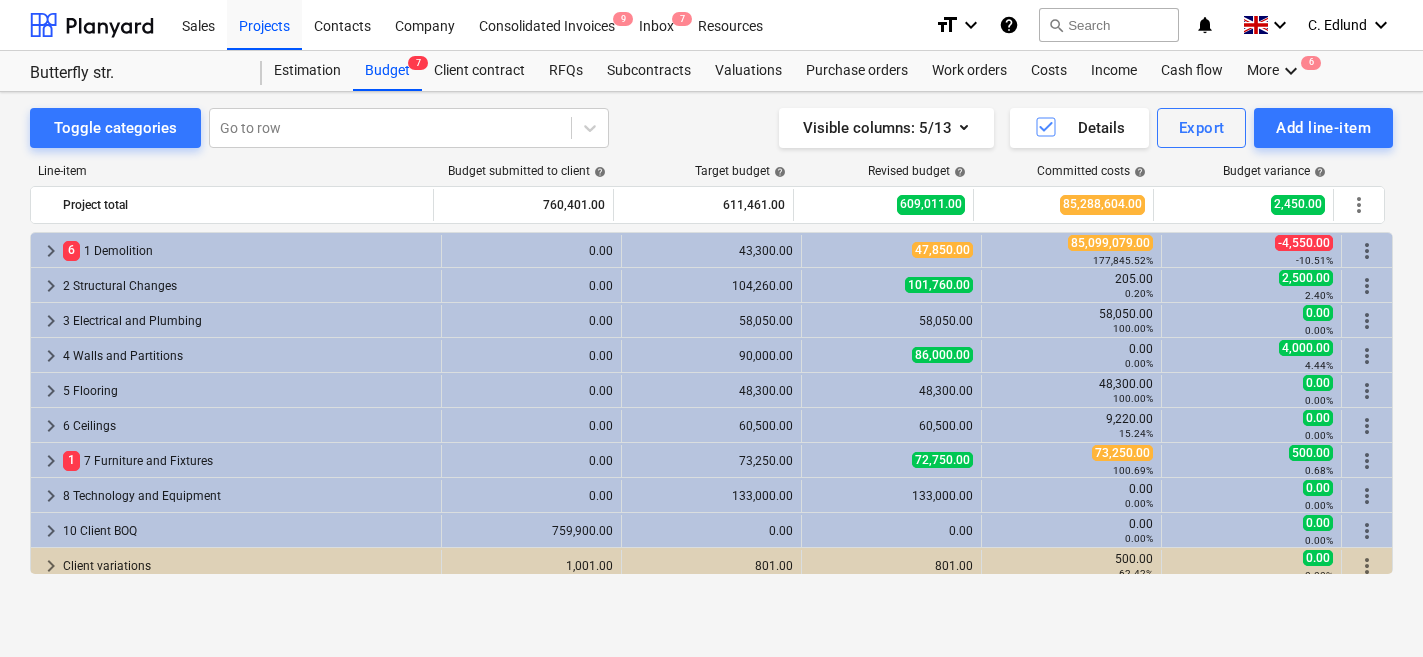 click on "Toggle categories Go to row Visible columns :   5/13 Details Export Add line-item Line-item Budget submitted to client help Target budget help Revised budget help Committed costs help Budget variance help Project total 760,401.00 611,461.00 609,011.00 85,288,604.00 2,450.00 more_vert keyboard_arrow_right 6 1 Demolition 0.00 43,300.00 47,850.00 85,099,079.00 177,845.52% -4,550.00 -10.51% more_vert keyboard_arrow_right 2 Structural Changes 0.00 104,260.00 101,760.00 205.00 0.20% 2,500.00 2.40% more_vert keyboard_arrow_right 3 Electrical and Plumbing 0.00 58,050.00 58,050.00 58,050.00 100.00% 0.00 0.00% more_vert keyboard_arrow_right 4 Walls and Partitions 0.00 90,000.00 86,000.00 0.00 0.00% 4,000.00 4.44% more_vert keyboard_arrow_right 5 Flooring 0.00 48,300.00 48,300.00 48,300.00 100.00% 0.00 0.00% more_vert keyboard_arrow_right 6 Ceilings 0.00 60,500.00 60,500.00 9,220.00 15.24% 0.00 0.00% more_vert keyboard_arrow_right 1 7 Furniture and Fixtures 0.00 73,250.00 72,750.00 73,250.00 100.69% 500.00 0.68% 0.00" at bounding box center [711, 353] 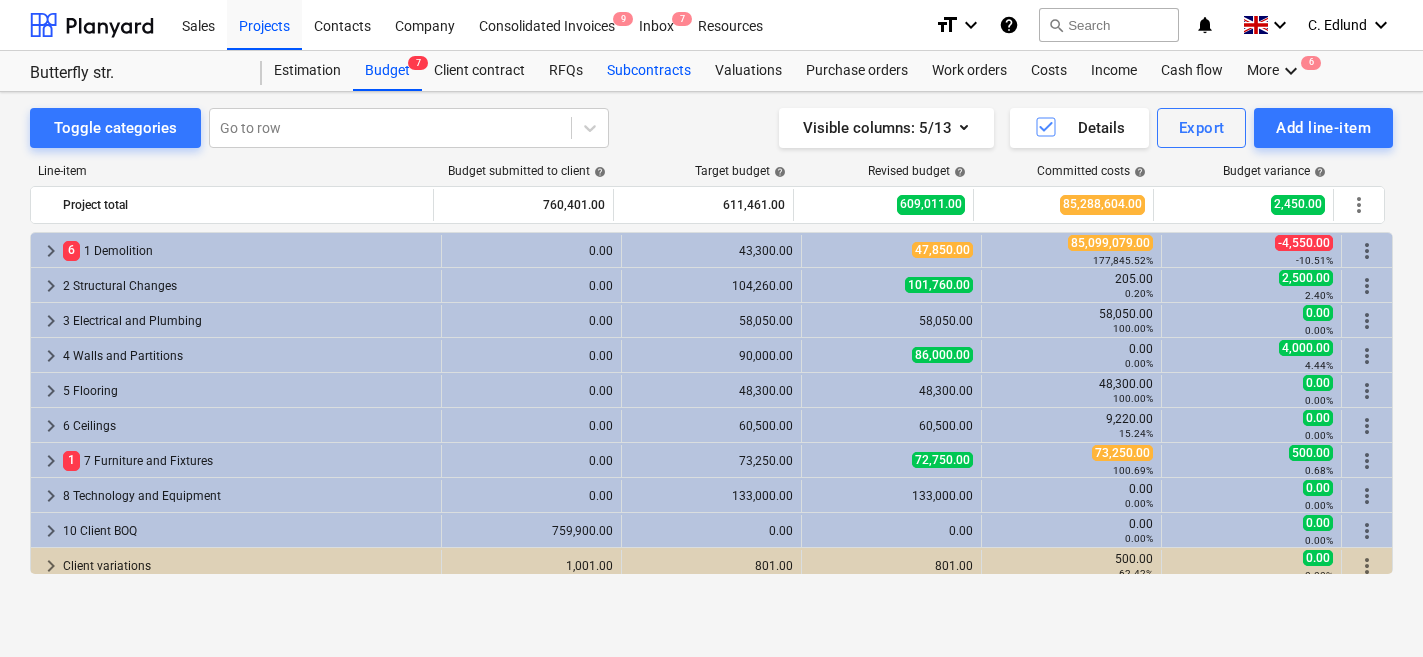 click on "Subcontracts" at bounding box center [649, 71] 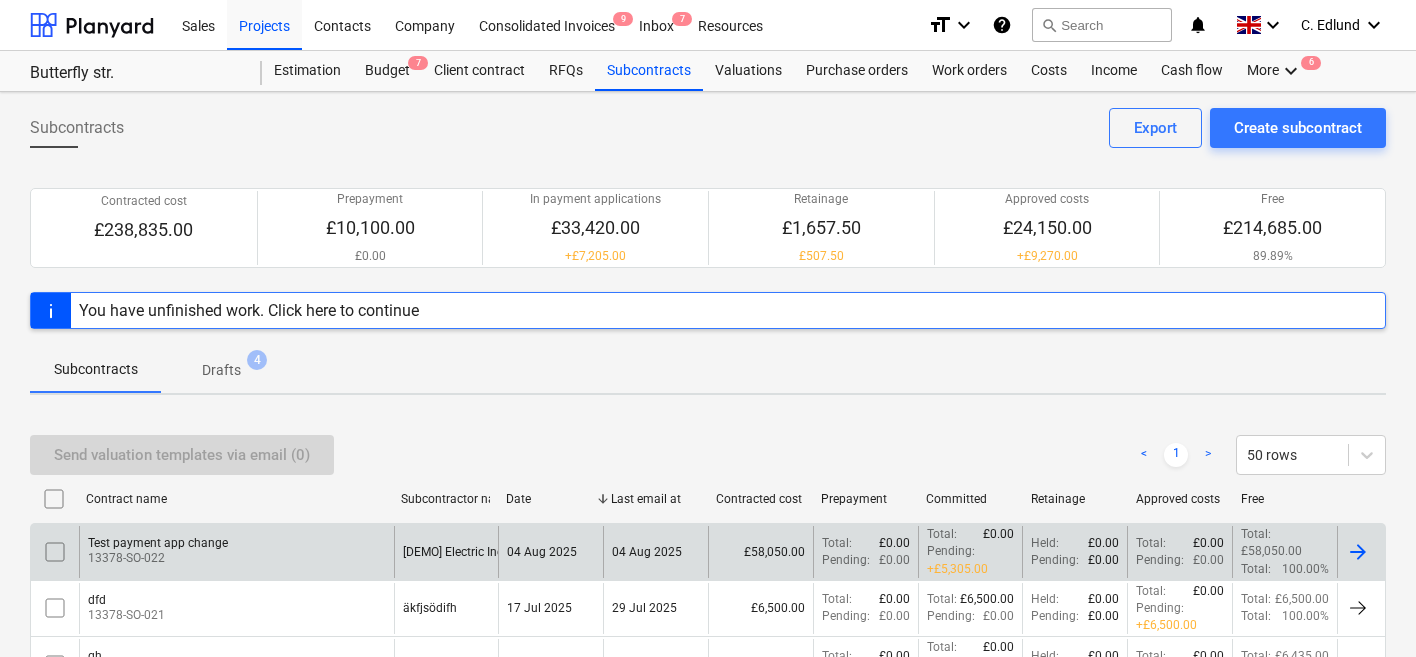 click on "Test payment app change" at bounding box center (158, 543) 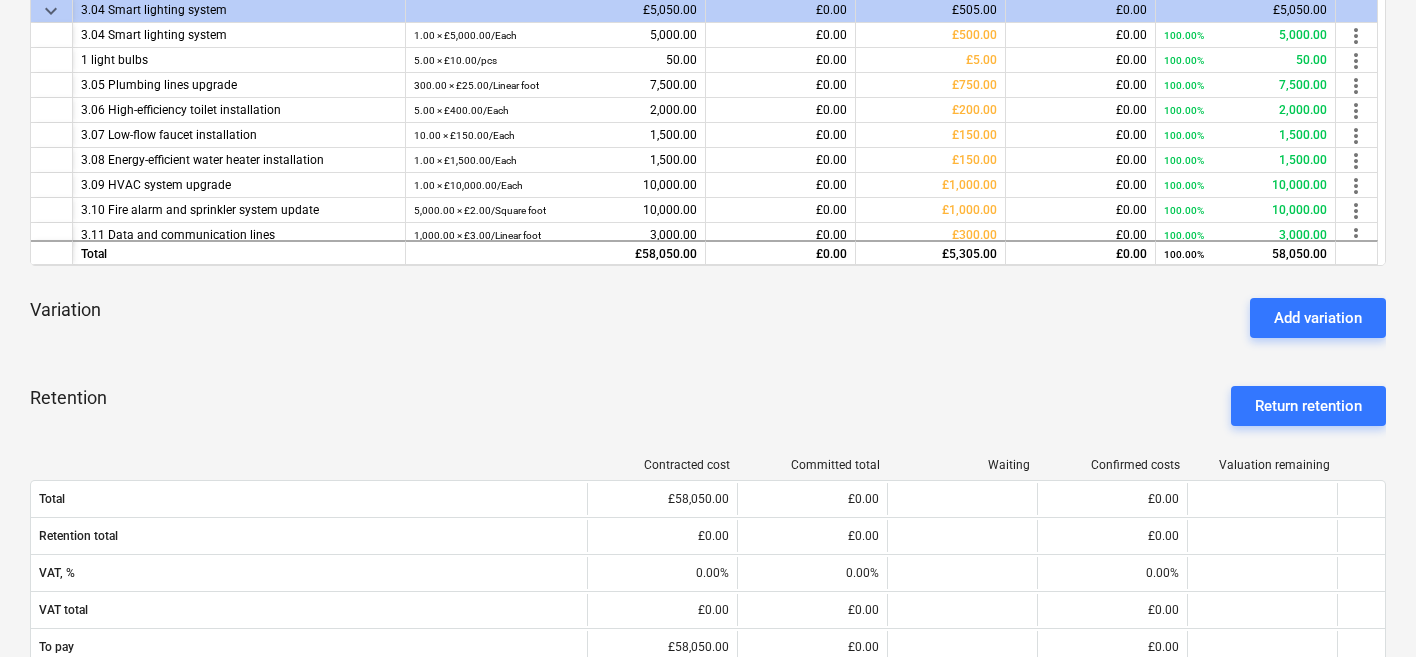 scroll, scrollTop: 0, scrollLeft: 0, axis: both 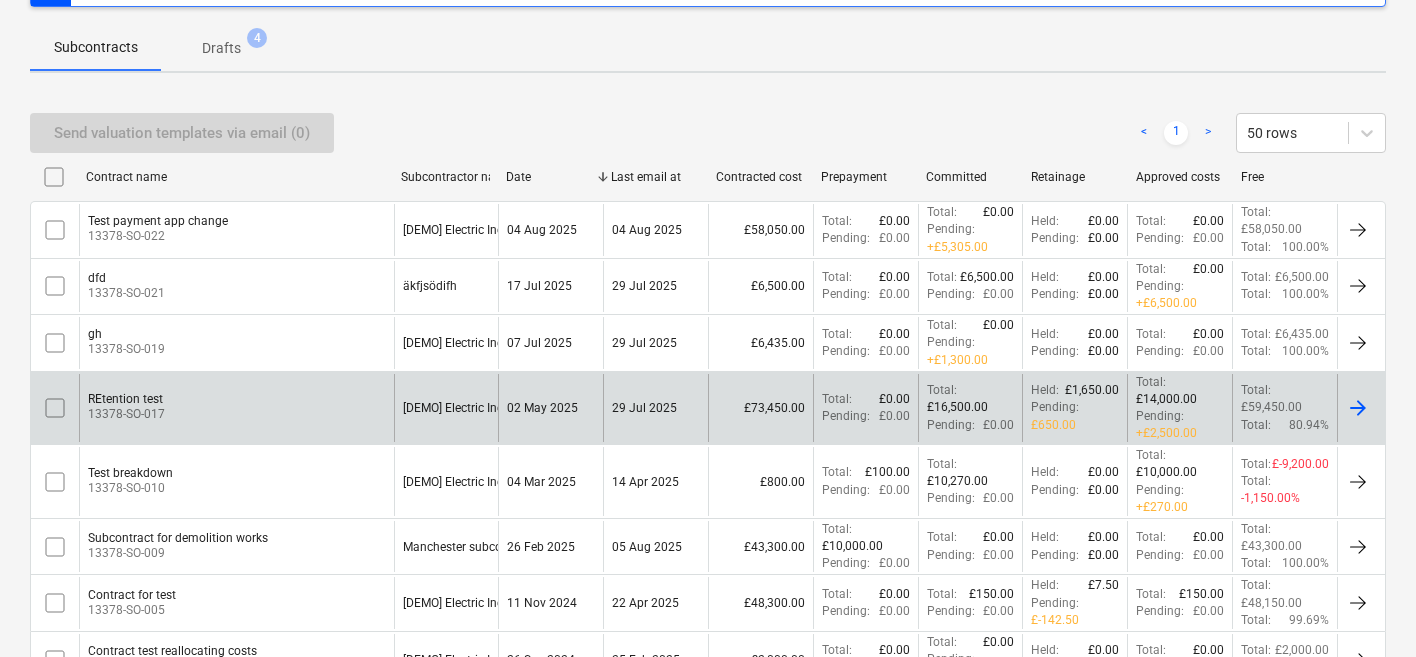 click on "02 May 2025" at bounding box center [550, 408] 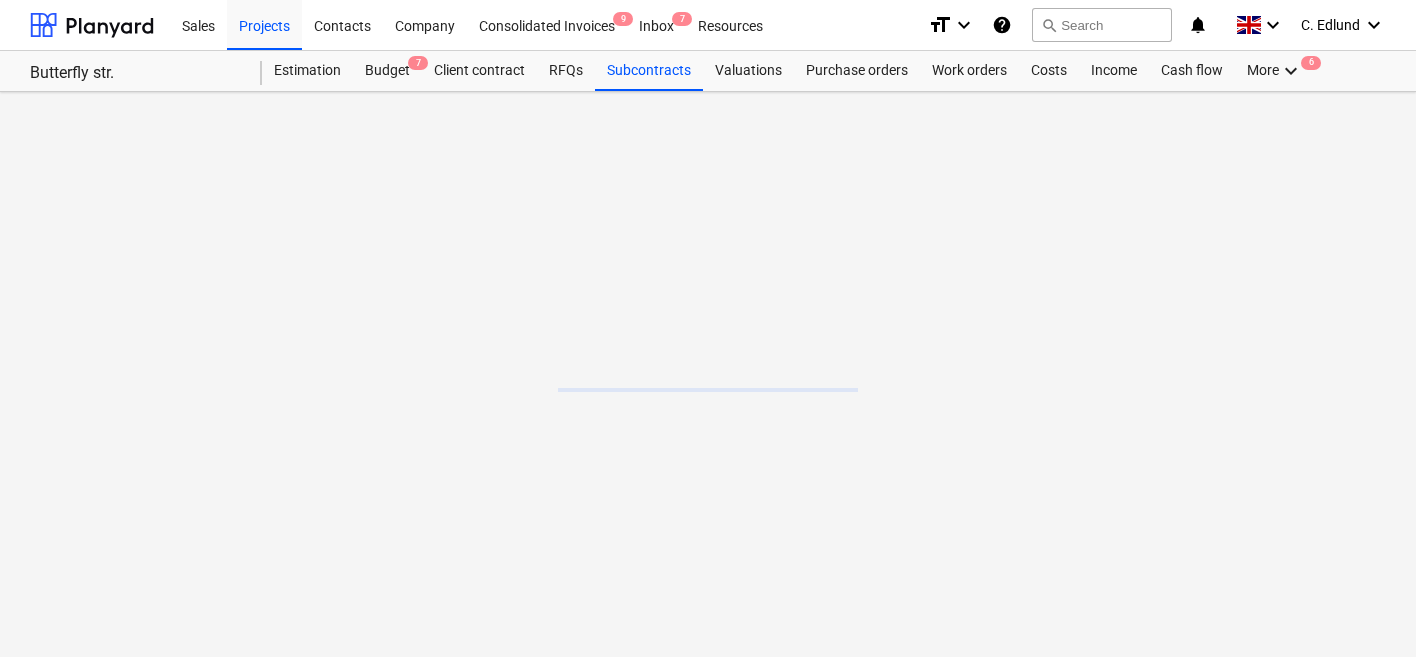 scroll, scrollTop: 0, scrollLeft: 0, axis: both 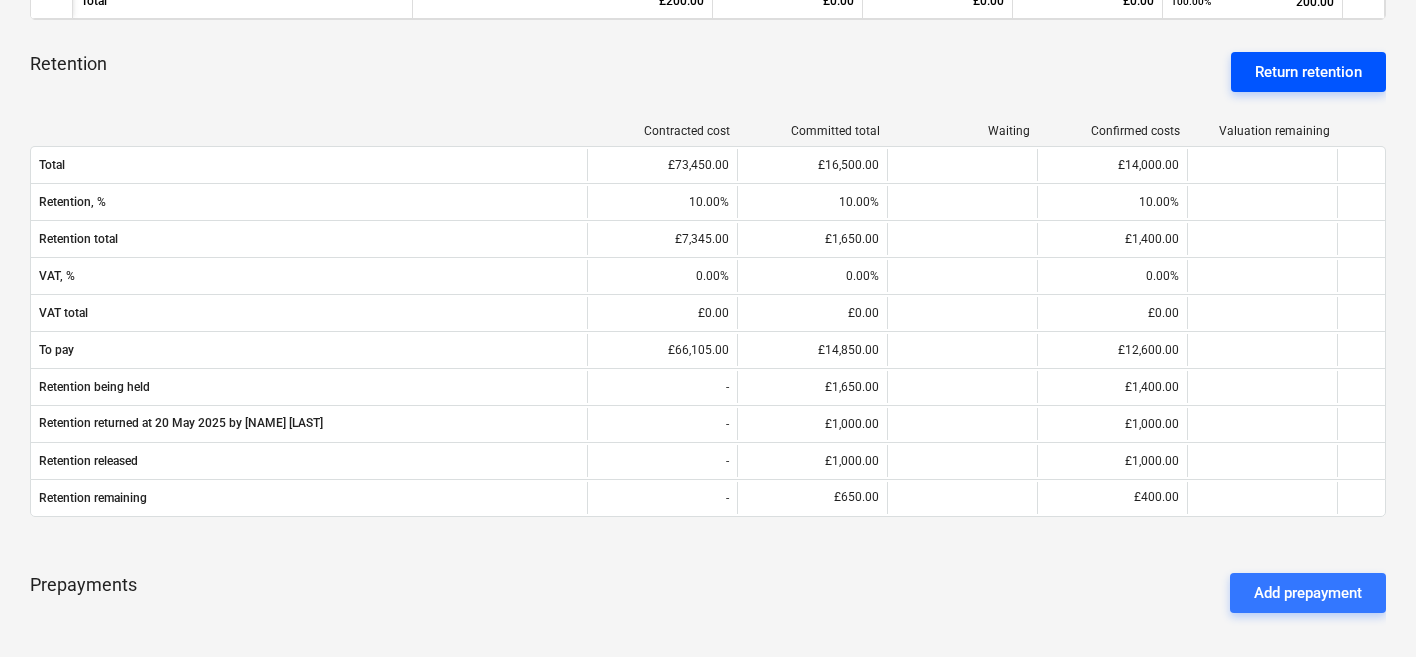 click on "Return retention" at bounding box center [1308, 72] 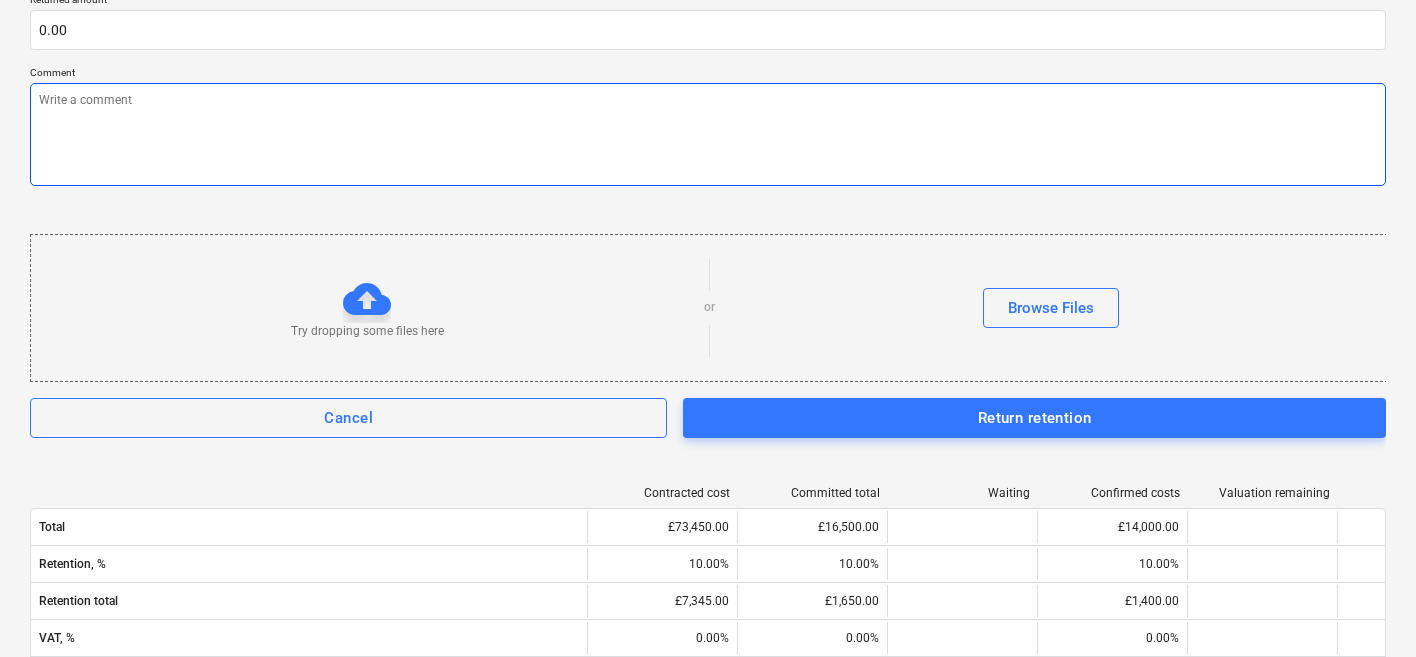 scroll, scrollTop: 998, scrollLeft: 0, axis: vertical 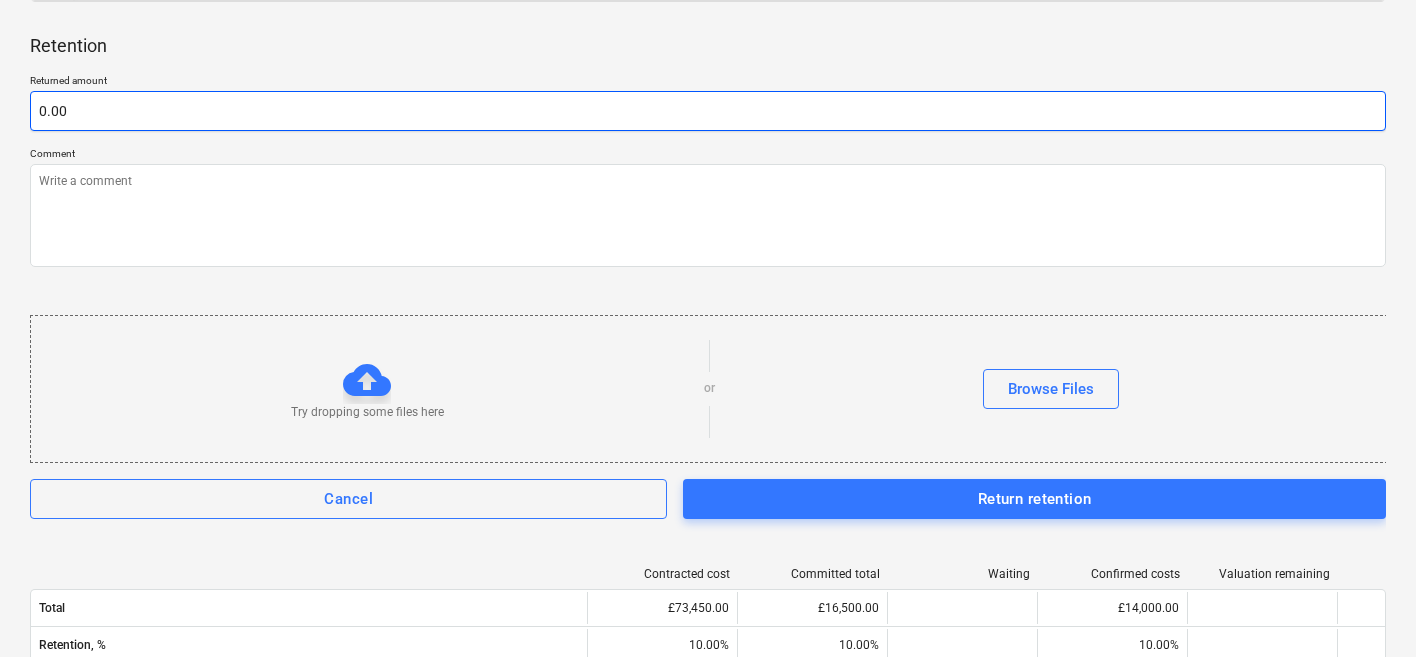 type 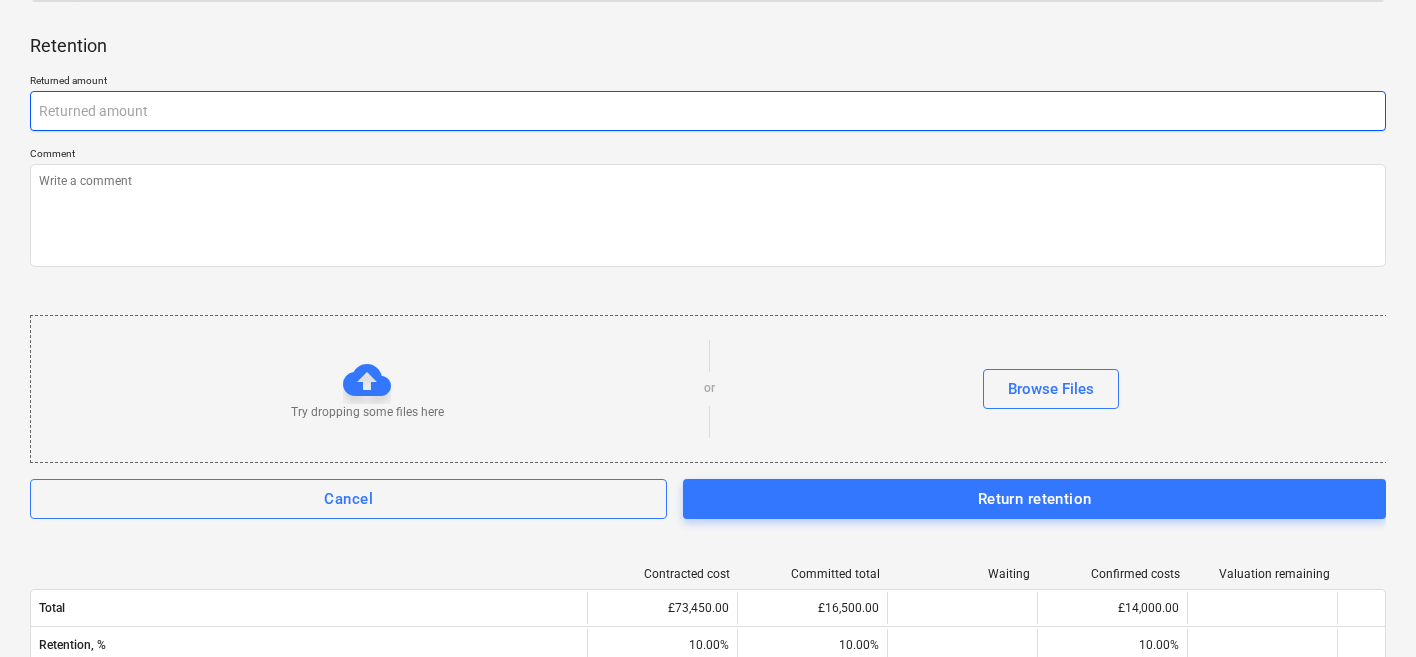 click at bounding box center (708, 111) 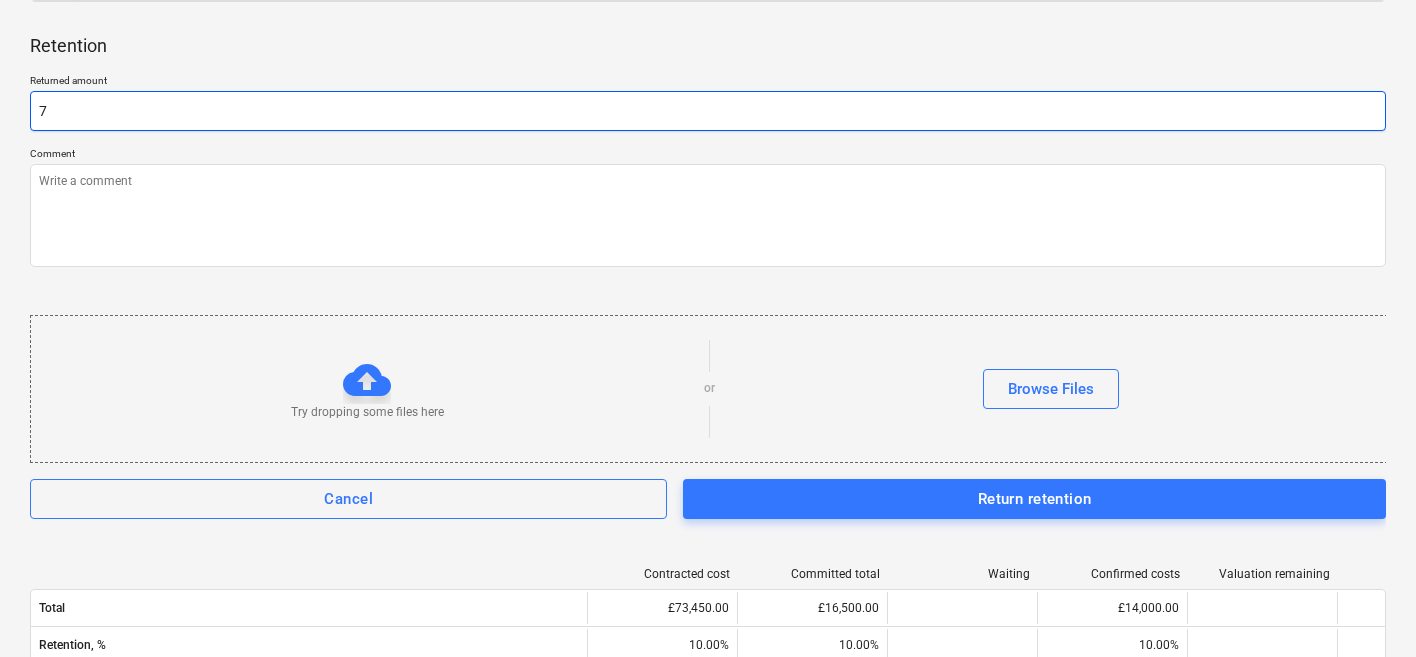 type on "x" 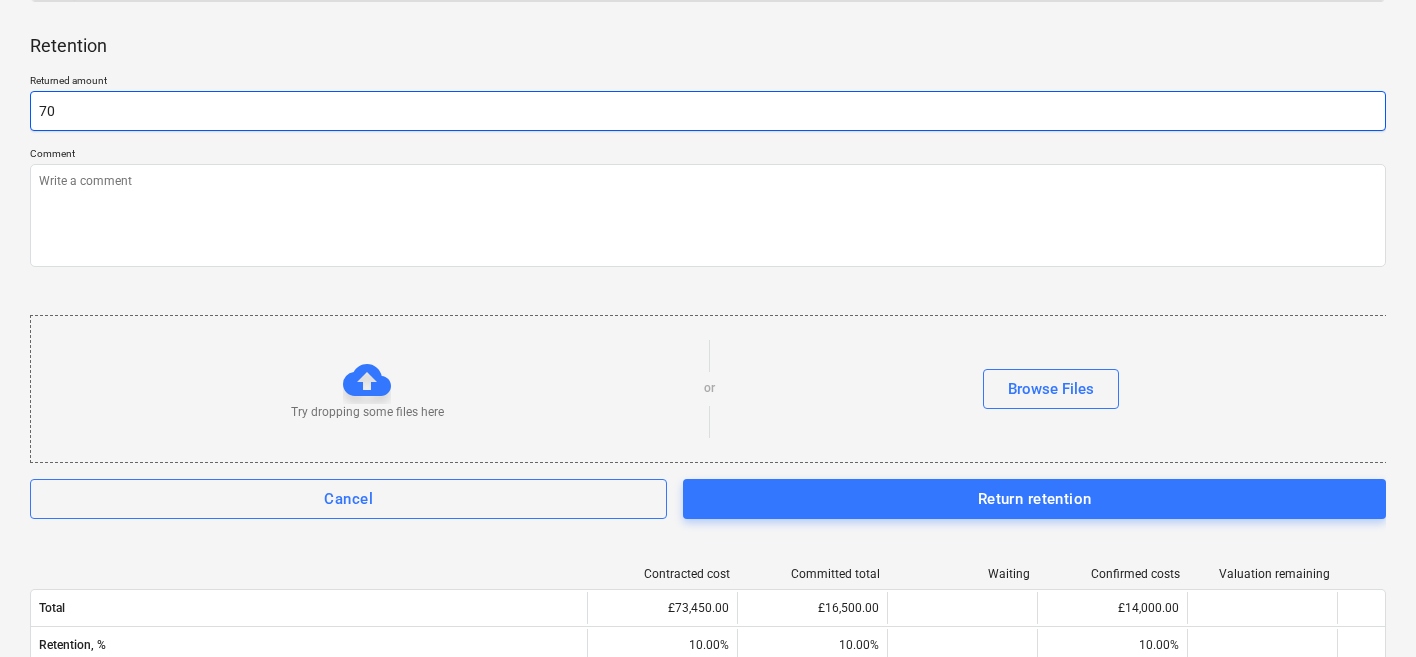 type on "x" 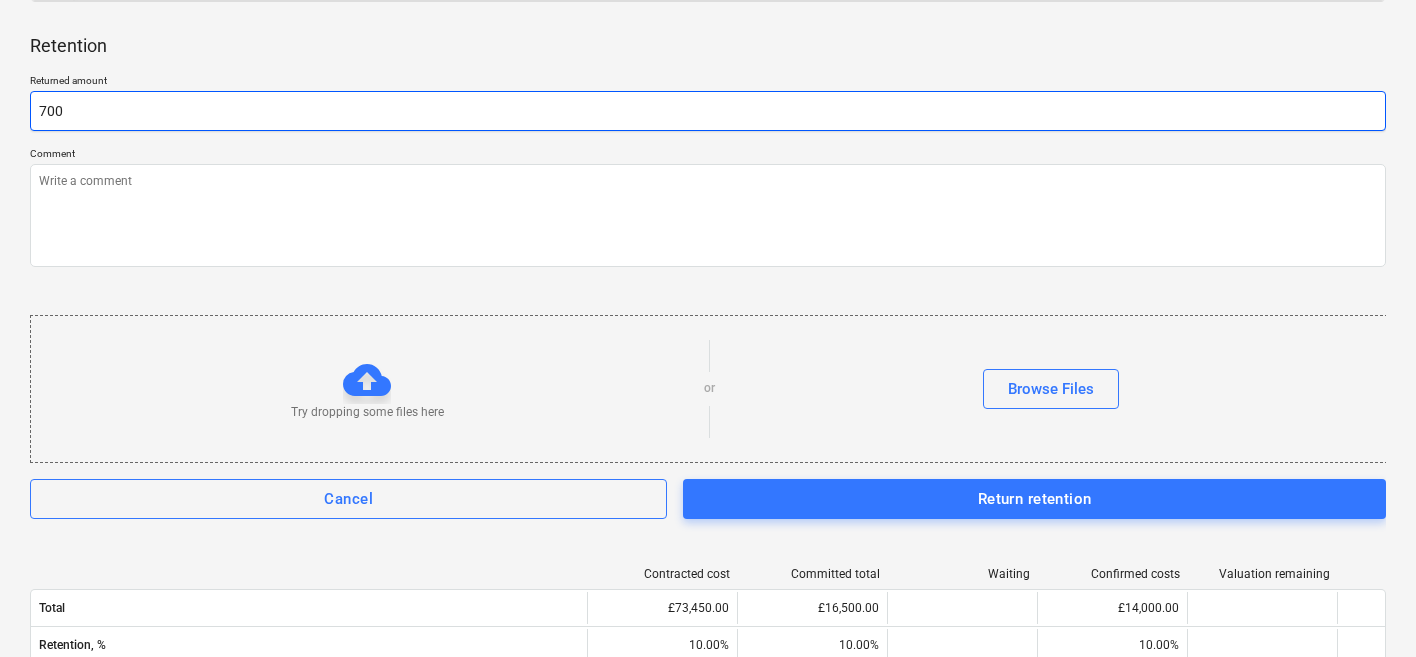 type on "700" 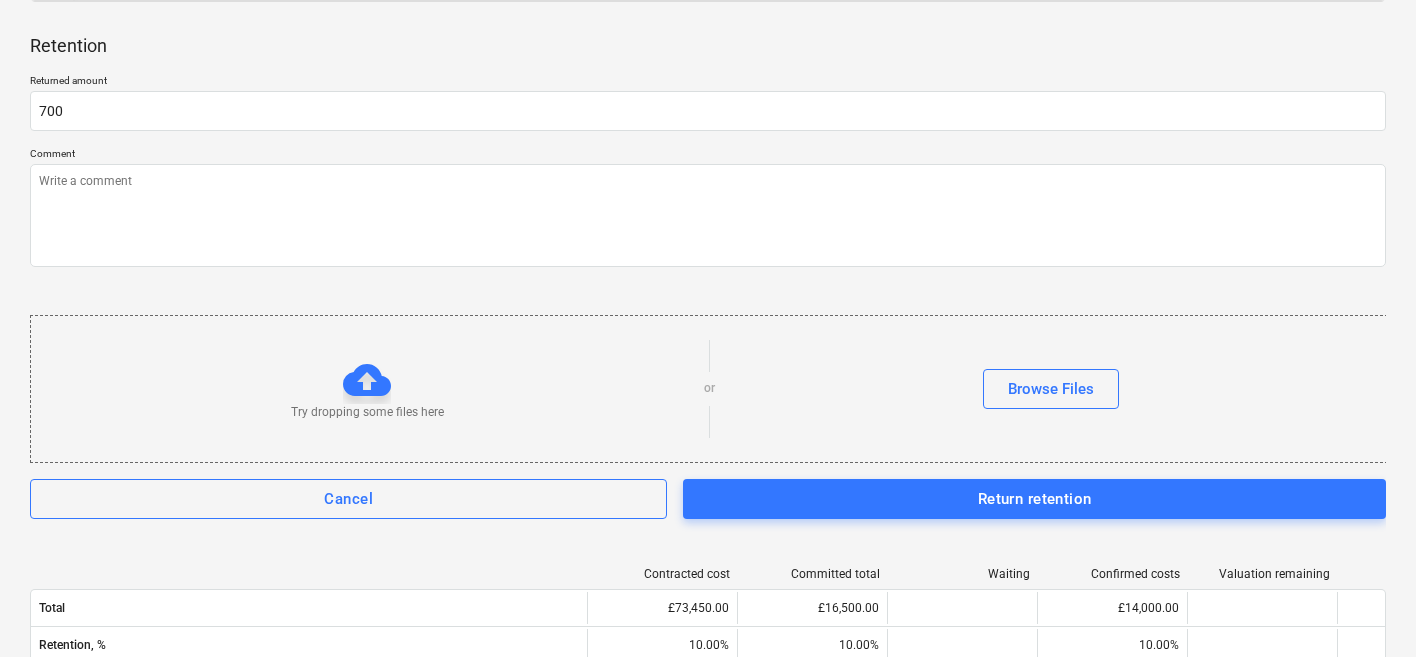 type on "x" 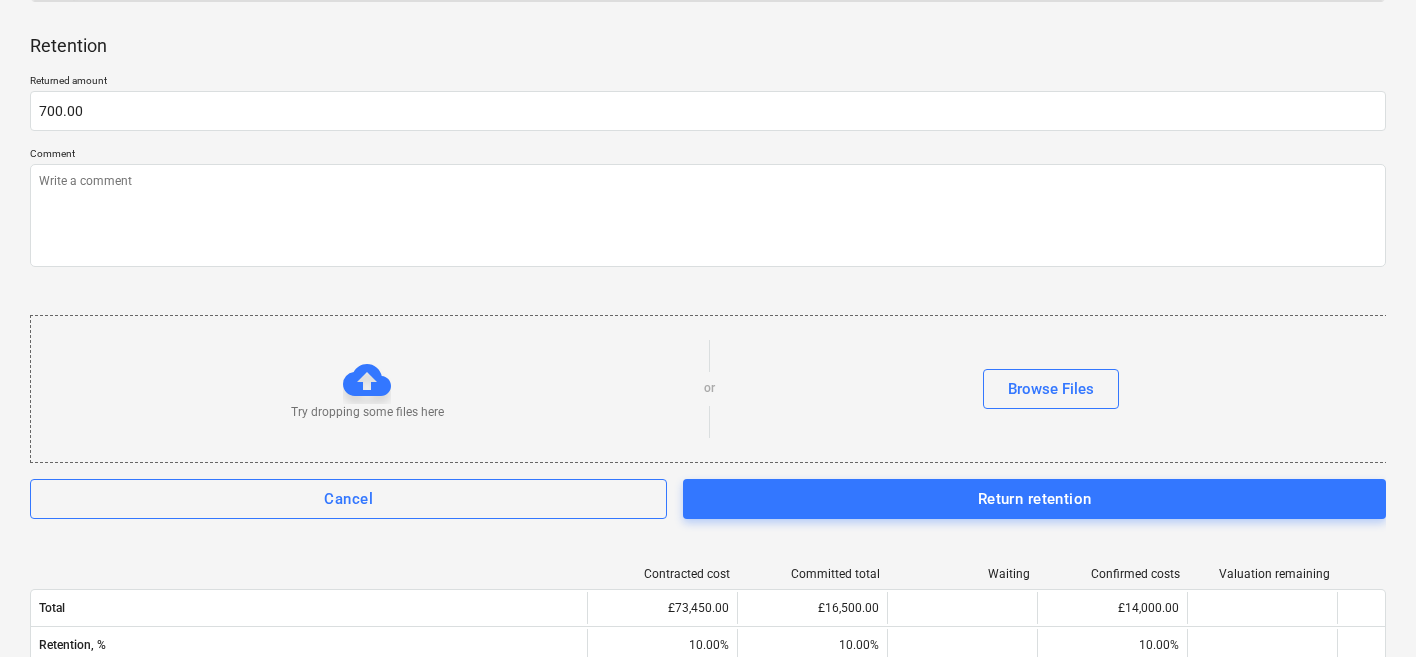 click on "Returned amount 700.00 Comment Try dropping some files here or Browse Files Cancel Return retention" at bounding box center (708, 296) 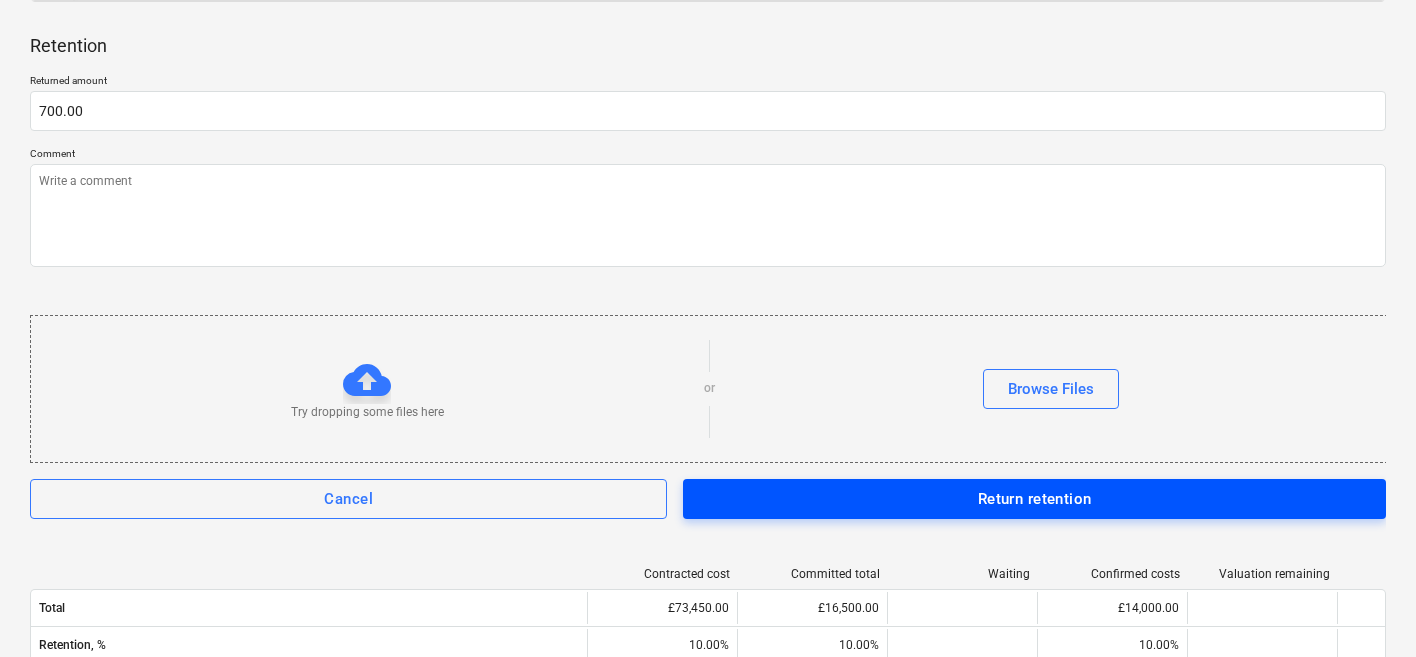 click on "Return retention" at bounding box center [1034, 499] 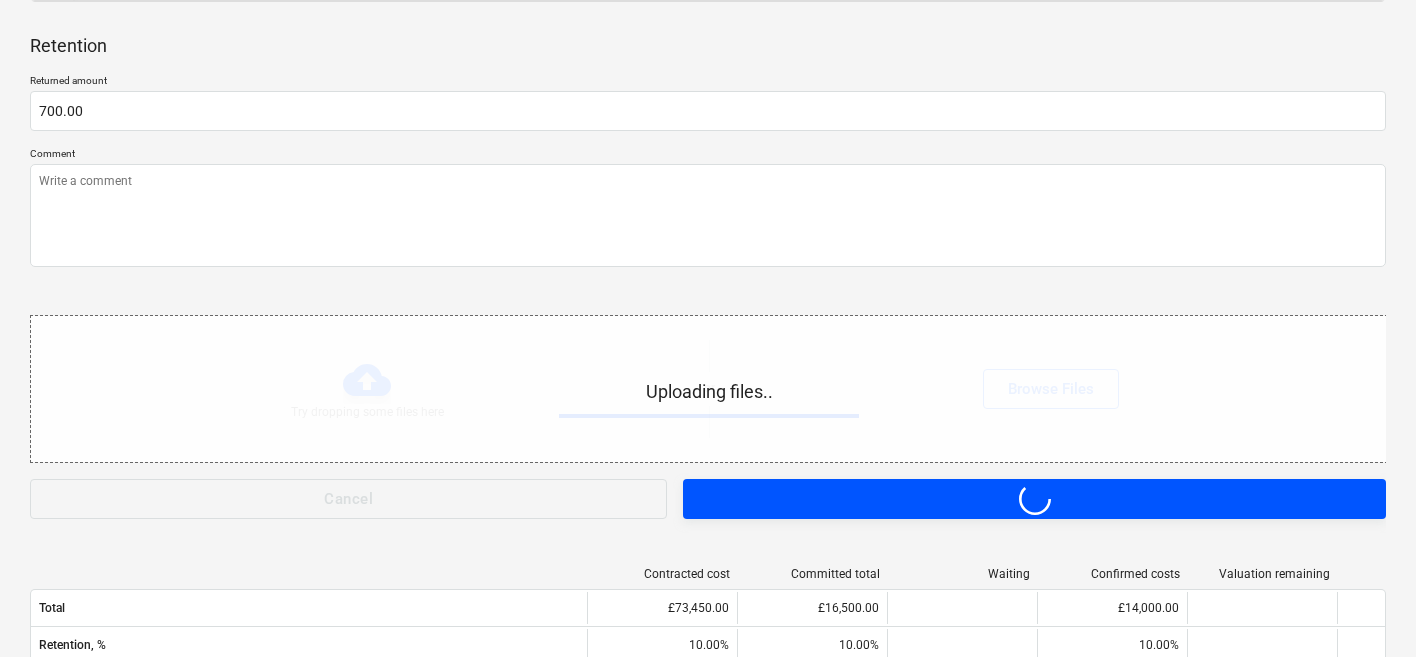 type on "x" 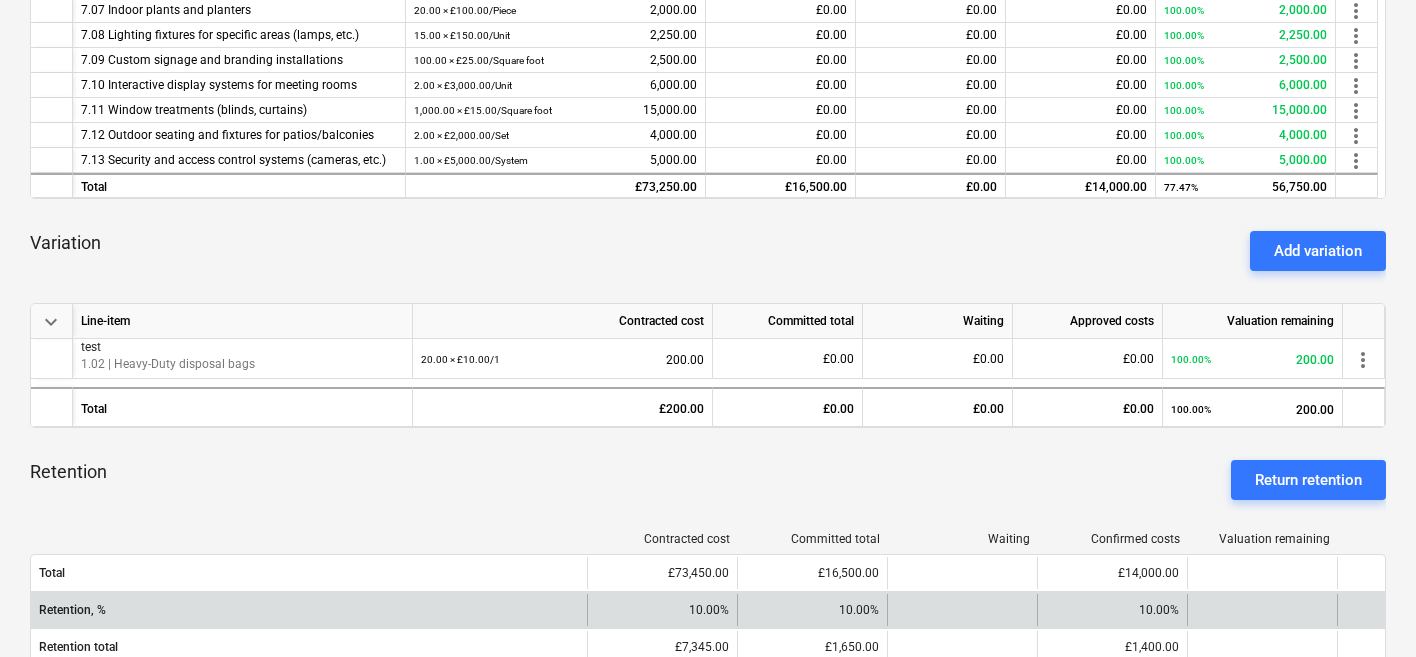 scroll, scrollTop: 501, scrollLeft: 0, axis: vertical 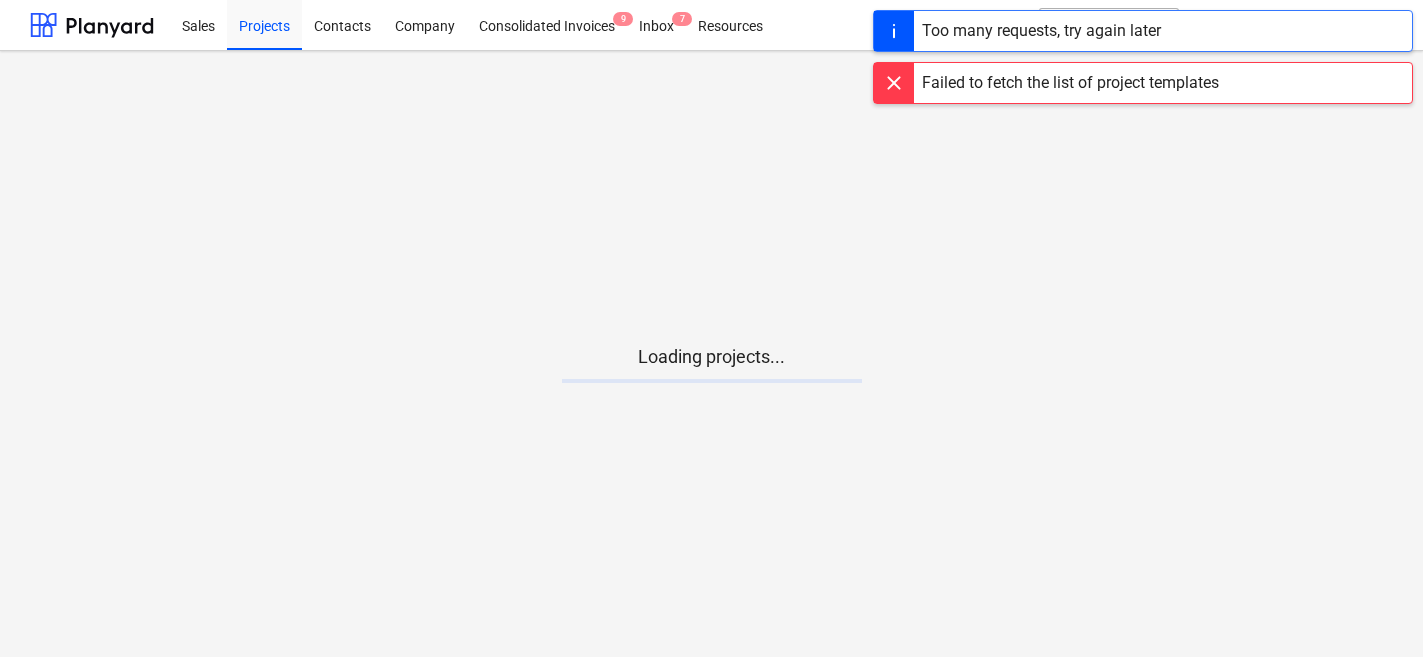 click on "Sales Projects Contacts Company Consolidated Invoices 9 Inbox 7 Resources format_size keyboard_arrow_down help search Search notifications 0 keyboard_arrow_down C. Edlund keyboard_arrow_down Loading projects... Too many requests, try again later Failed to fetch the list of project templates" at bounding box center [711, 328] 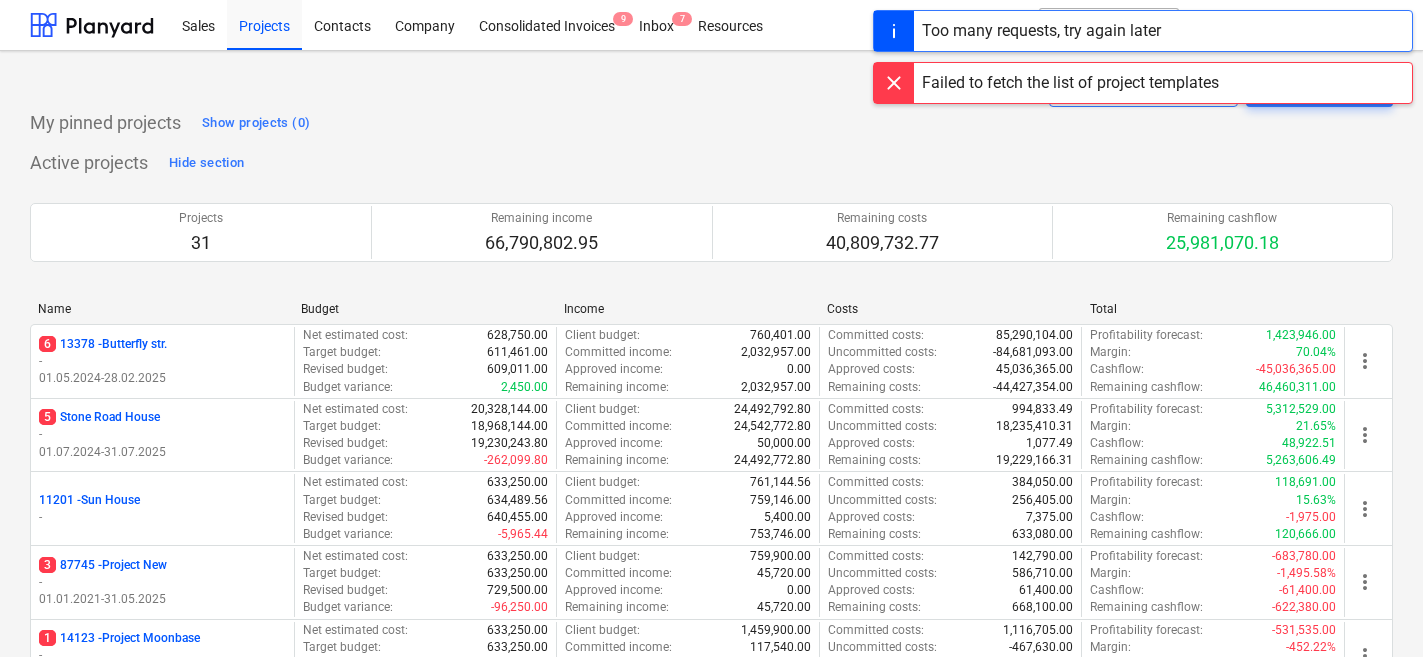 click on "Create demo project Create Project My pinned projects Show projects (0) Active projects Hide section Projects 31 Remaining income 66,790,802.95 Remaining costs 40,809,732.77 Remaining cashflow 25,981,070.18 Please wait Name Budget Income Costs Total 6 13378 - Butterfly str. - 01.05.2024 - 28.02.2025 Net estimated cost : 628,750.00 Target budget : 611,461.00 Revised budget : 609,011.00 Budget variance : 2,450.00 Client budget : 760,401.00 Committed income : 50,000.00 Remaining income : 2,032,957.00 Committed costs : 85,290,104.00 Uncommitted costs : -84,681,093.00 Approved costs : 45,036,365.00 Remaining costs : -44,427,354.00 Profitability forecast : 1,423,946.00 Margin : 70.04% Cashflow : -45,036,365.00 Remaining cashflow : 46,460,311.00 more_vert 5 Stone Road House - 01.07.2024 - 31.07.2025 Net estimated cost : 20,328,144.00 Target budget : 18,968,144.00 Revised budget : 19,230,243.80 Budget variance : -262,099.80 Client budget : 24,492,792.80 Committed income : : 50,000.00" at bounding box center [711, 2463] 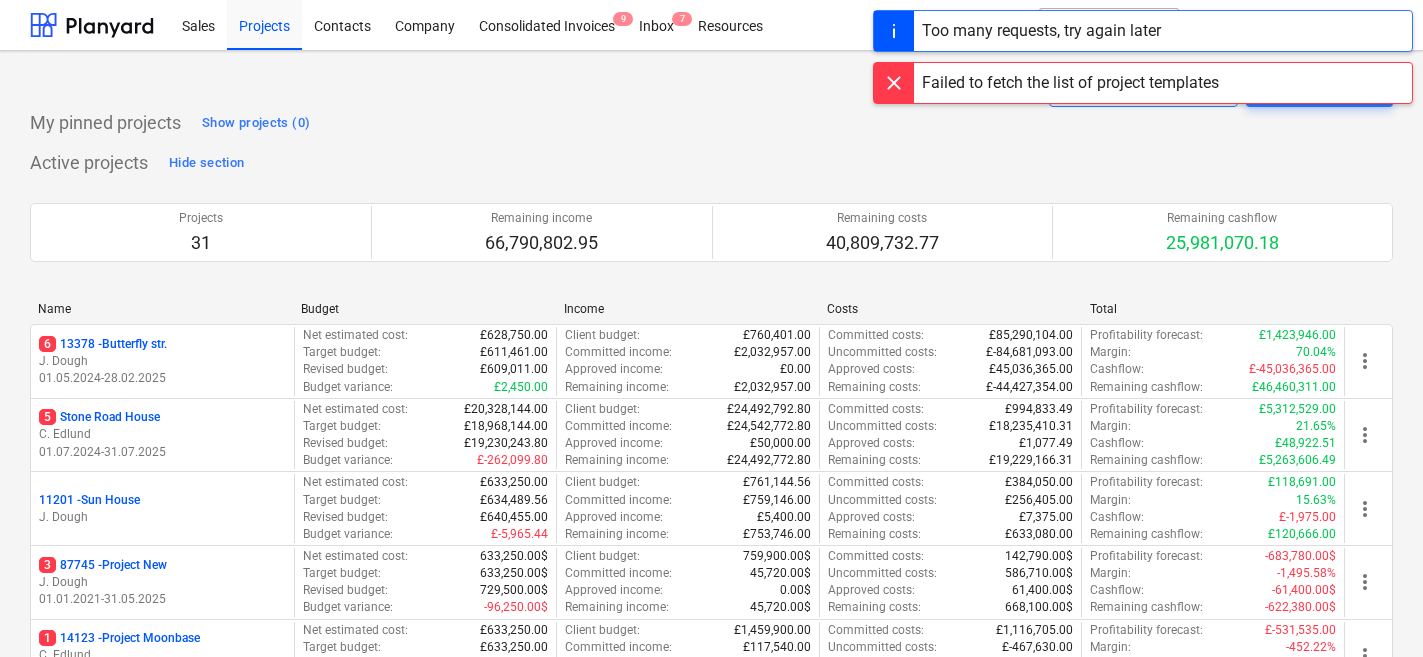 click at bounding box center (894, 31) 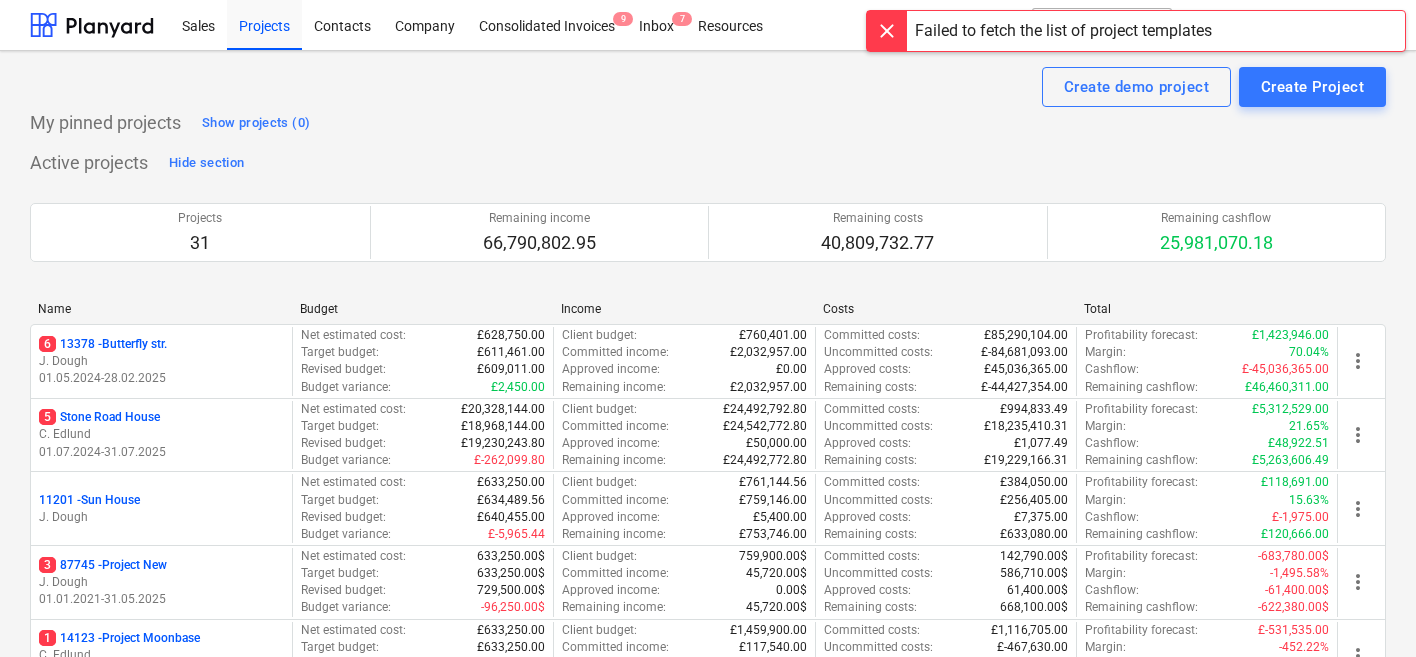 click at bounding box center [887, 31] 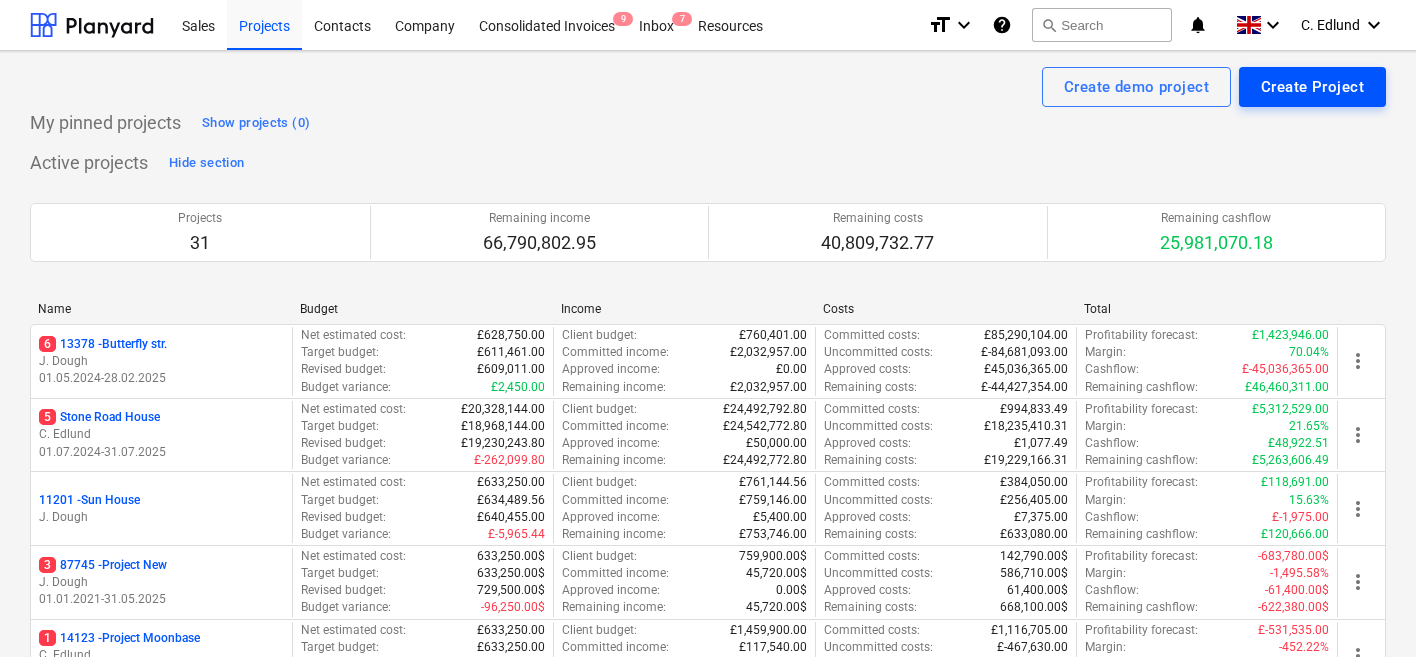 click on "Create Project" at bounding box center (1312, 87) 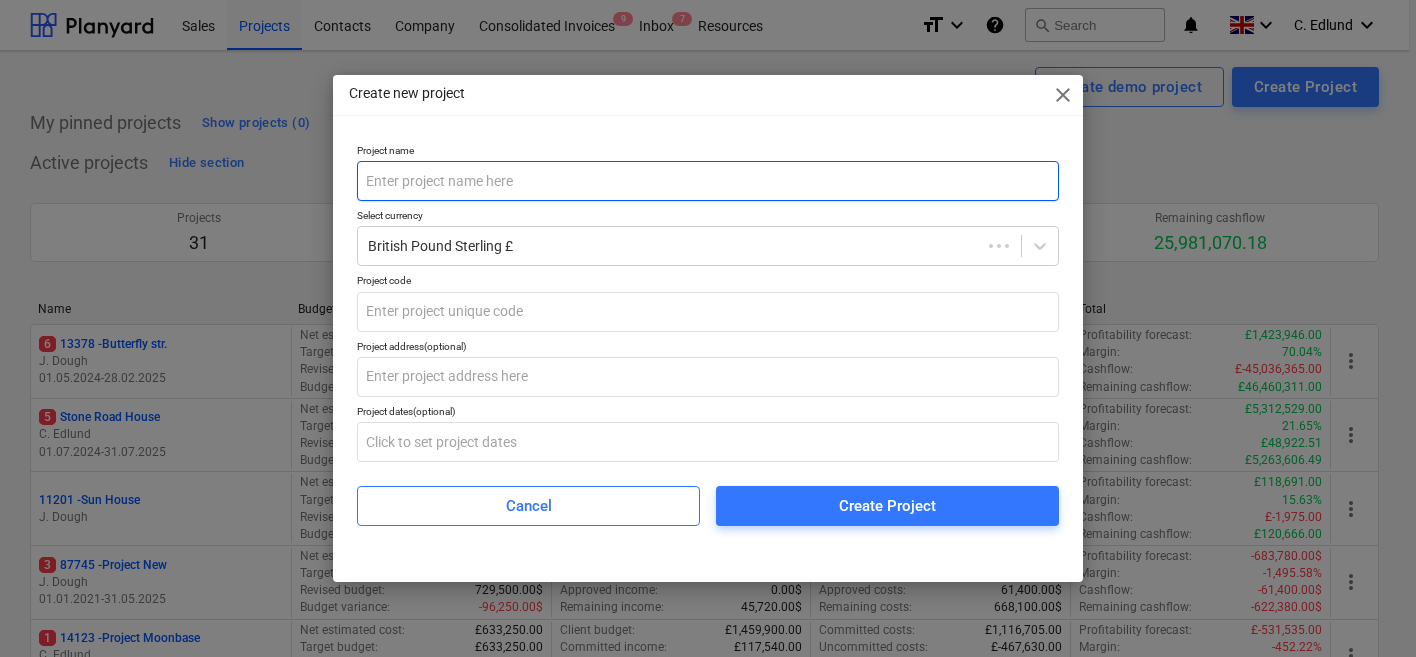 click at bounding box center [708, 181] 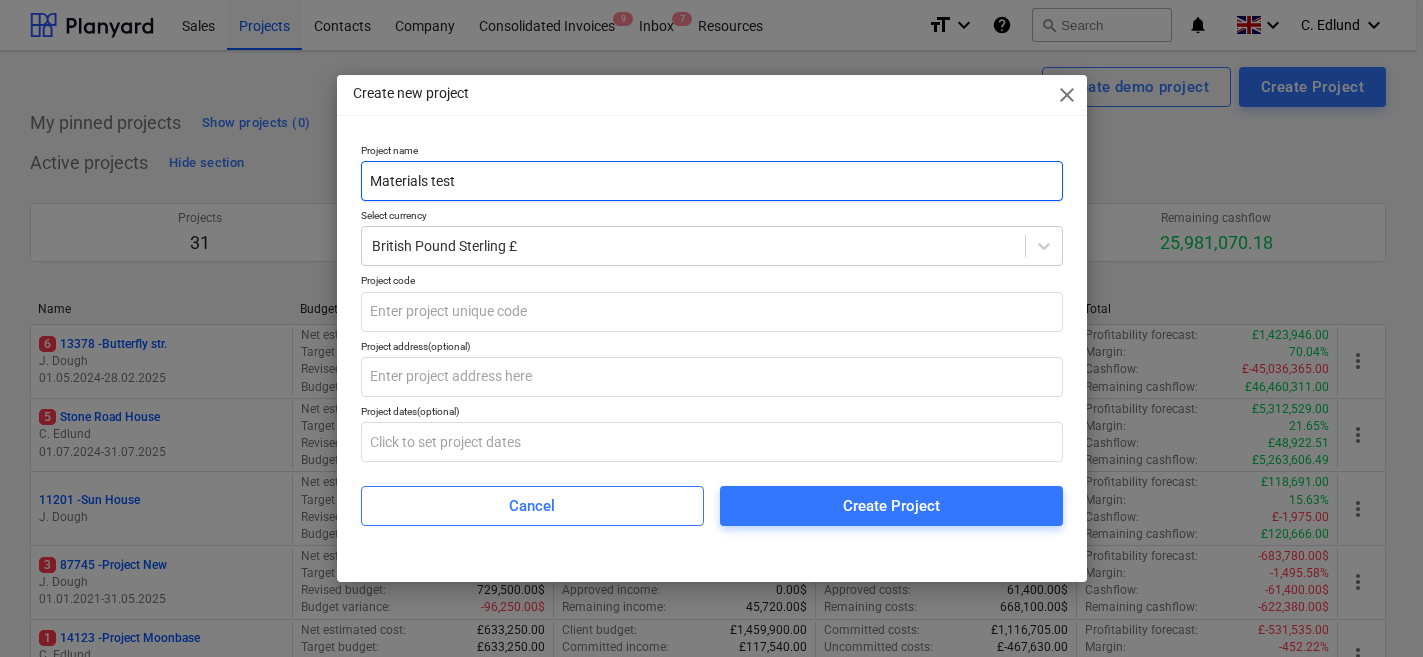 type on "Materials test" 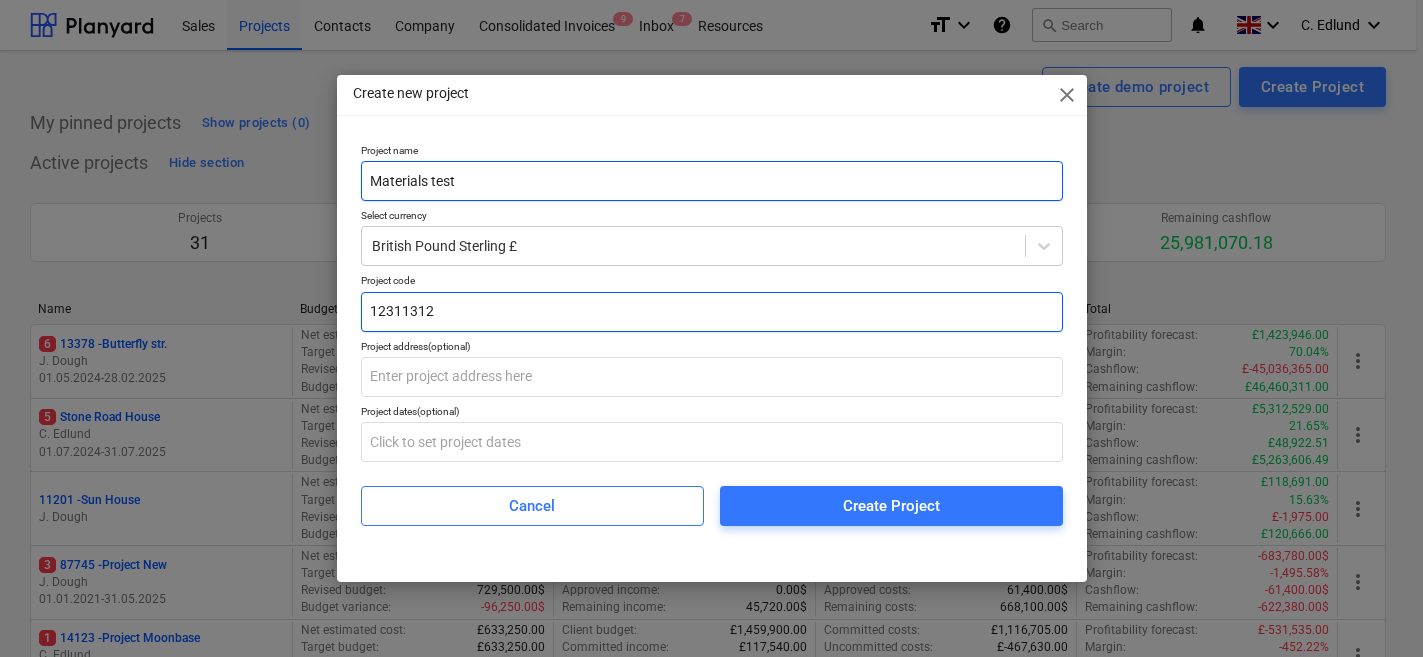 type on "12311312" 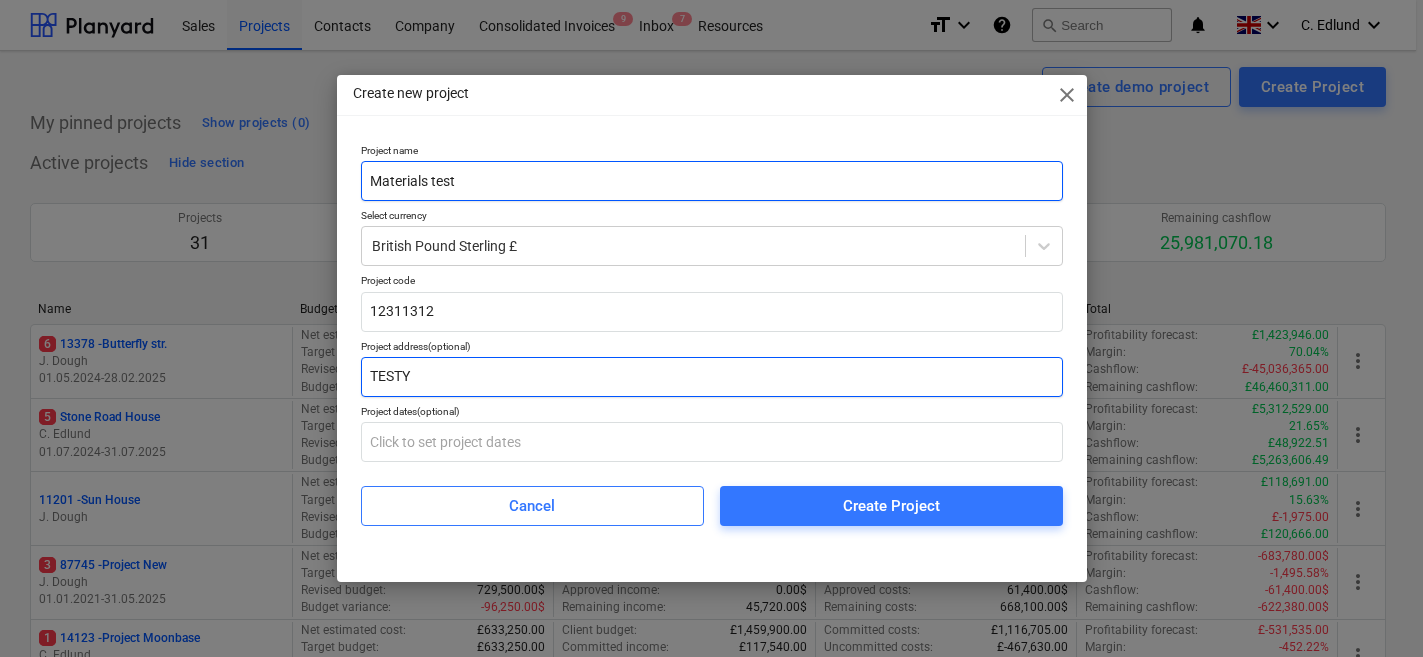 type on "TESTY" 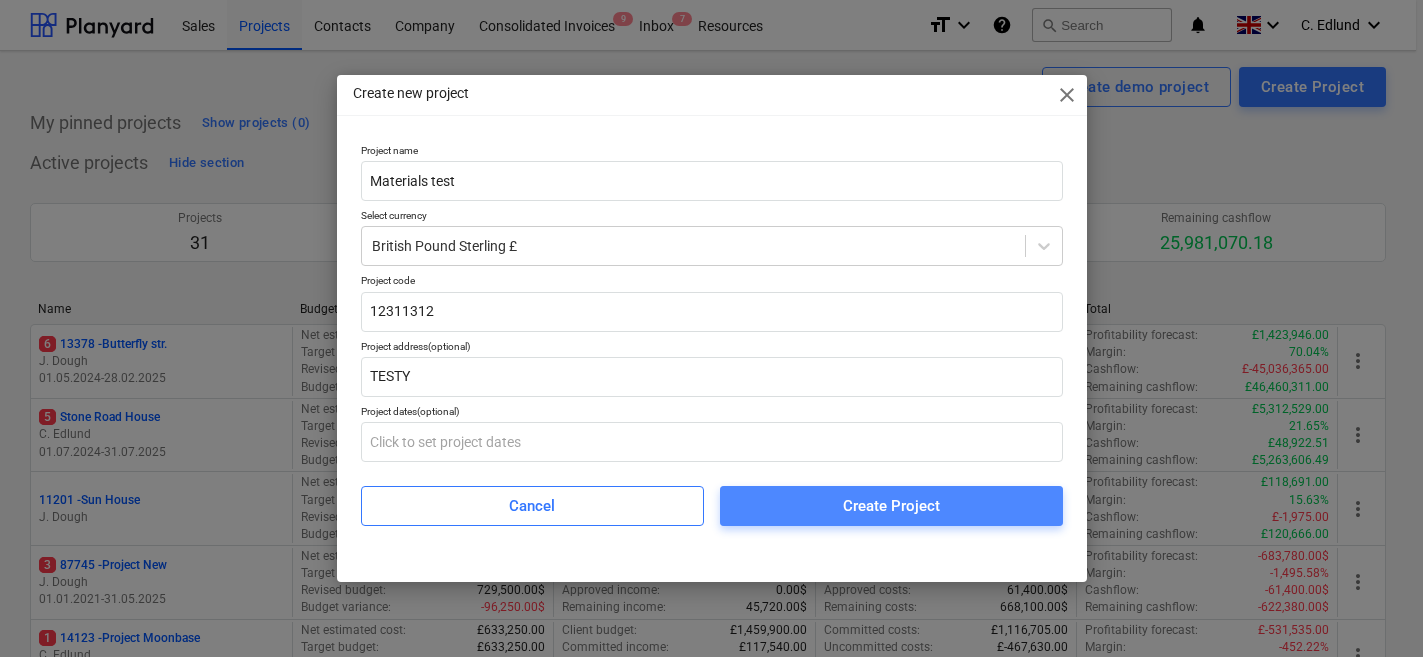 click on "Create Project" at bounding box center (891, 506) 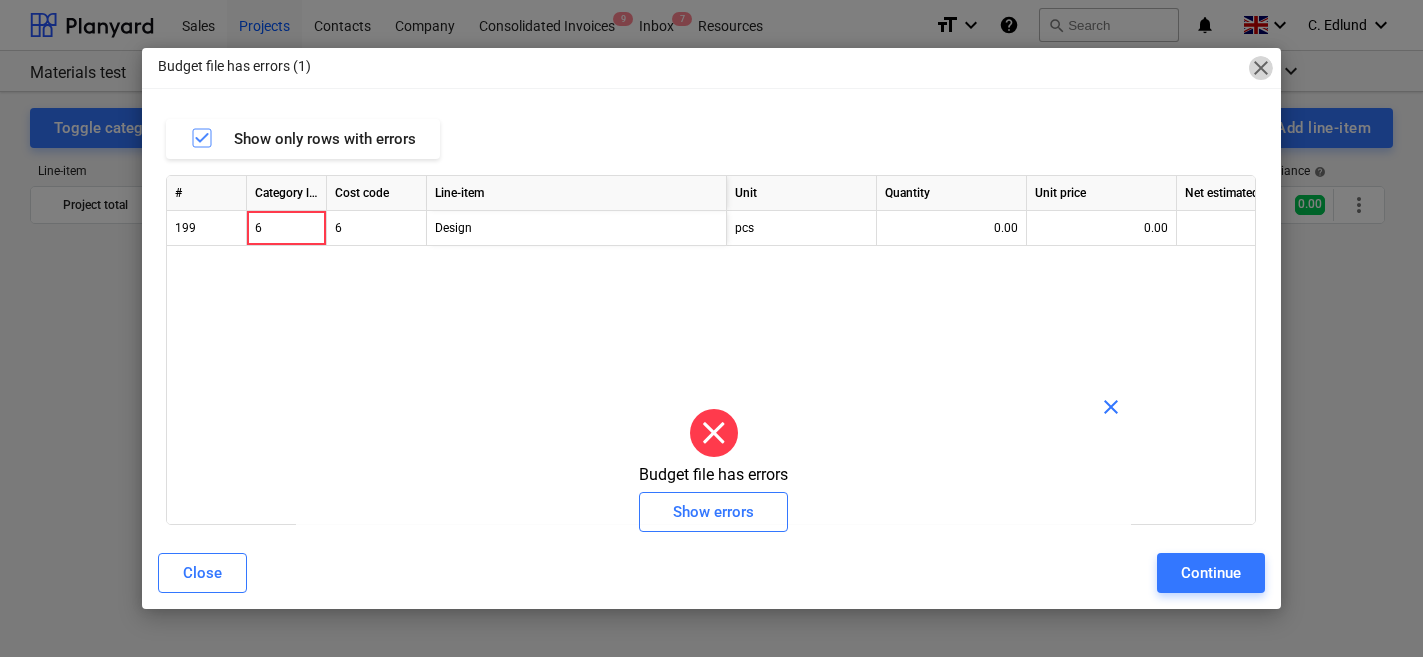 click on "close" at bounding box center (1261, 68) 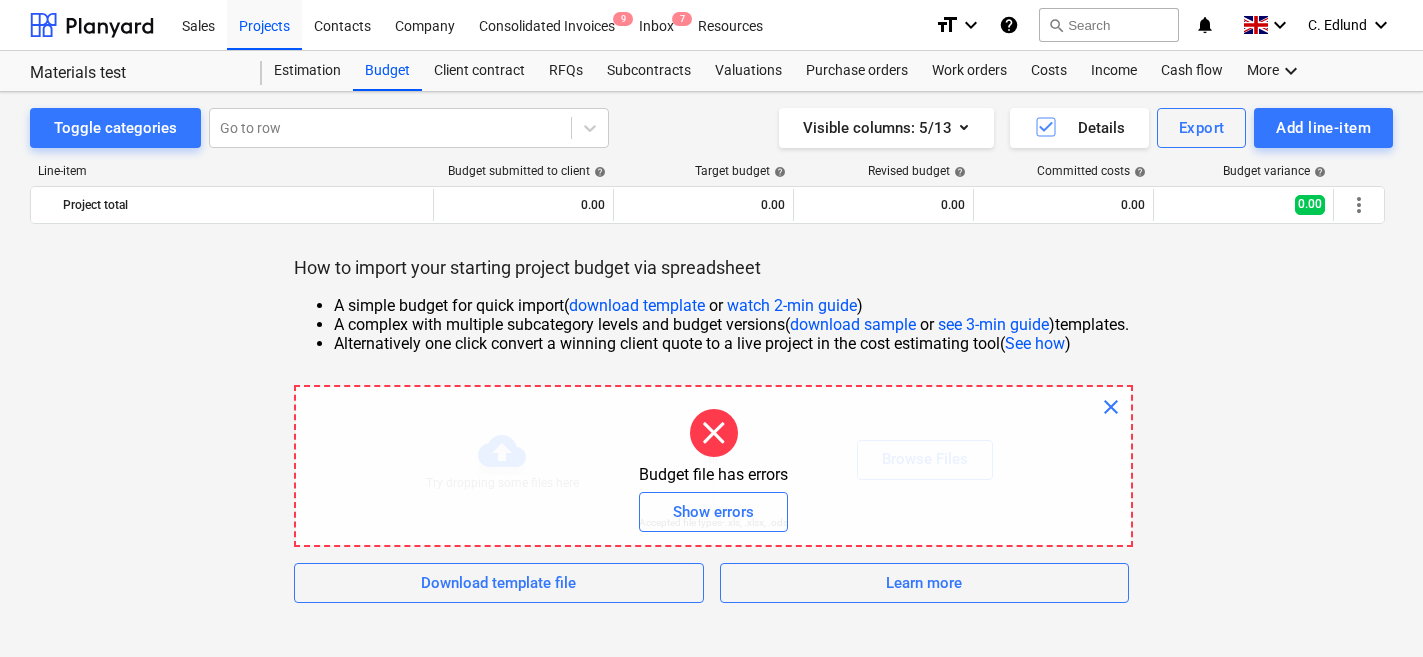 click on "close" at bounding box center (1111, 407) 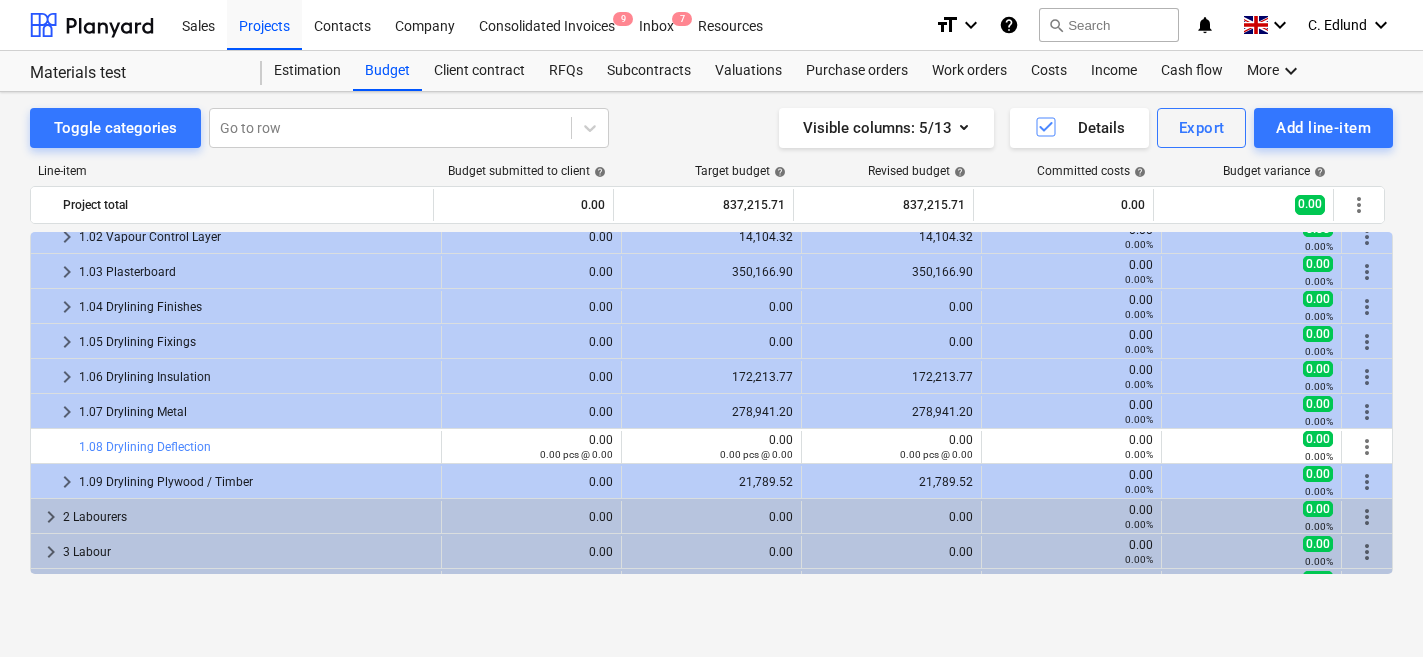 scroll, scrollTop: 165, scrollLeft: 0, axis: vertical 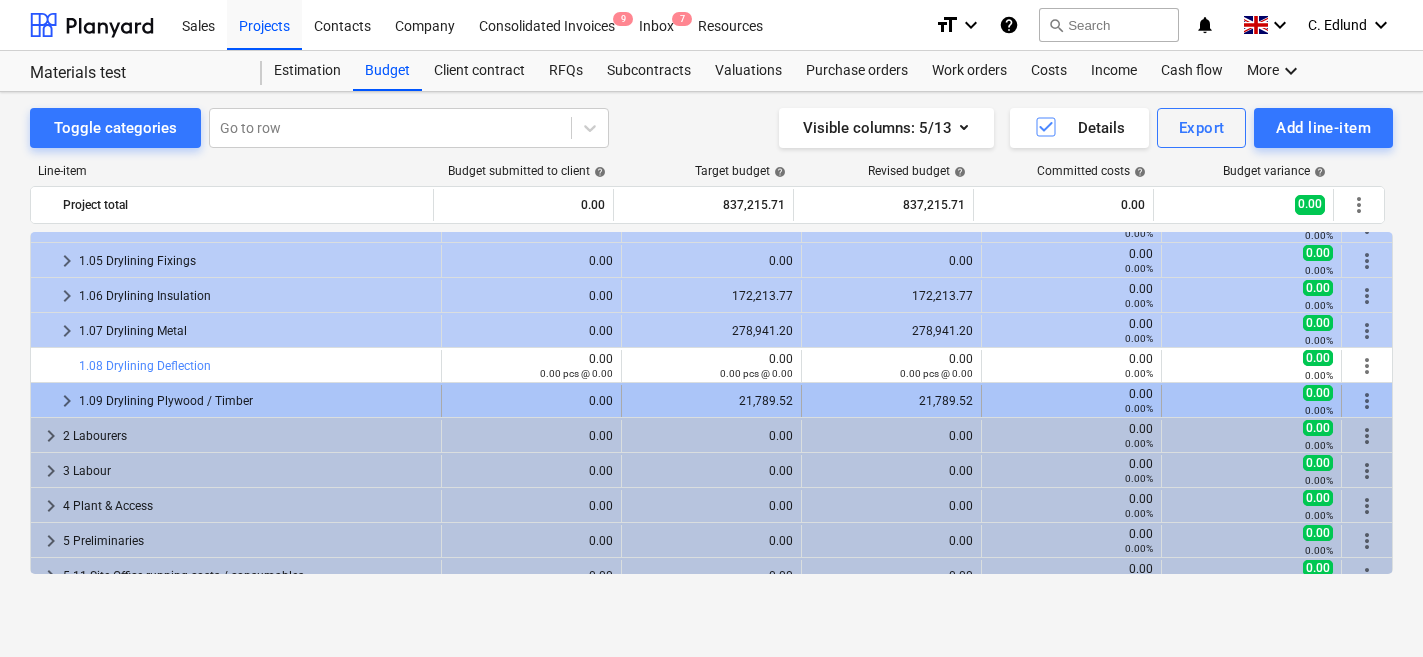 click on "keyboard_arrow_right" at bounding box center [67, 401] 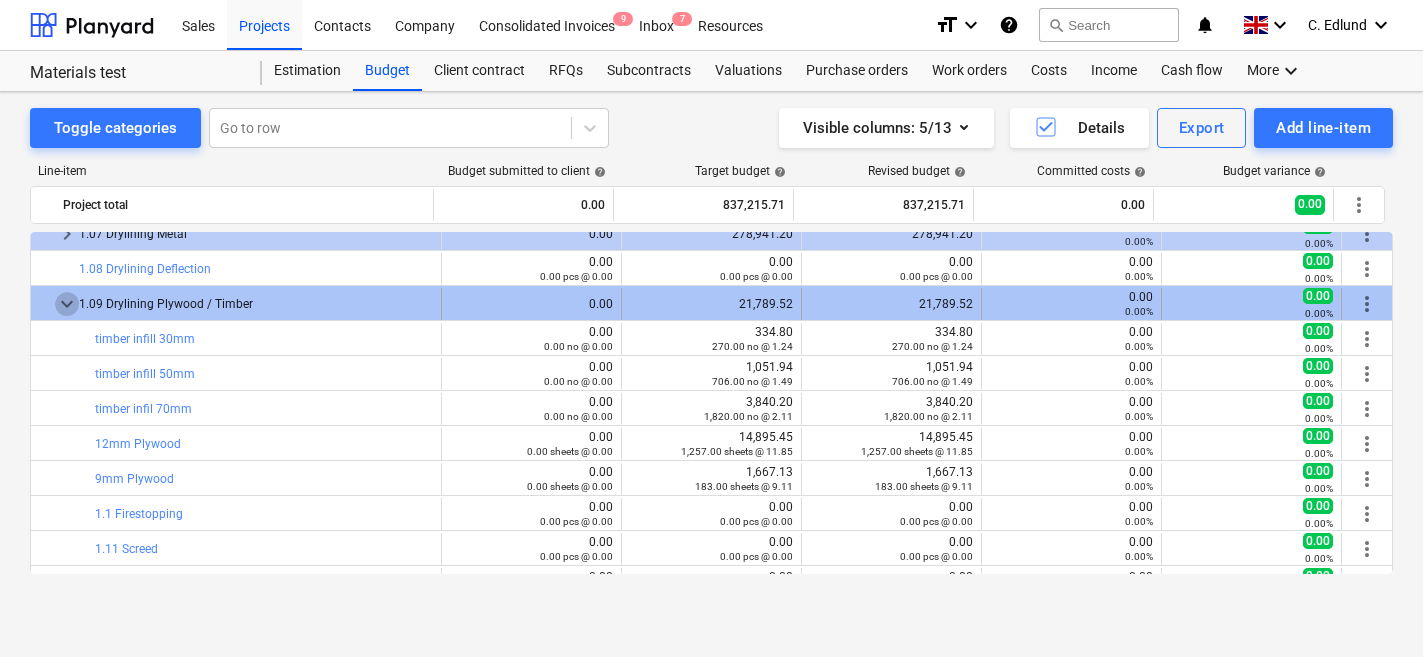 click on "keyboard_arrow_down" at bounding box center (67, 304) 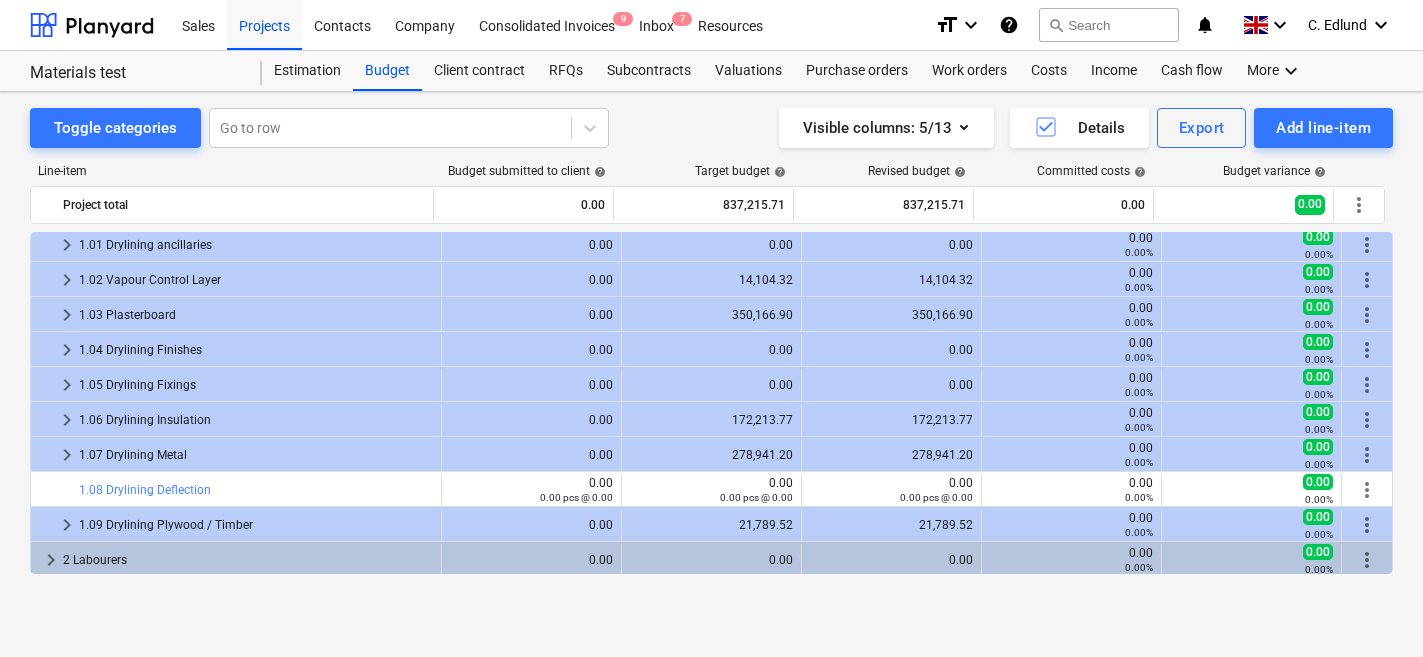 scroll, scrollTop: 0, scrollLeft: 0, axis: both 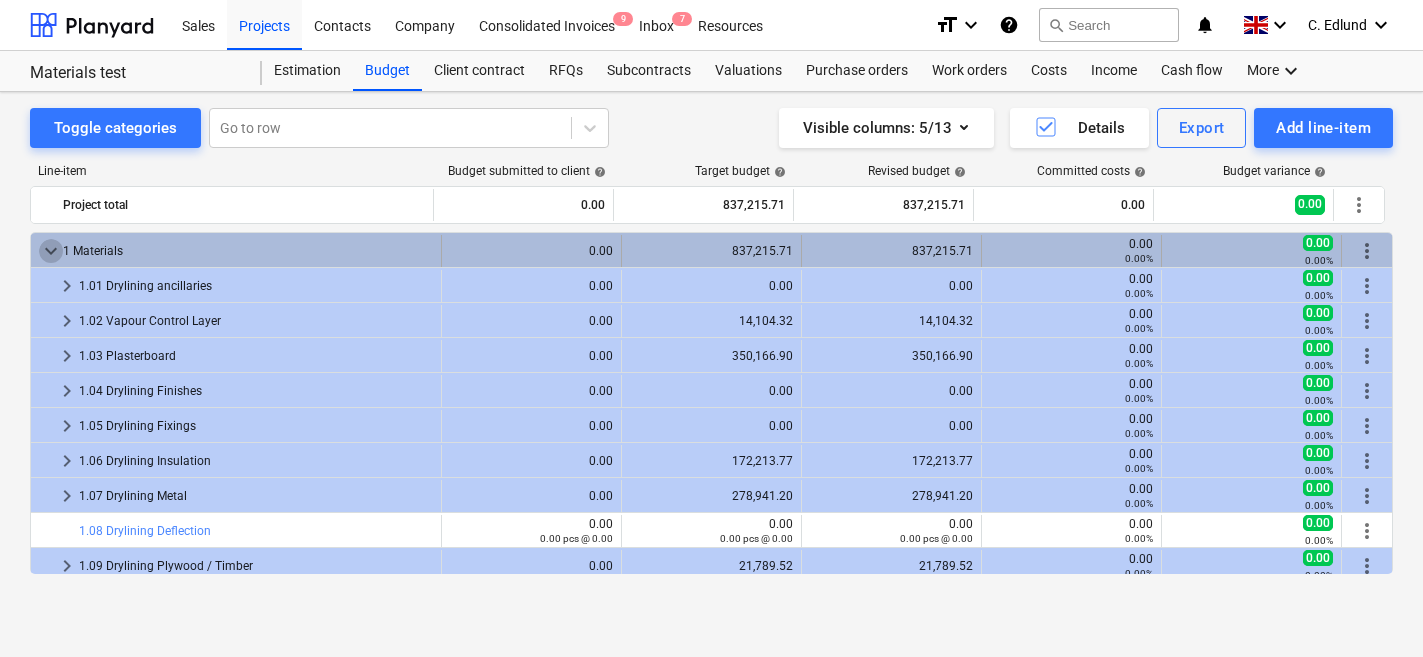 click on "keyboard_arrow_down" at bounding box center (51, 251) 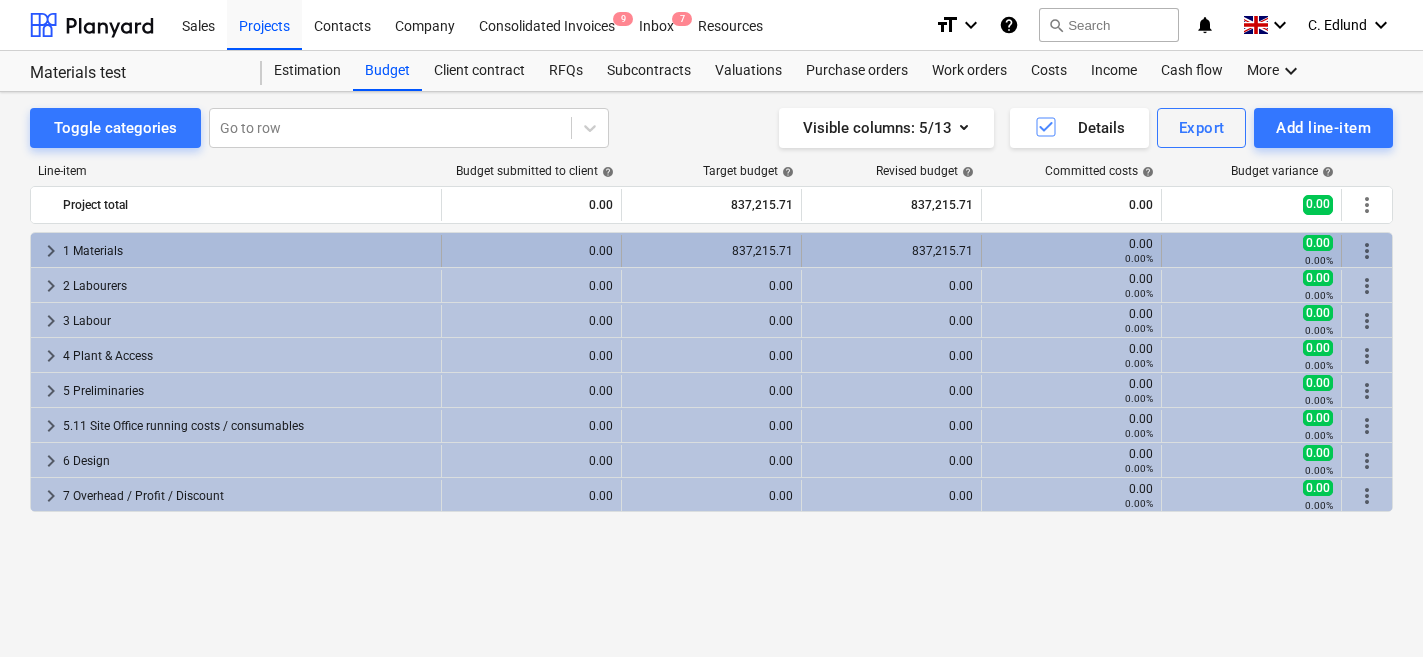 click on "more_vert" at bounding box center (1367, 251) 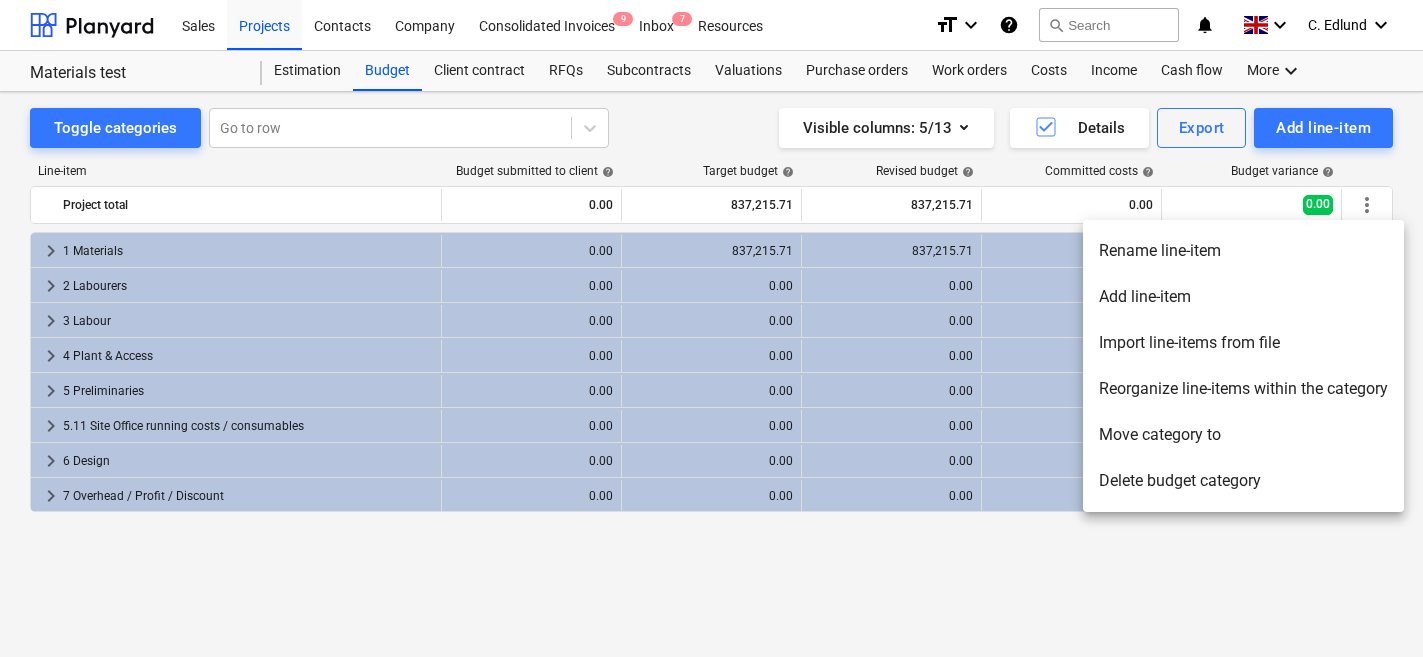 click on "Delete budget category" at bounding box center [1243, 481] 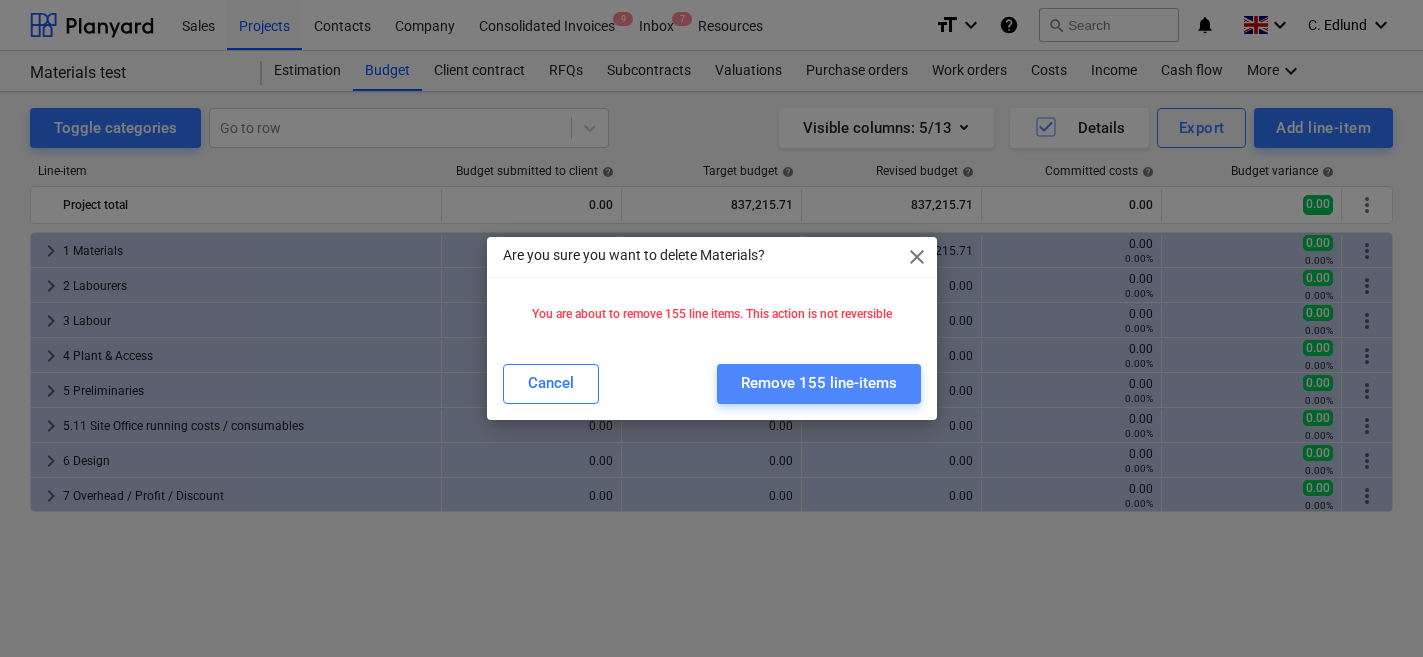 click on "Remove 155 line-items" at bounding box center [819, 383] 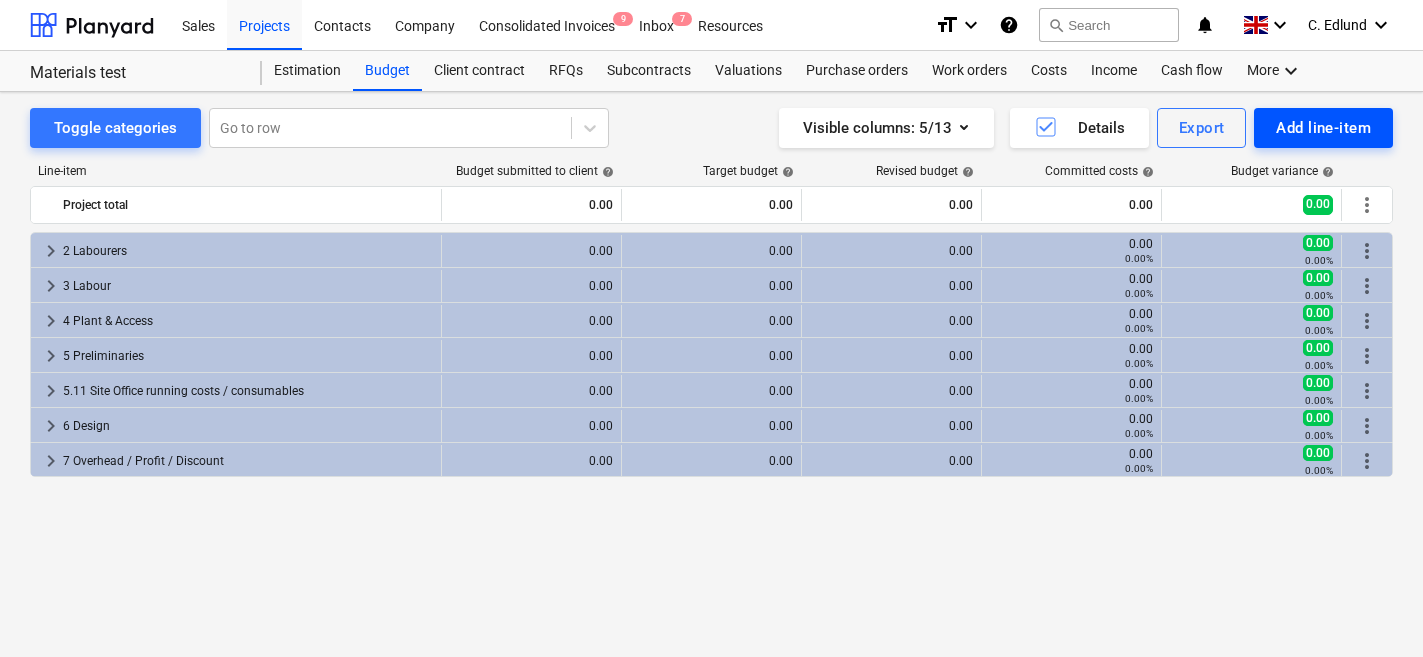 click on "Add line-item" at bounding box center [1323, 128] 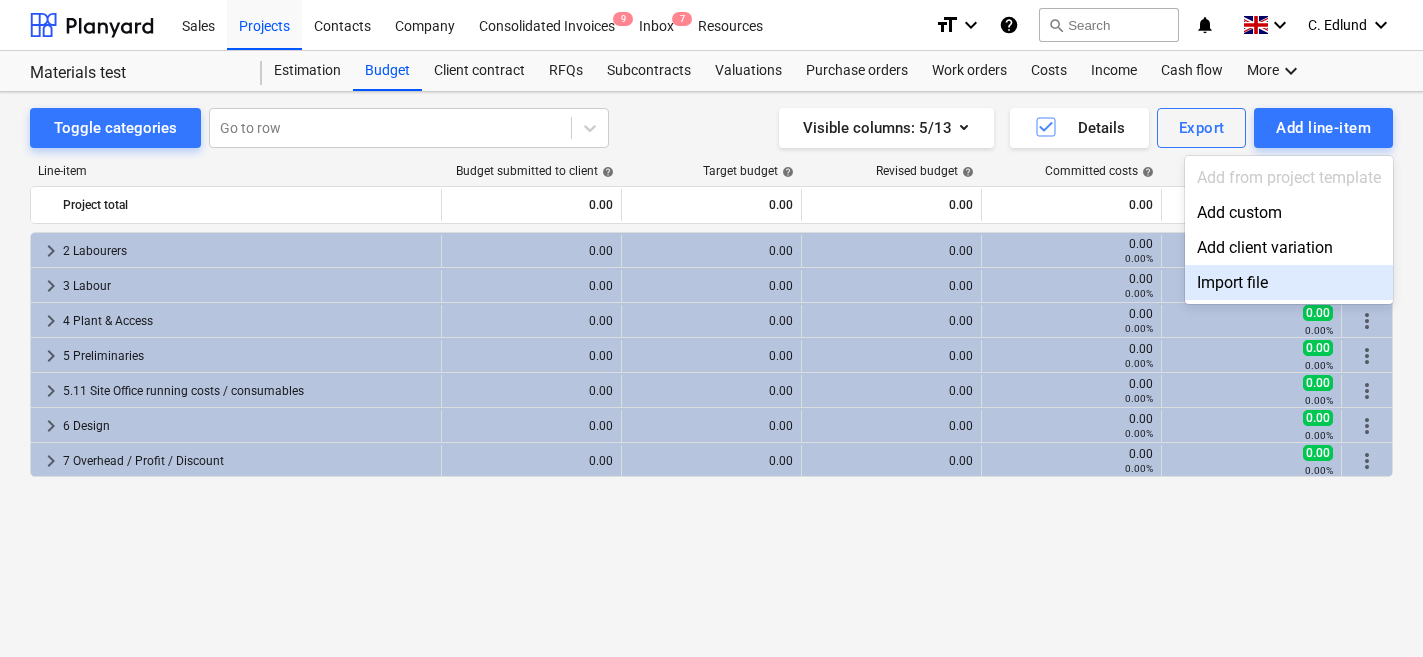click on "Import file" at bounding box center [1289, 282] 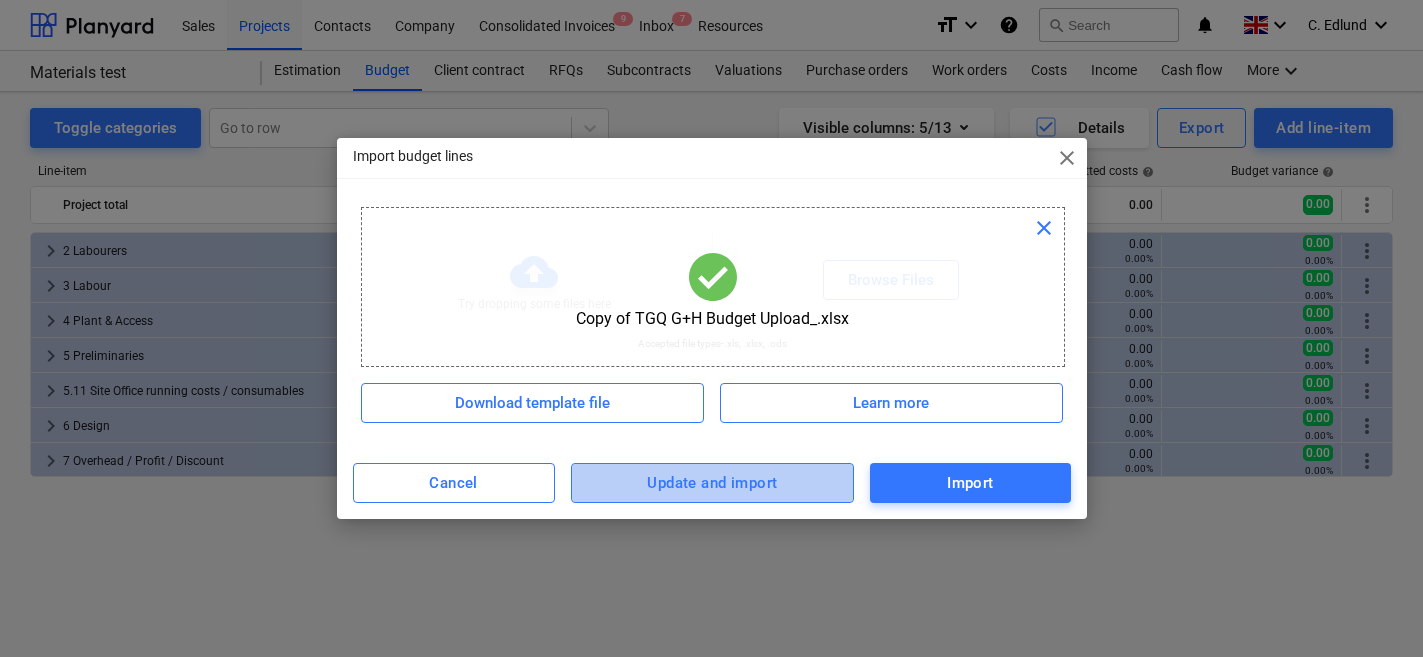 click on "Update and import" at bounding box center (712, 483) 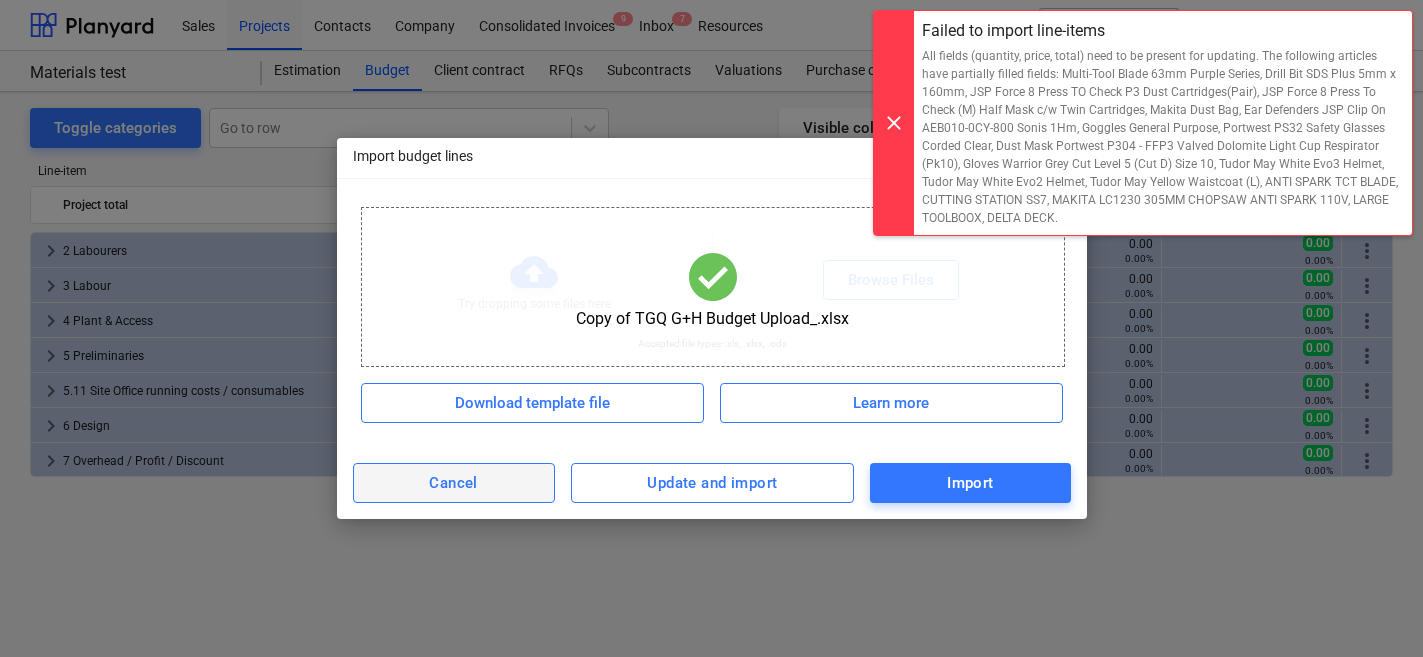 click on "Cancel" at bounding box center [453, 483] 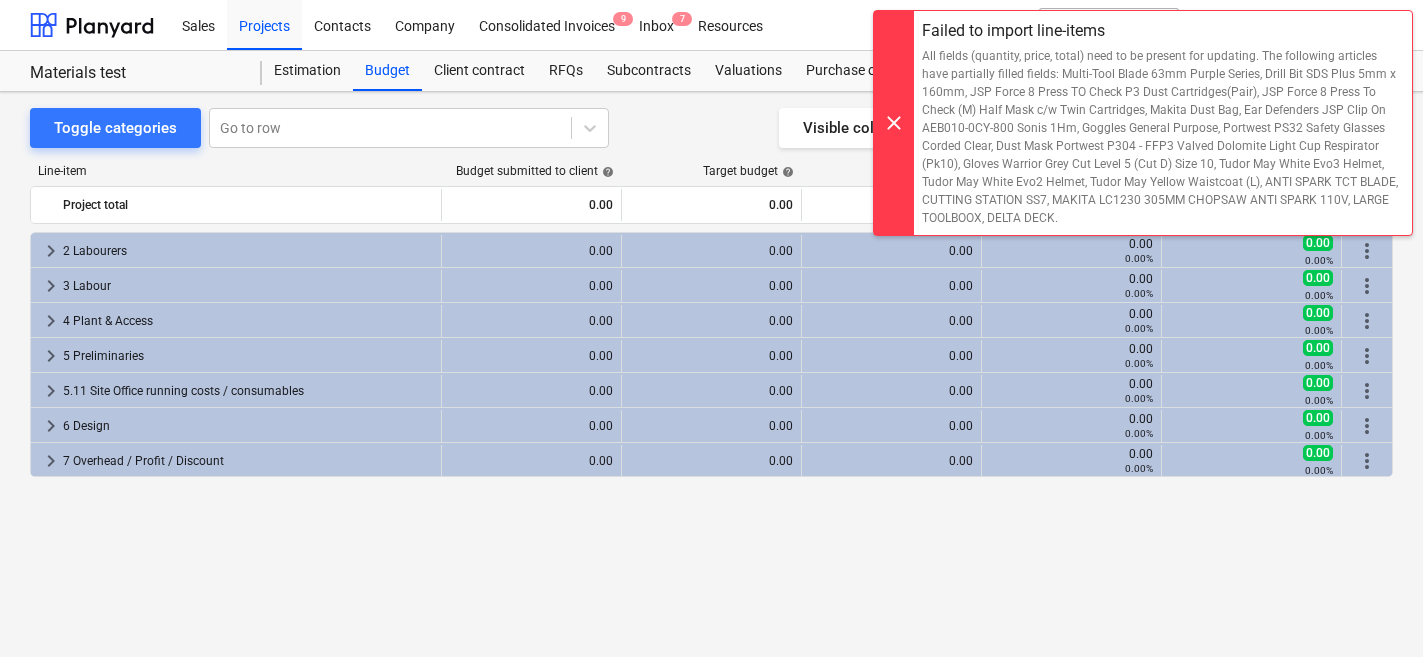 click at bounding box center [894, 123] 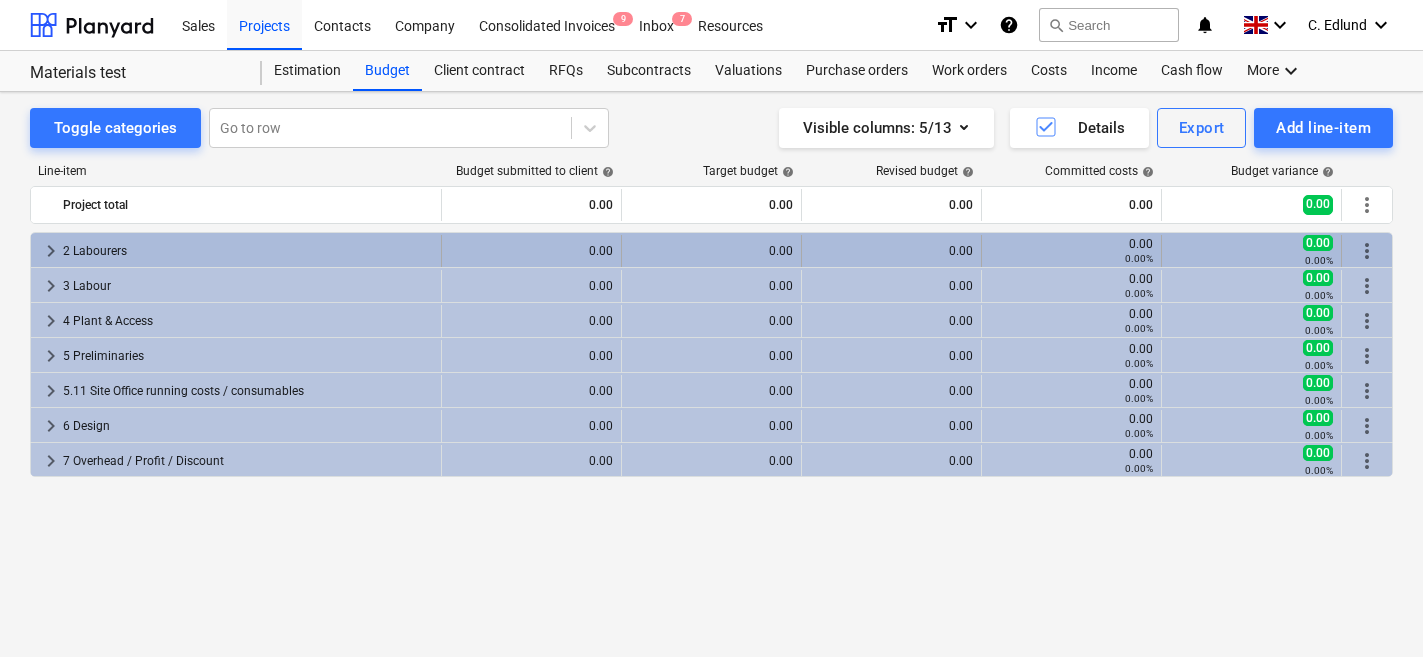 click on "more_vert" at bounding box center (1367, 251) 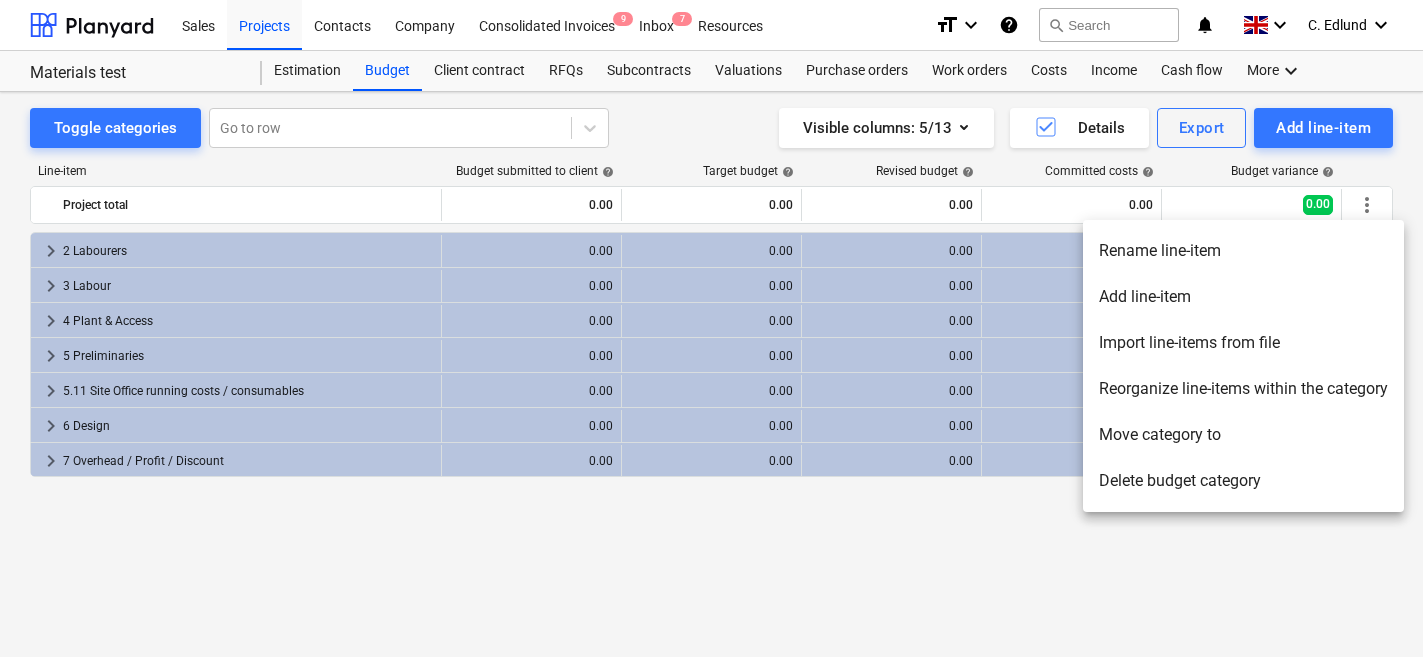 click on "Delete budget category" at bounding box center (1243, 481) 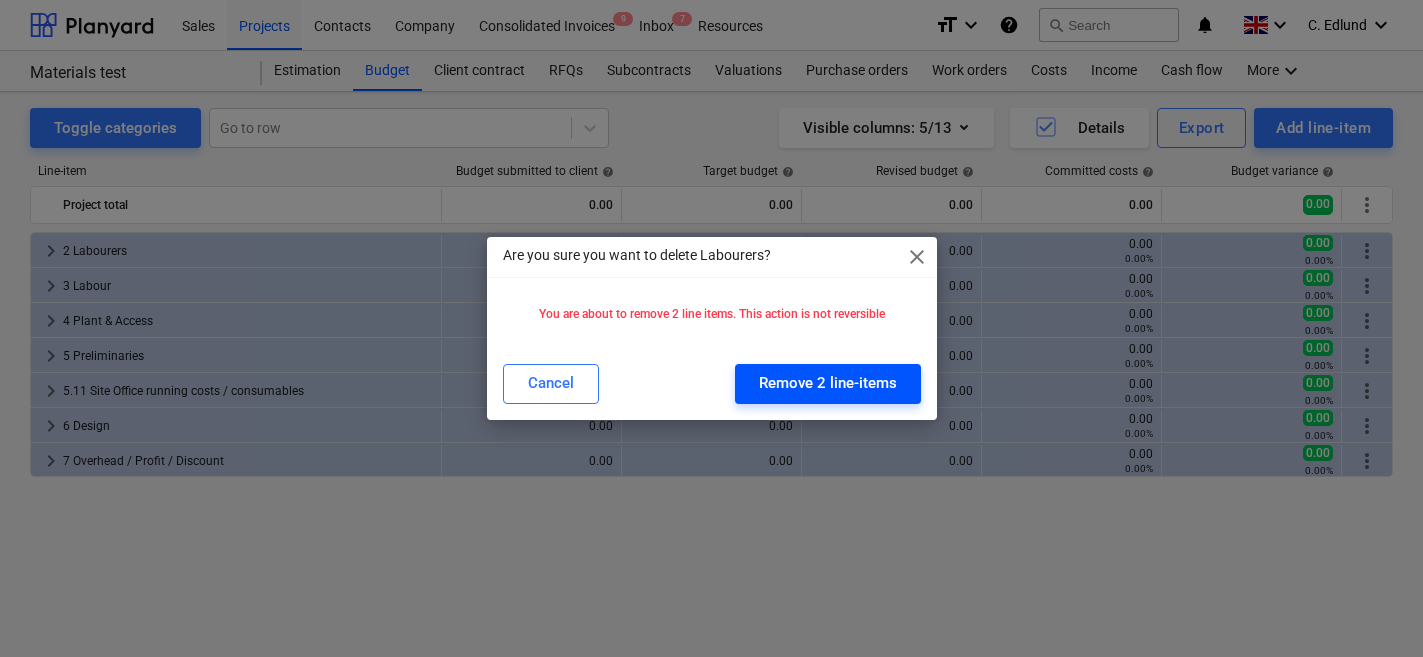 click on "Remove 2 line-items" at bounding box center [828, 384] 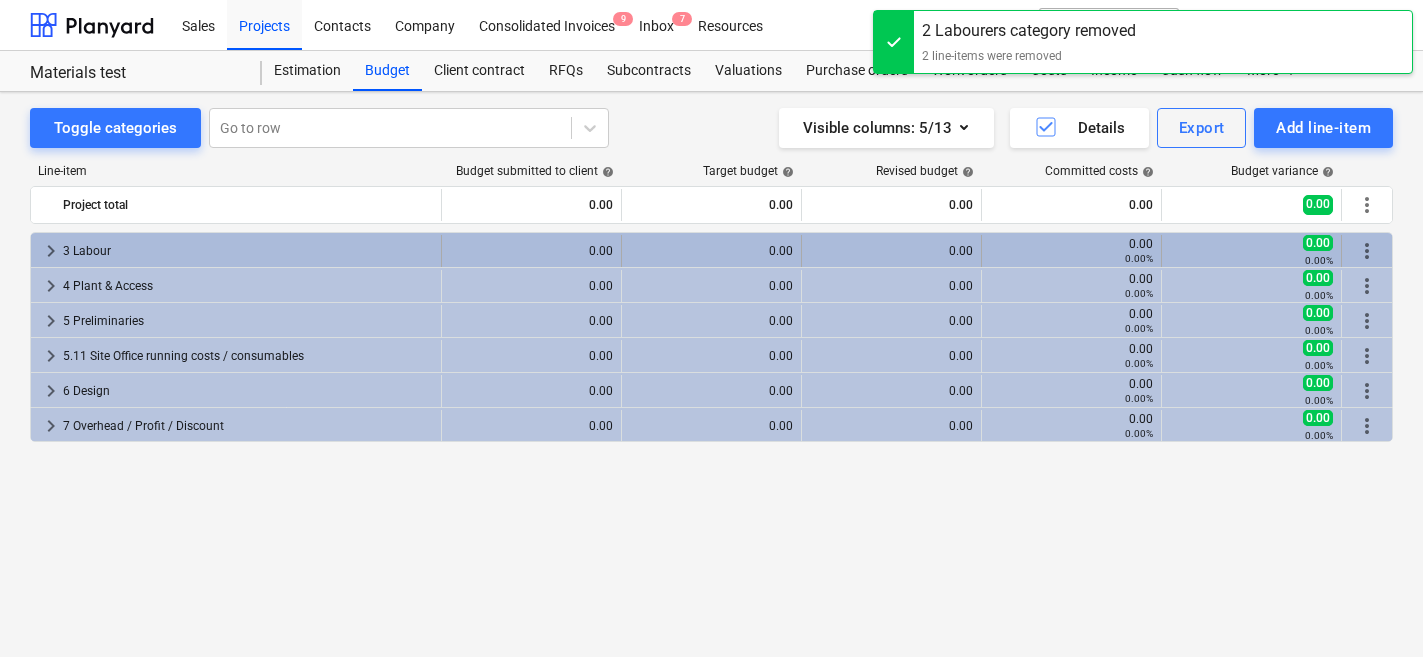 click on "more_vert" at bounding box center [1367, 251] 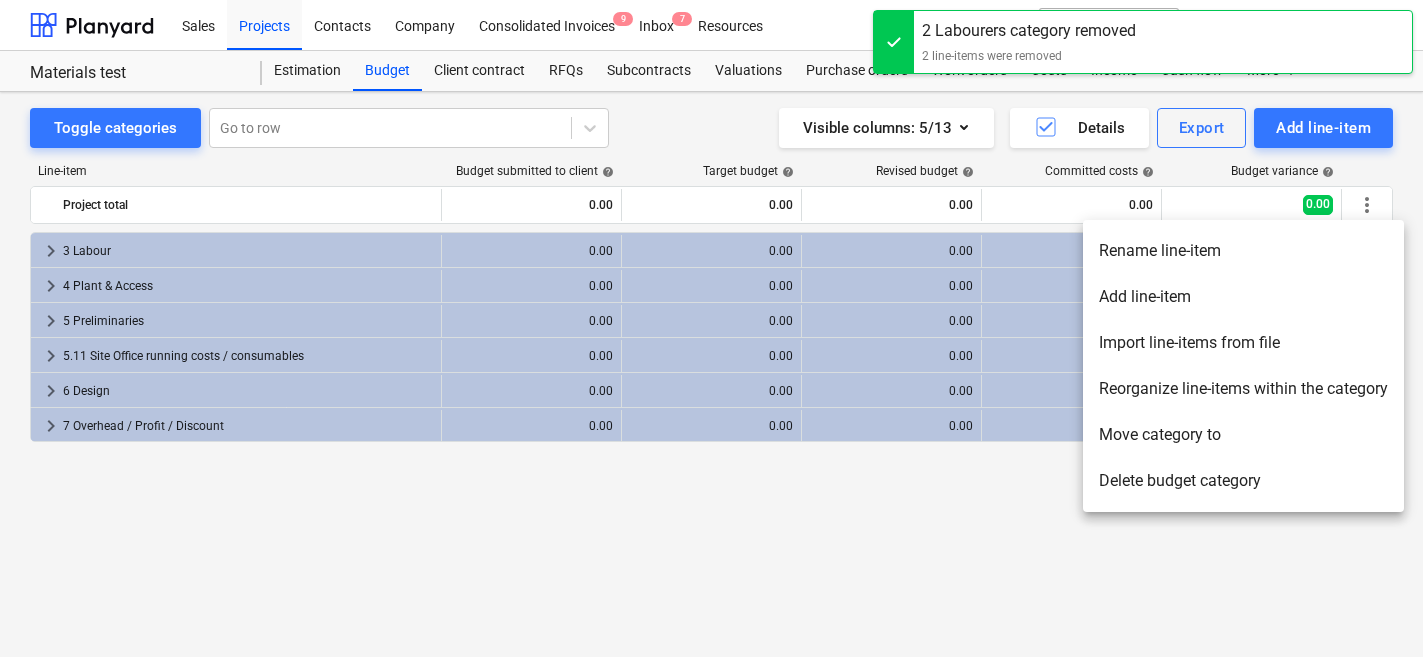click on "Delete budget category" at bounding box center [1243, 481] 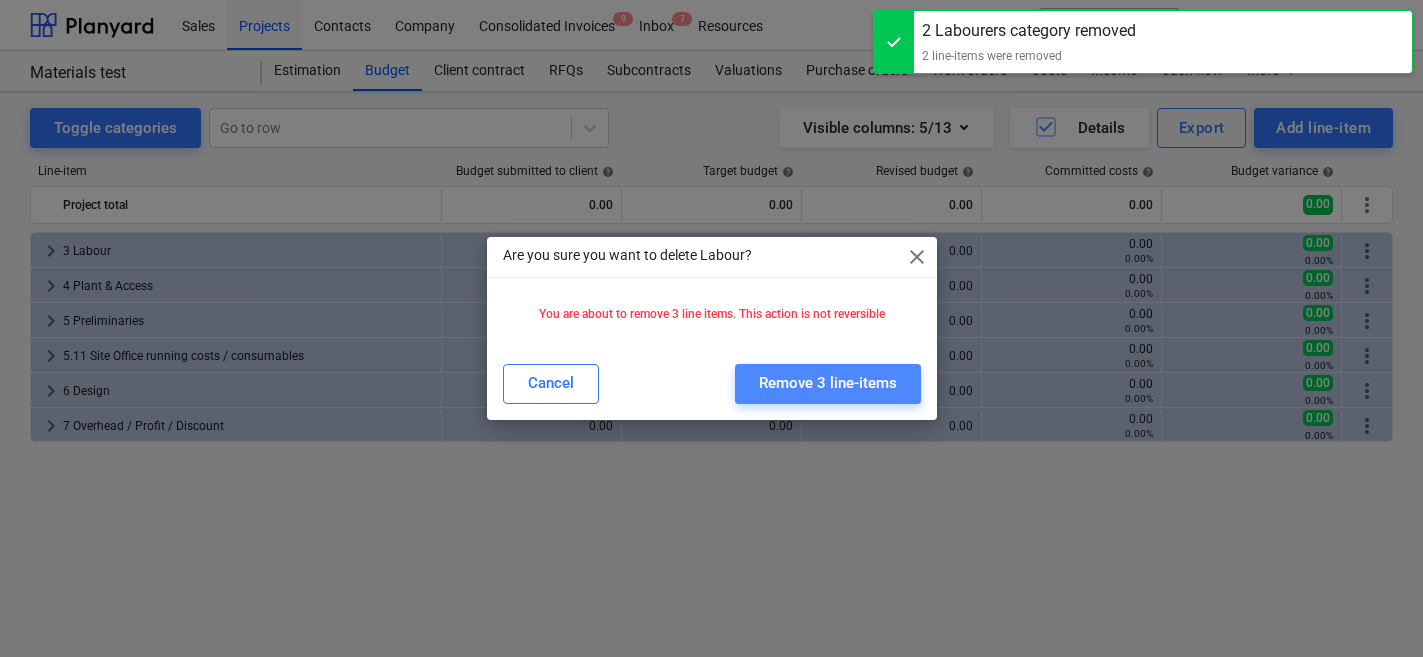 click on "Remove 3 line-items" at bounding box center (828, 383) 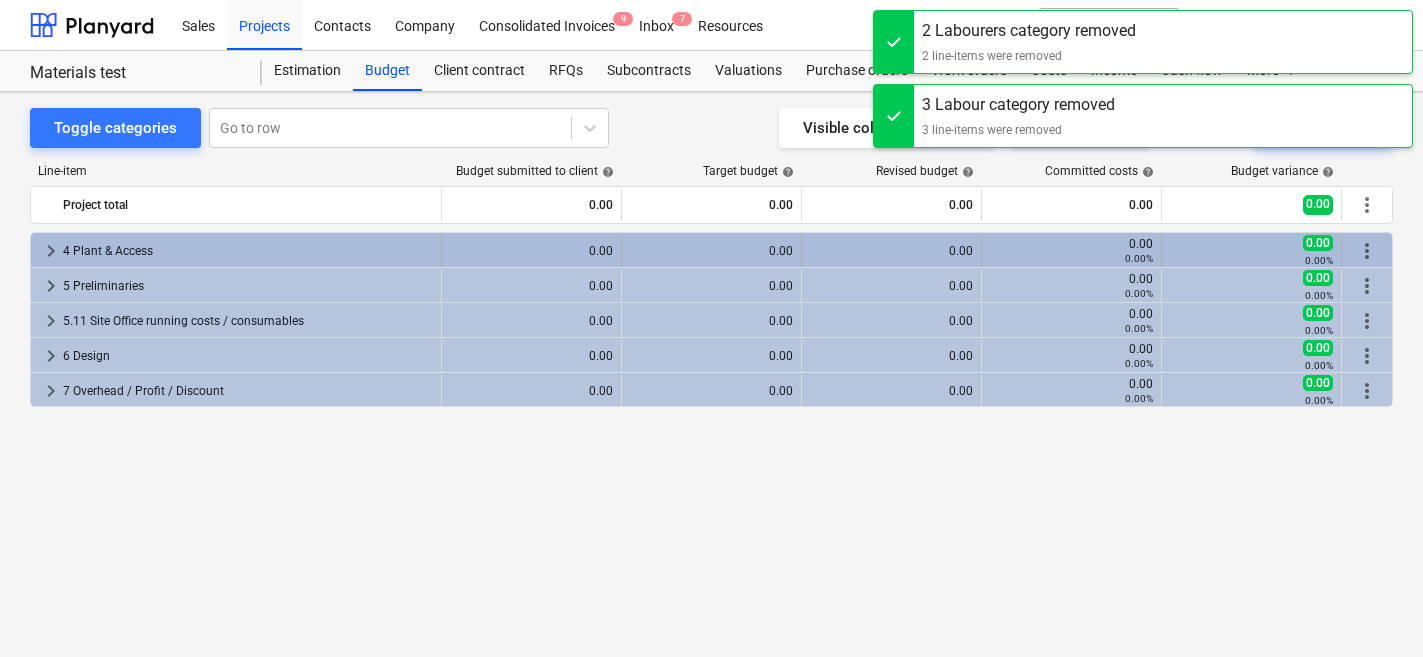 click on "more_vert" at bounding box center [1367, 251] 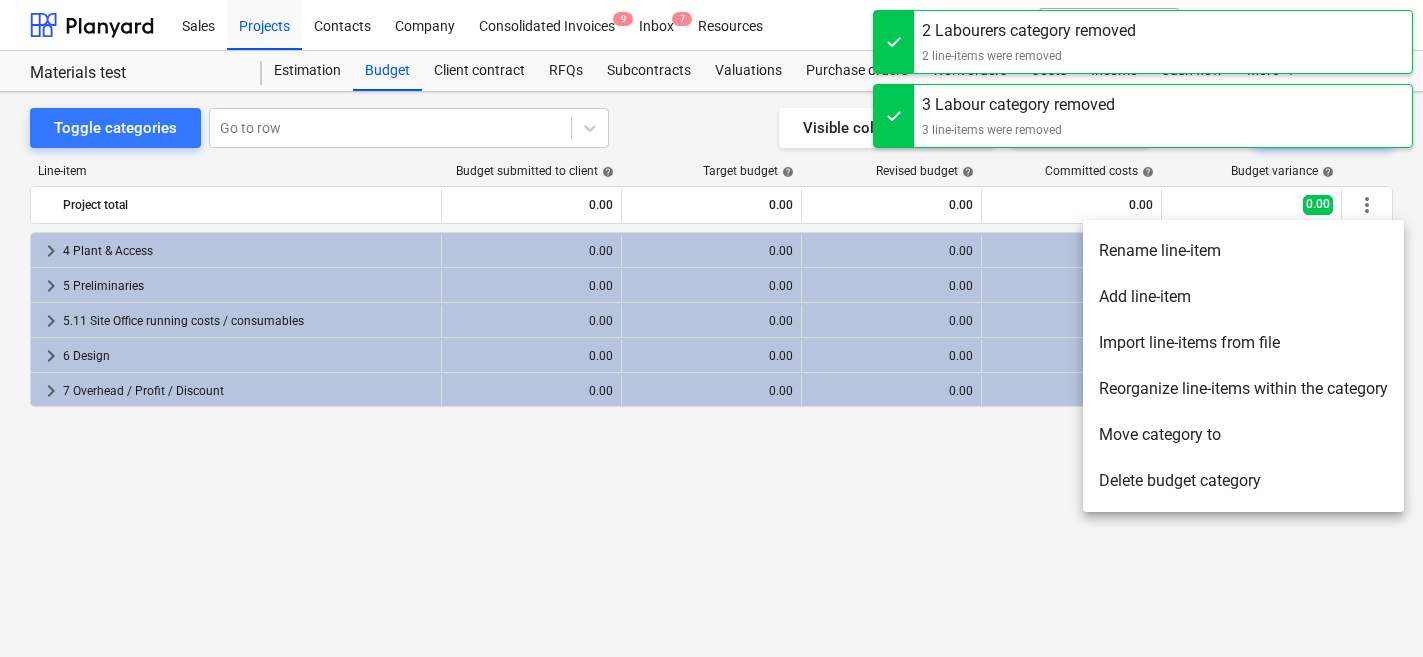 click on "Delete budget category" at bounding box center [1243, 481] 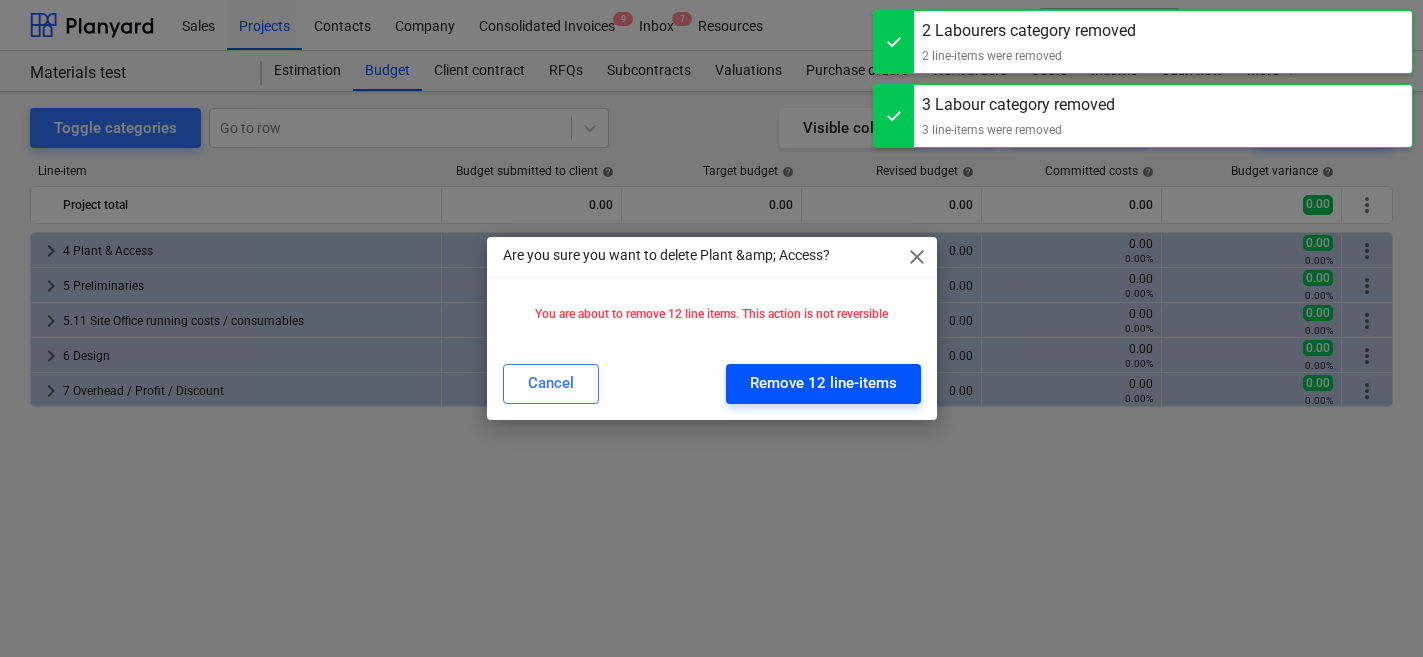 click on "Remove 12 line-items" at bounding box center (823, 384) 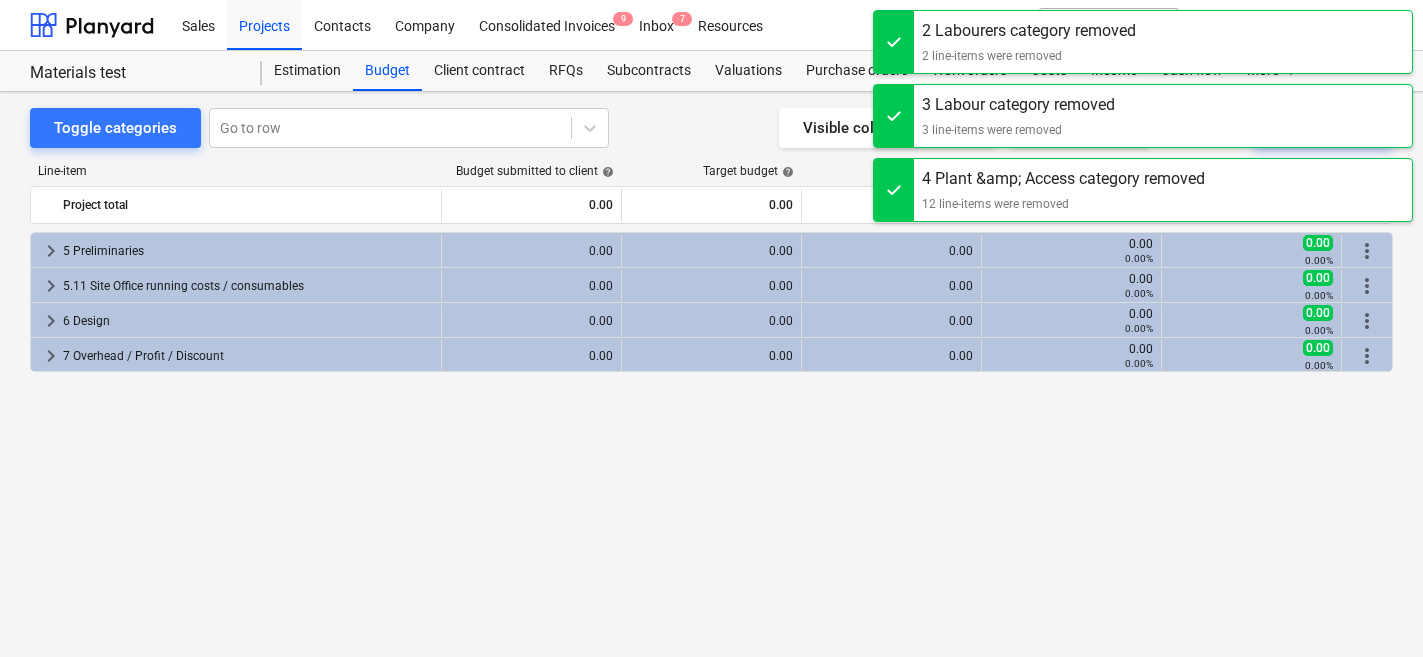 click on "more_vert" at bounding box center [1367, 251] 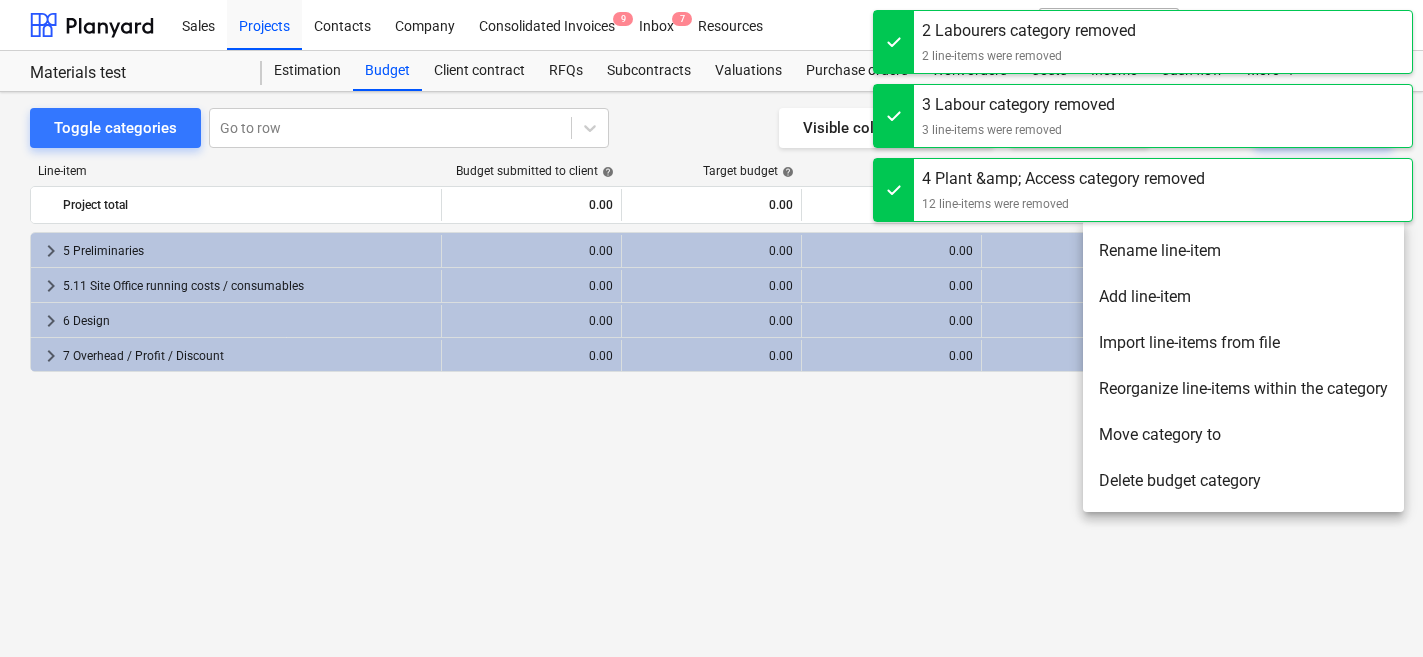click on "Delete budget category" at bounding box center (1243, 481) 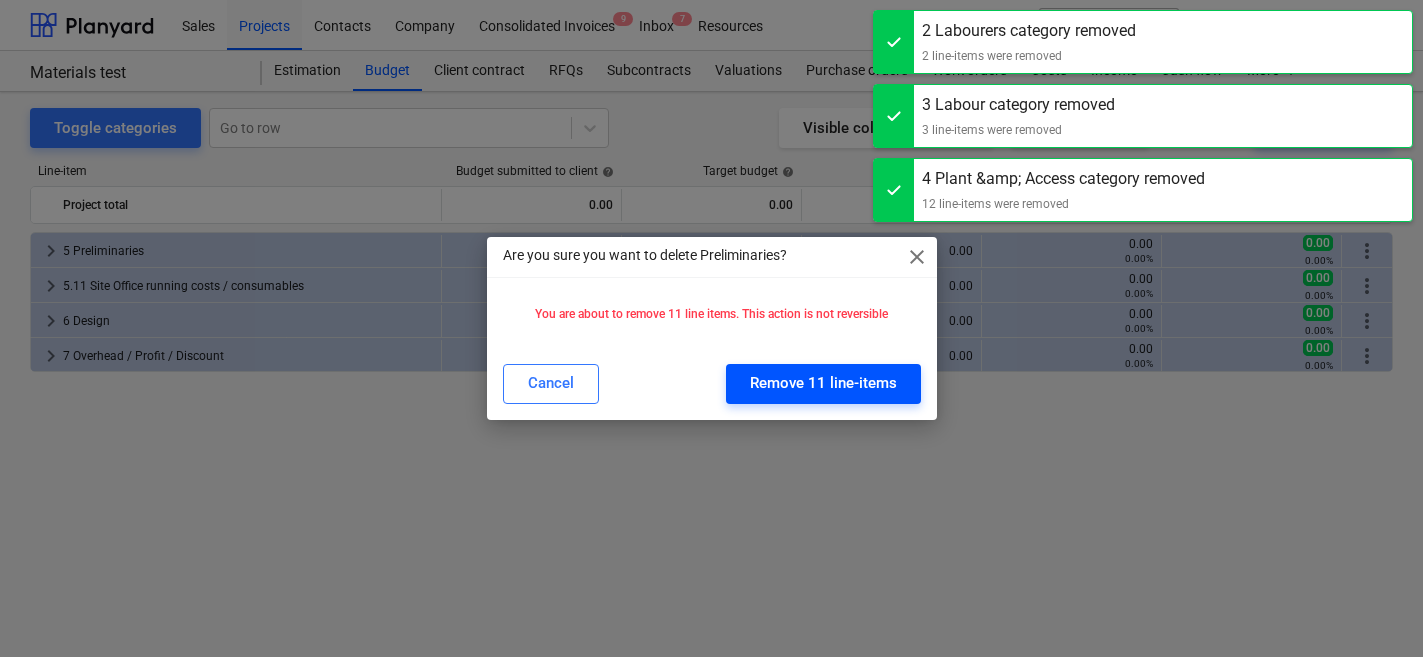 click on "Remove 11 line-items" at bounding box center [823, 383] 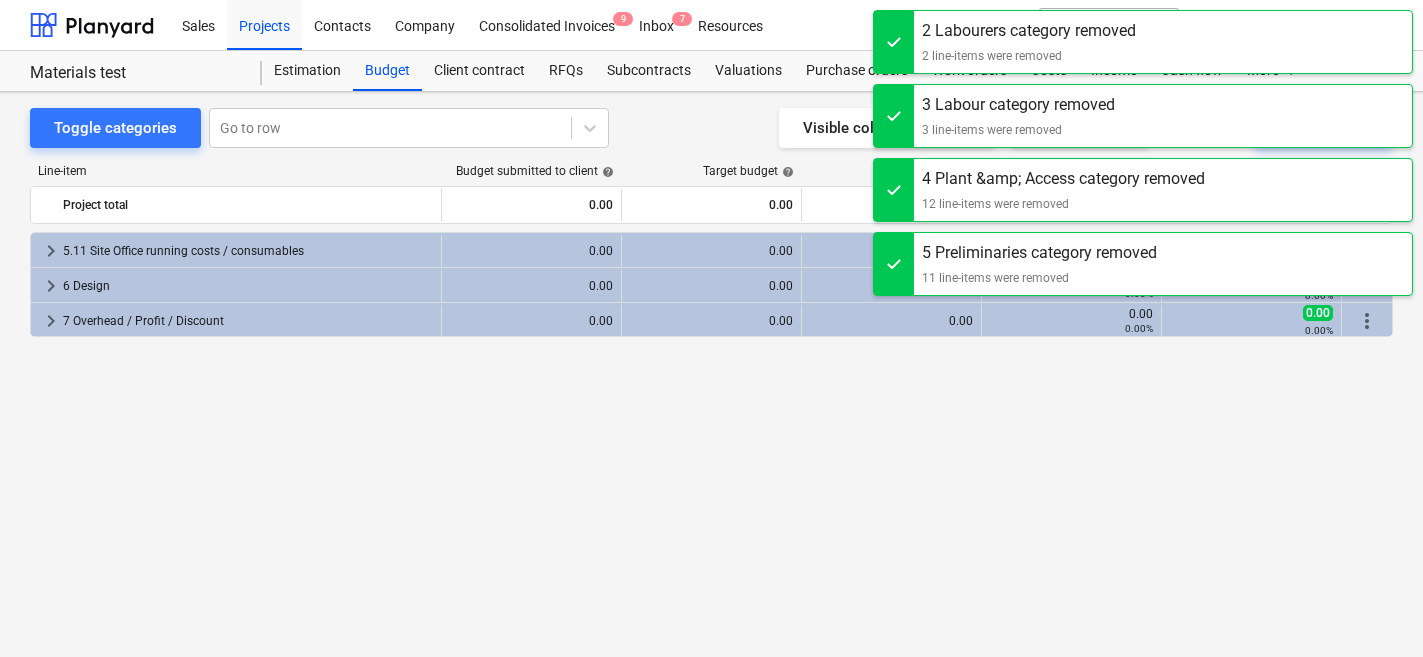 click on "5 Preliminaries category removed 11 line-items were removed" at bounding box center (1143, 264) 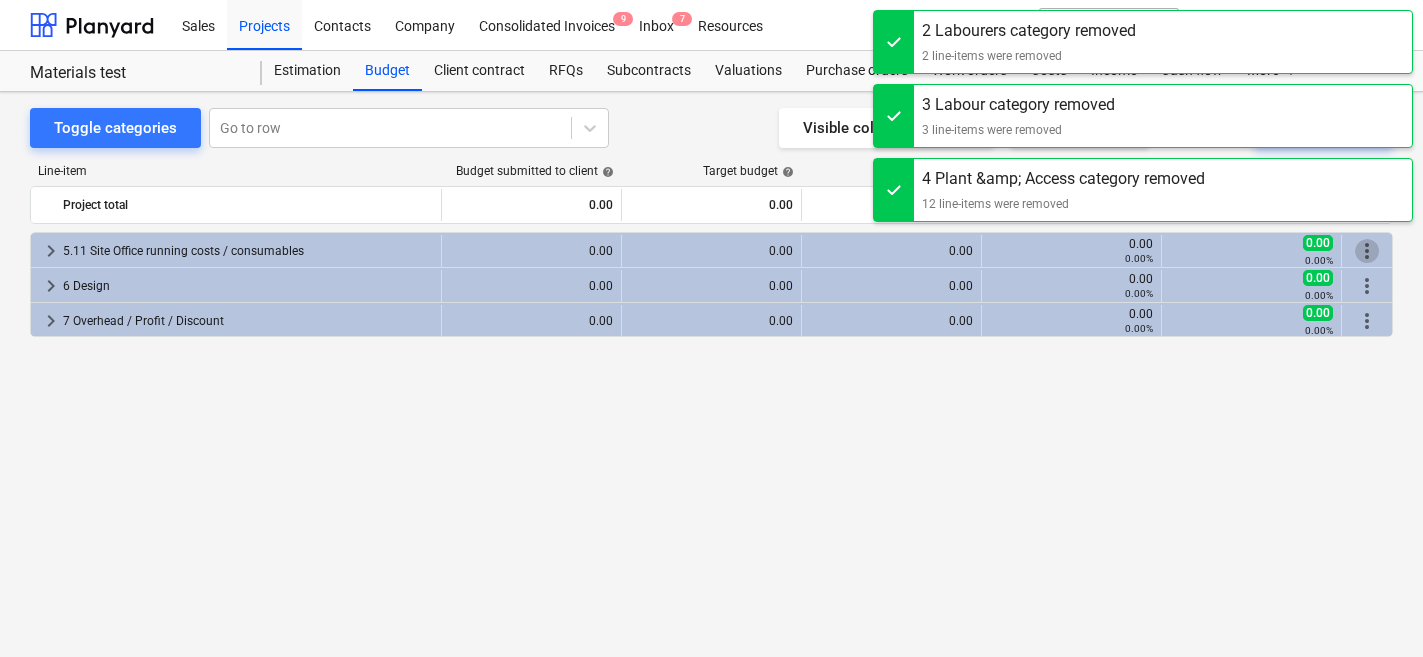 click on "more_vert" at bounding box center (1367, 251) 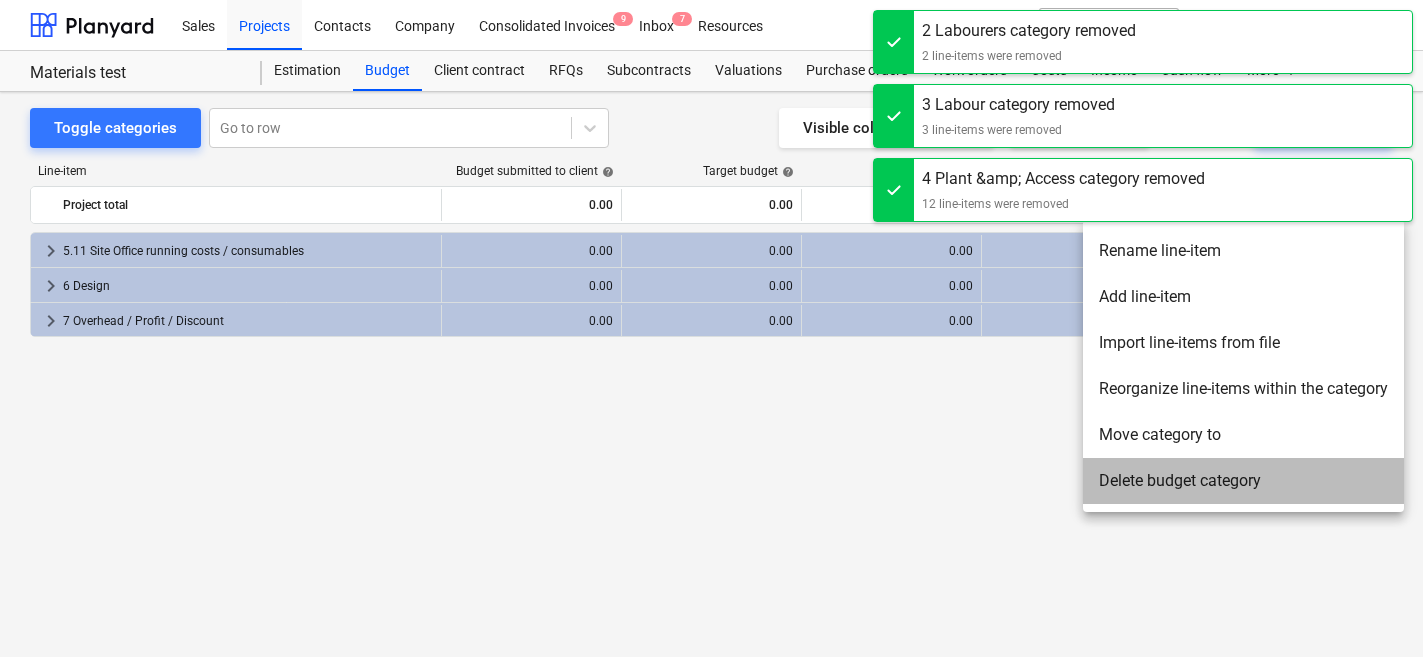 click on "Delete budget category" at bounding box center [1243, 481] 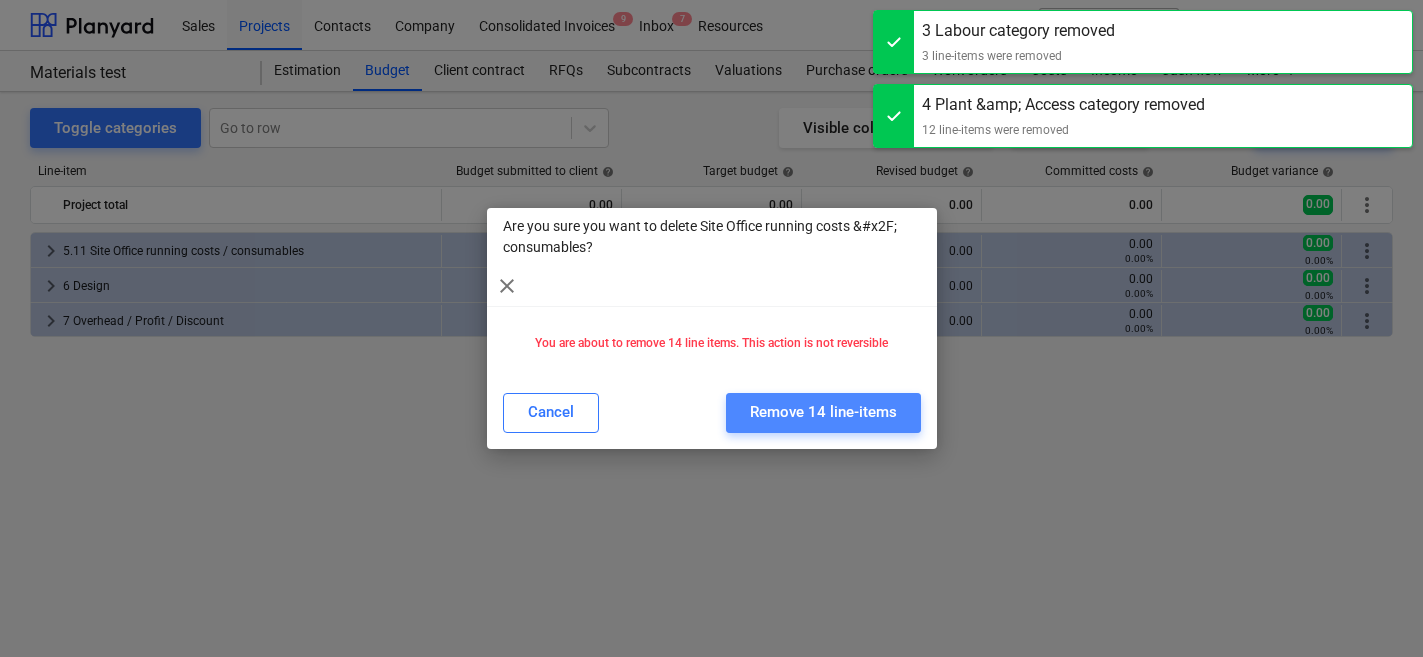click on "Remove 14 line-items" at bounding box center (823, 412) 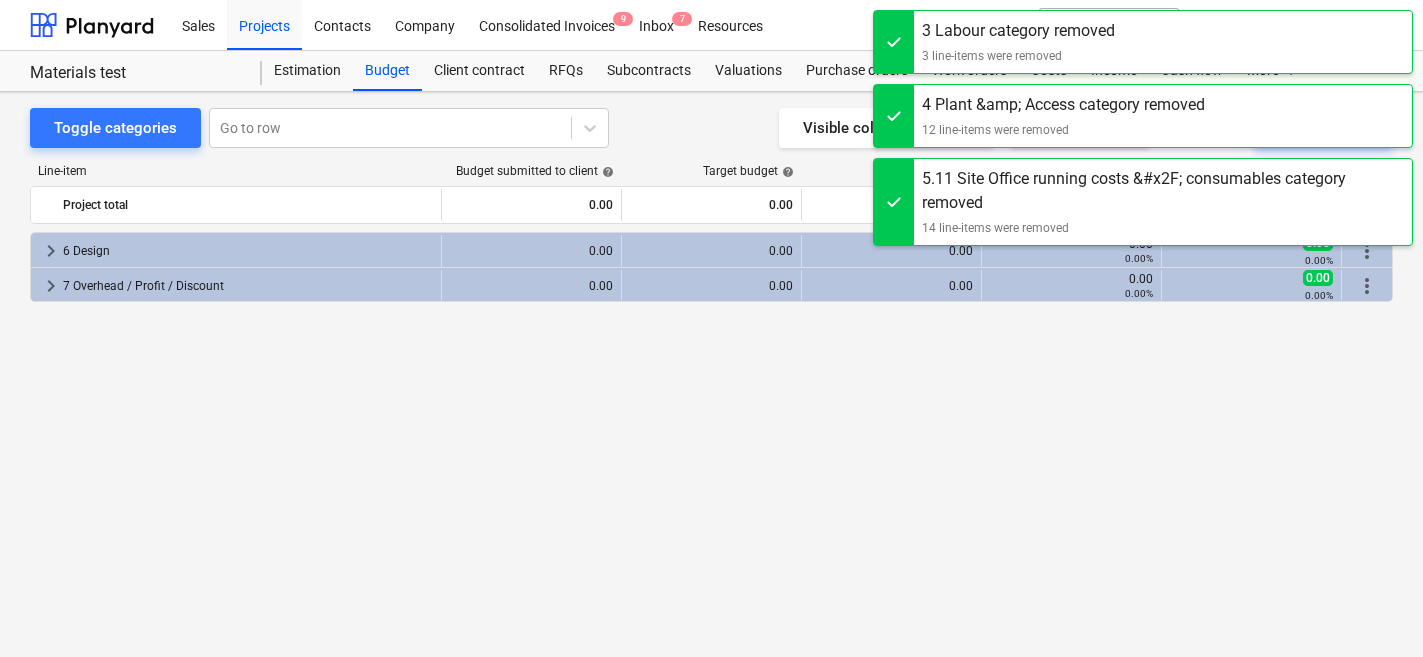 click on "5.11 Site Office running costs &#x2F; consumables category removed 14 line-items were removed" at bounding box center (1143, 202) 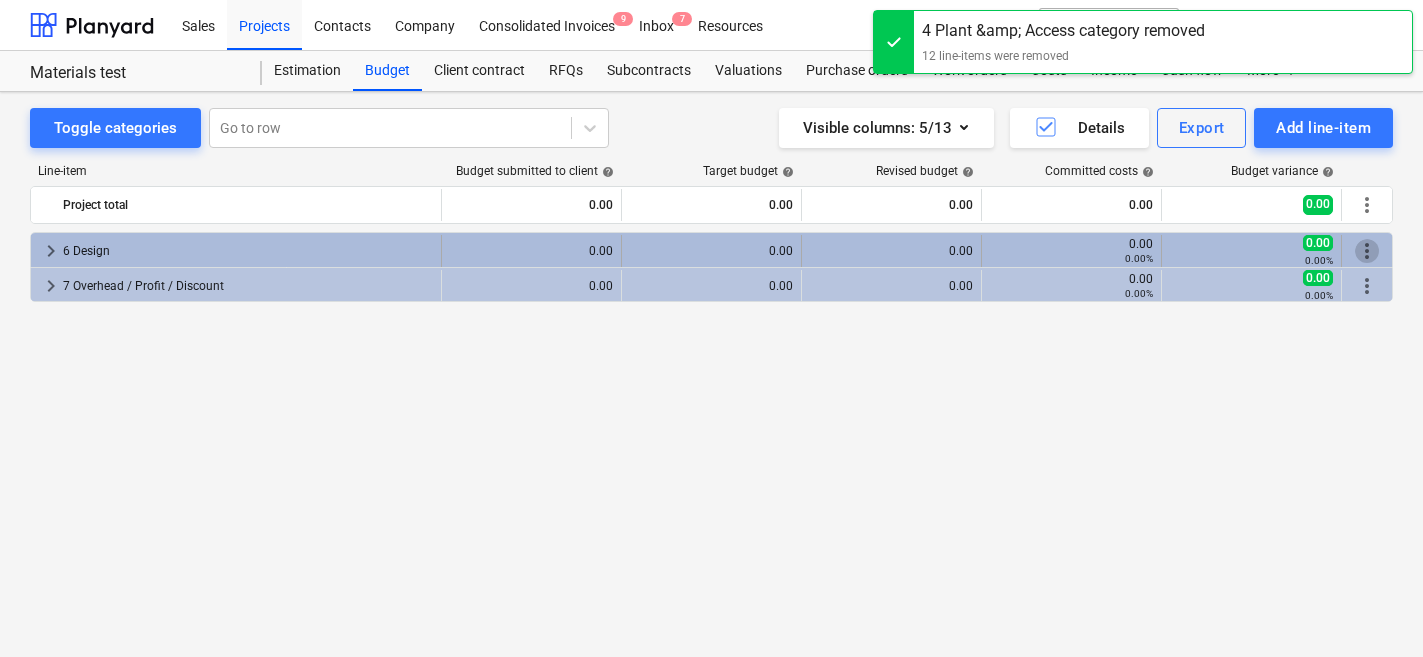 click on "more_vert" at bounding box center [1367, 251] 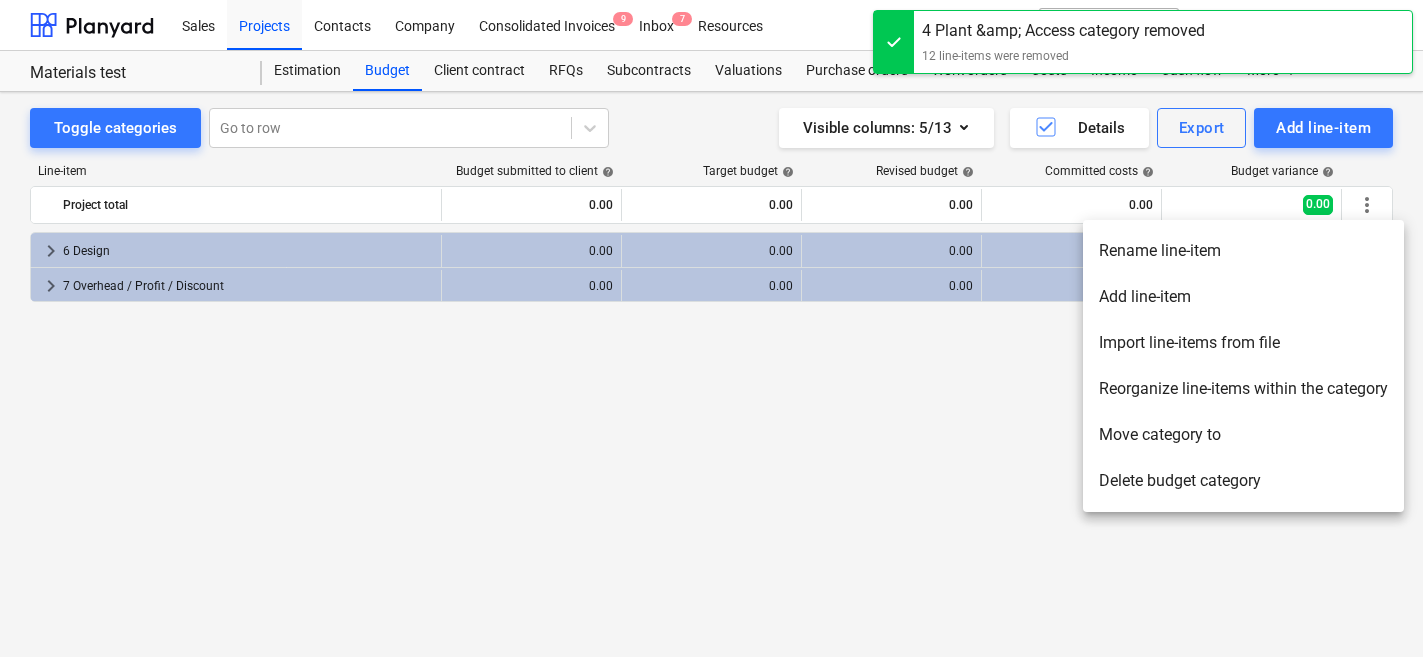 click on "Delete budget category" at bounding box center (1243, 481) 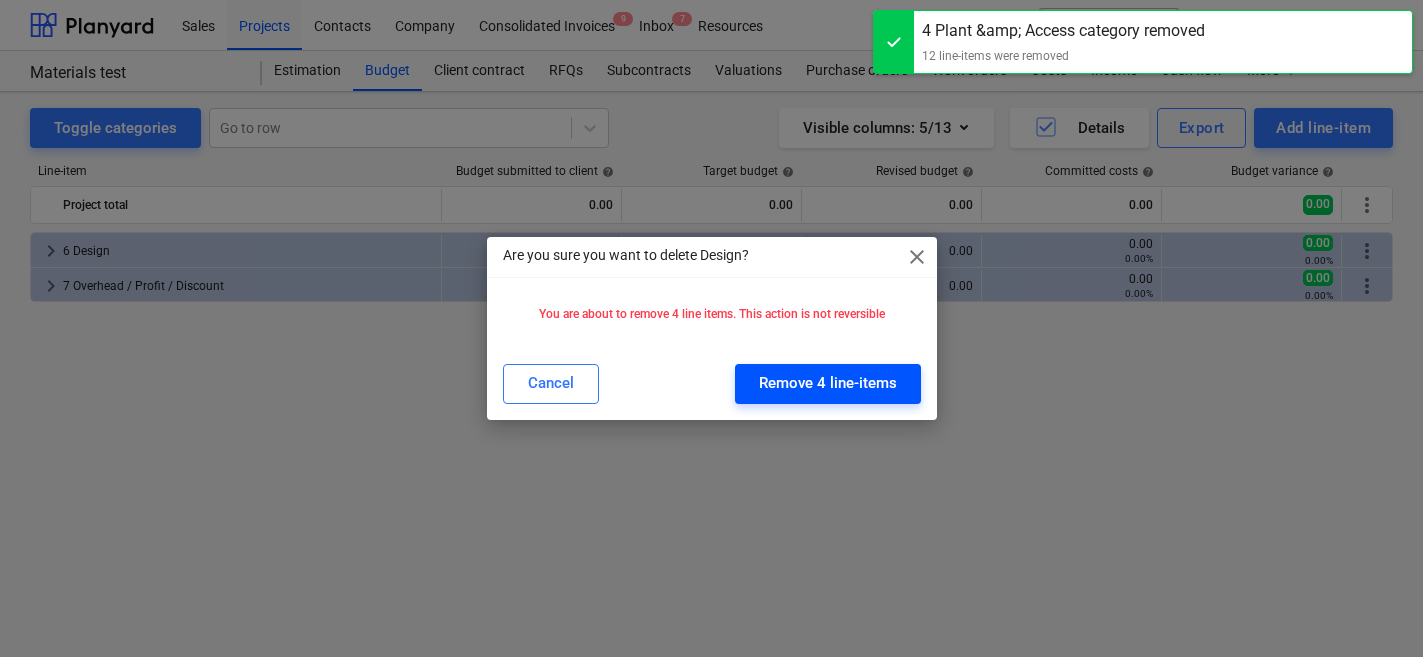 click on "Remove 4 line-items" at bounding box center [828, 384] 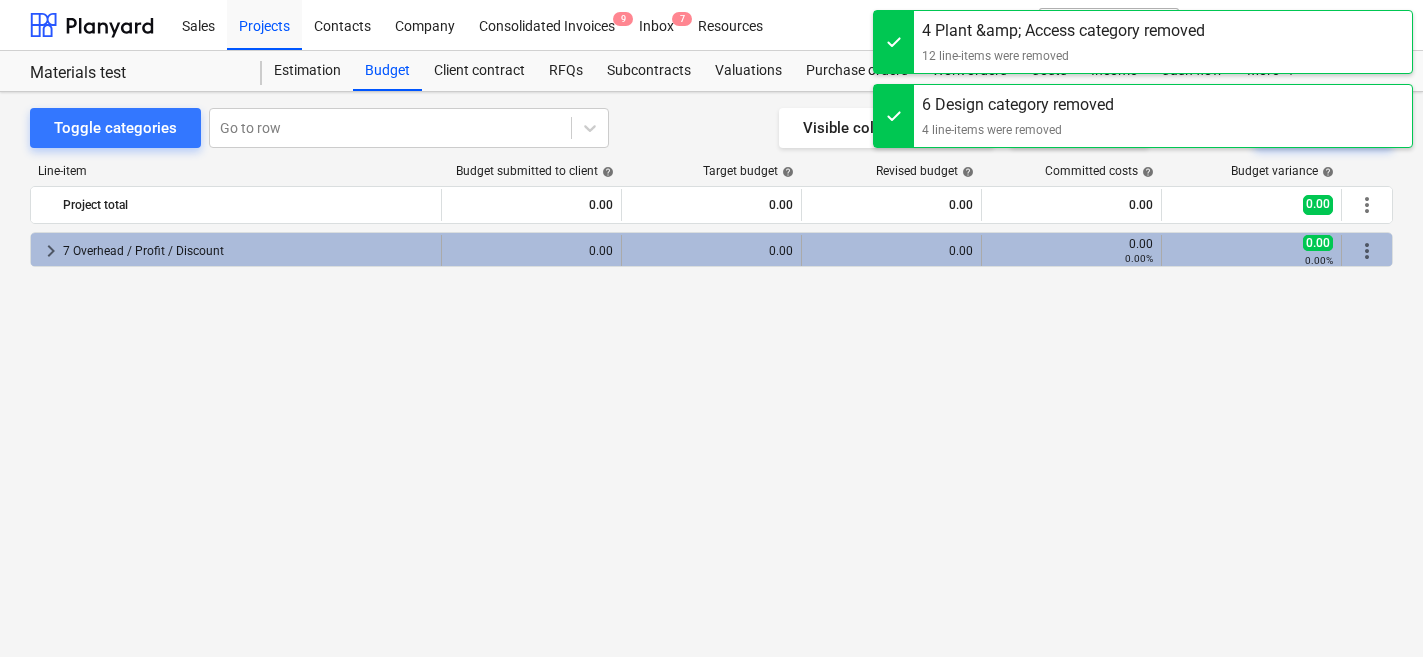drag, startPoint x: 1362, startPoint y: 255, endPoint x: 1372, endPoint y: 246, distance: 13.453624 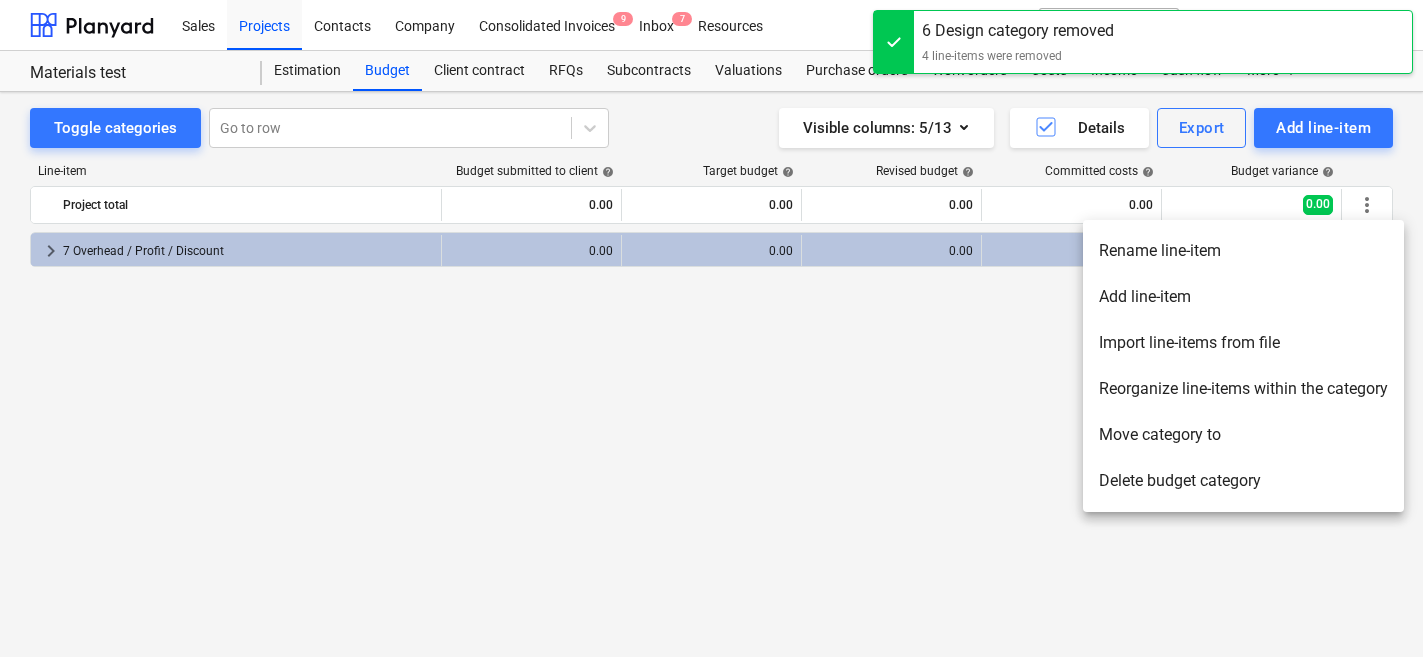 click on "Delete budget category" at bounding box center [1243, 481] 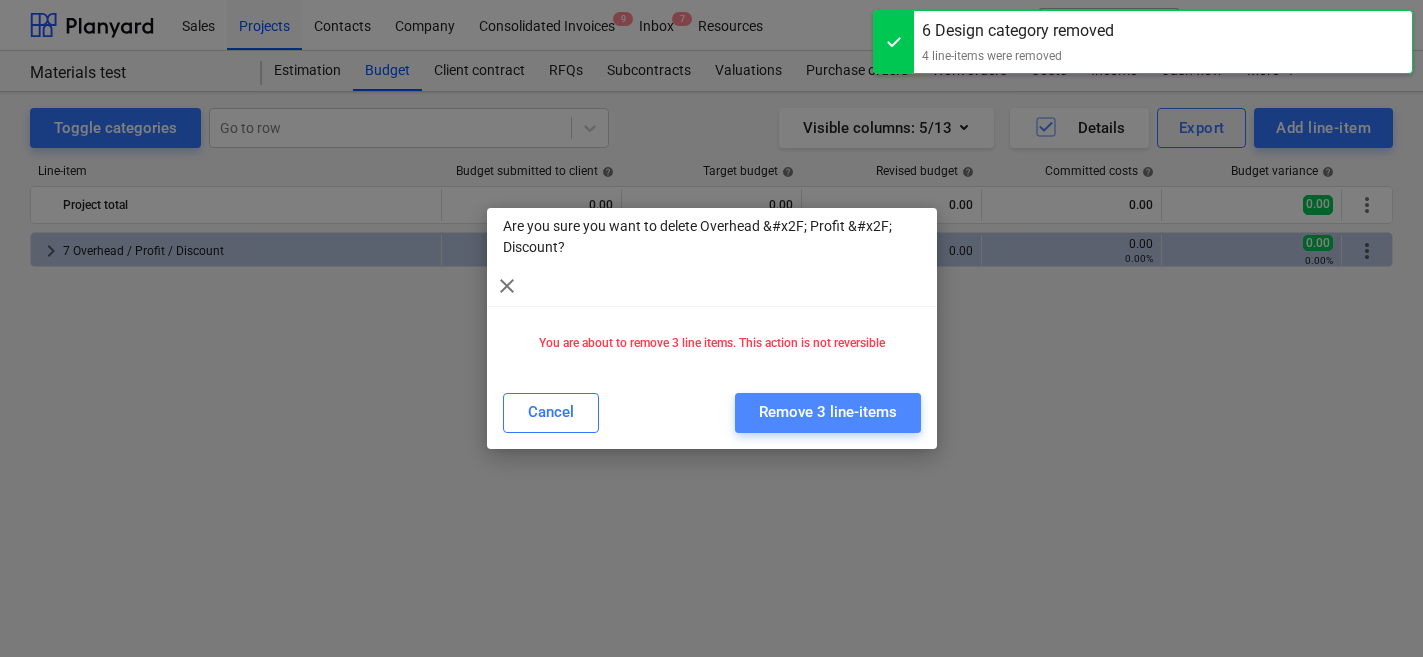 click on "Remove 3 line-items" at bounding box center [828, 412] 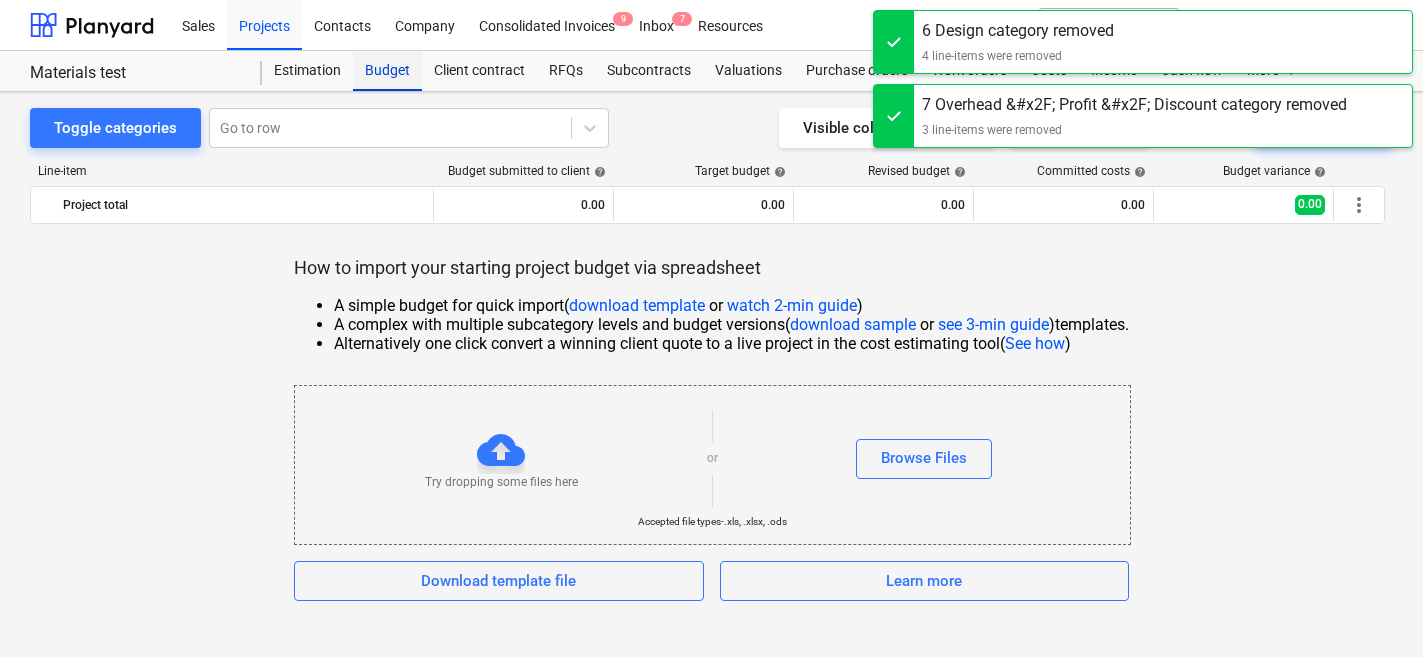 click on "Budget" at bounding box center [387, 71] 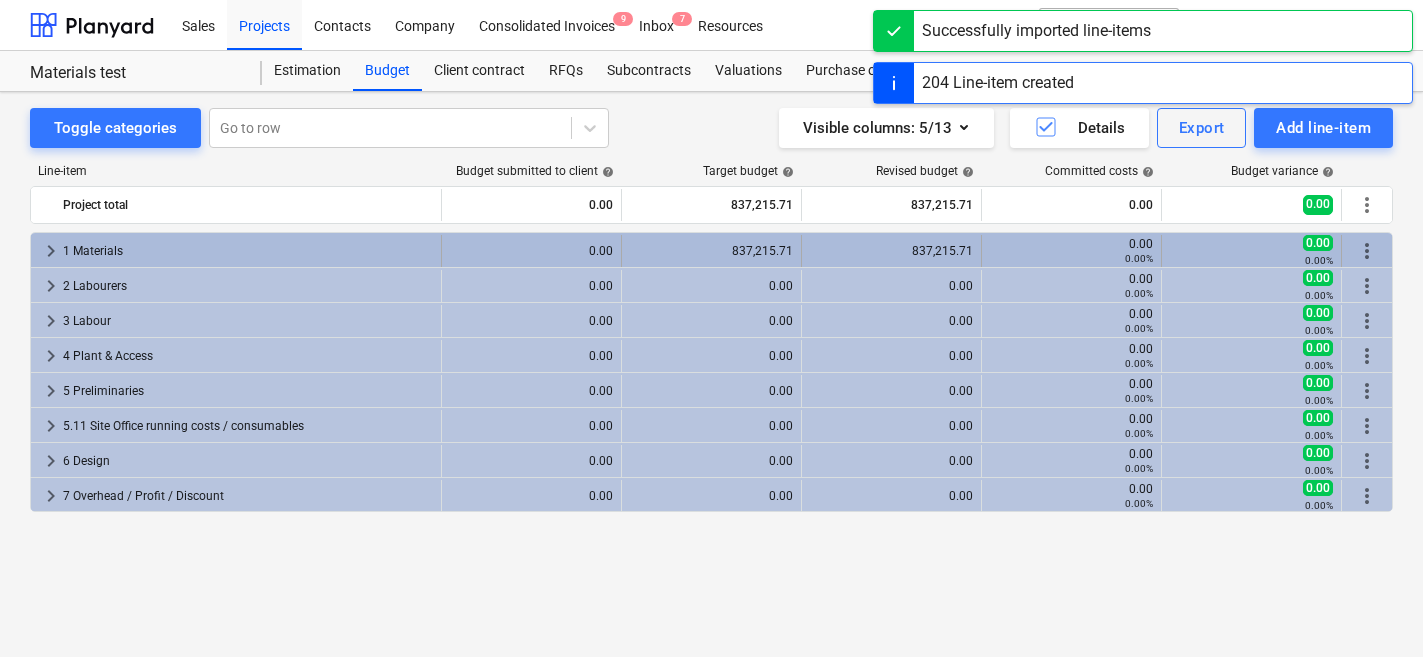 click on "keyboard_arrow_right" at bounding box center (51, 251) 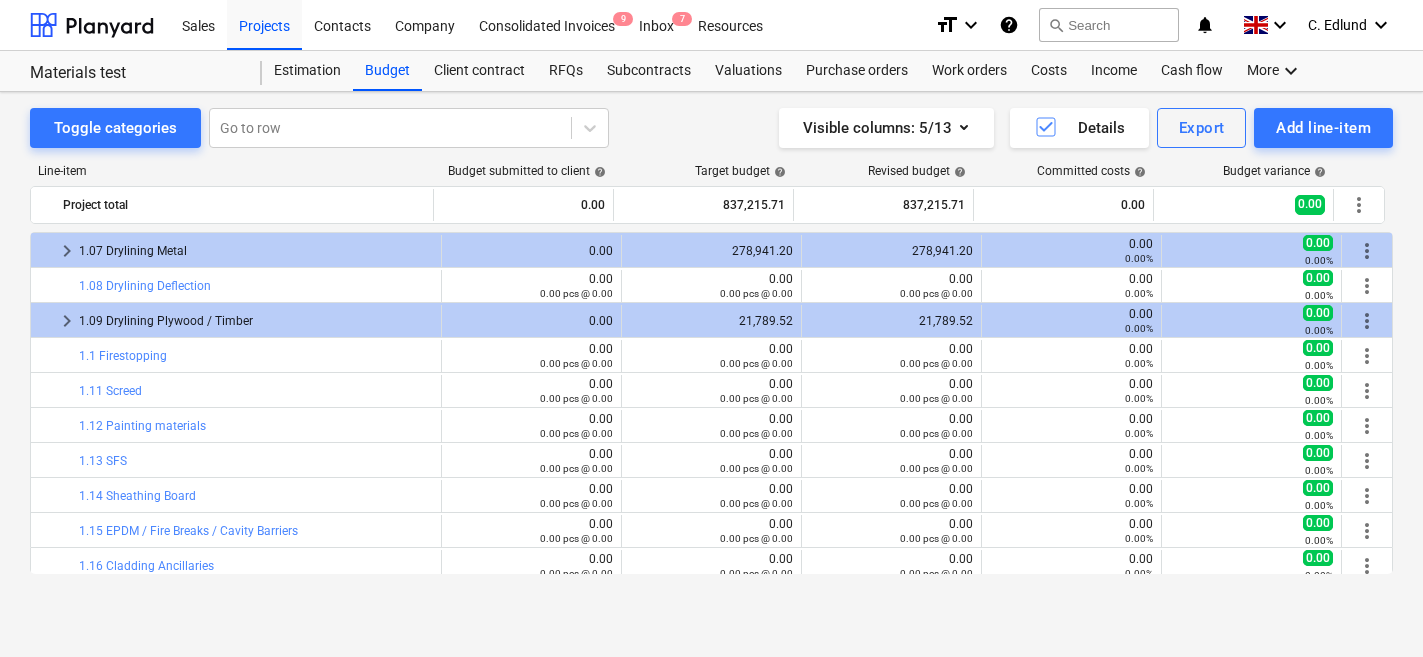 scroll, scrollTop: 212, scrollLeft: 0, axis: vertical 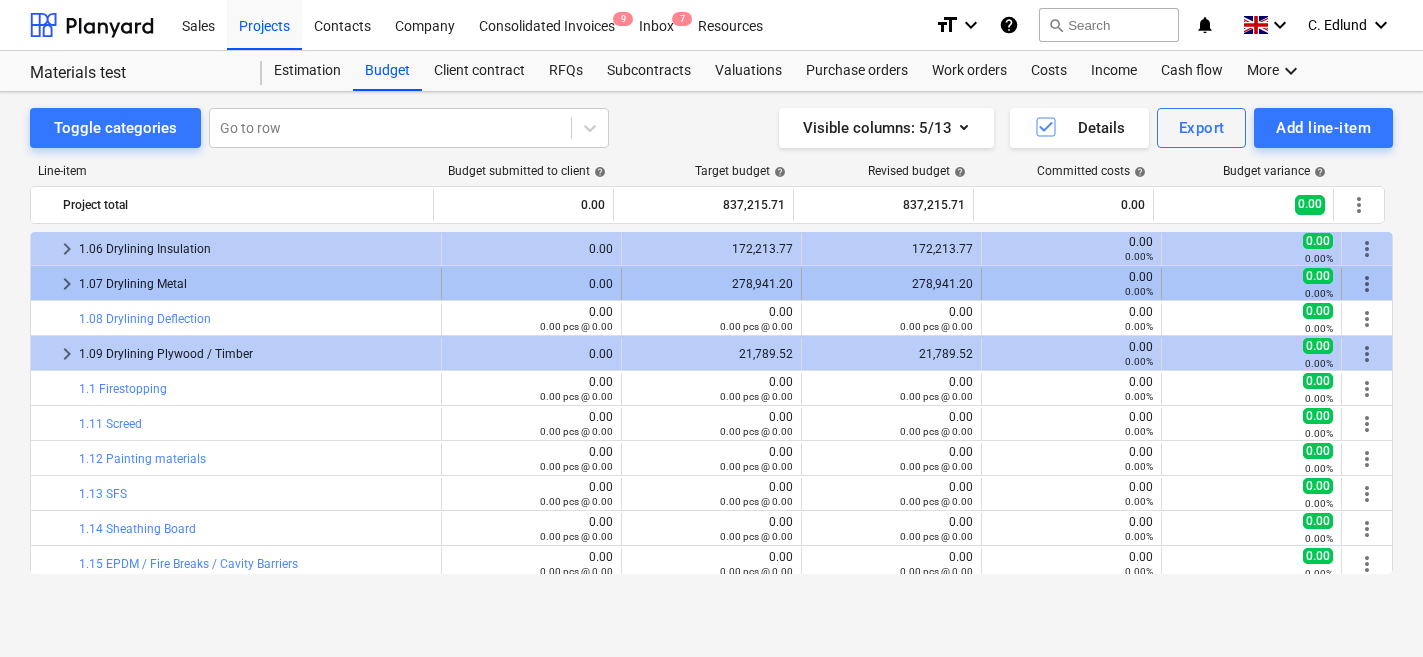 click on "keyboard_arrow_right" at bounding box center [67, 284] 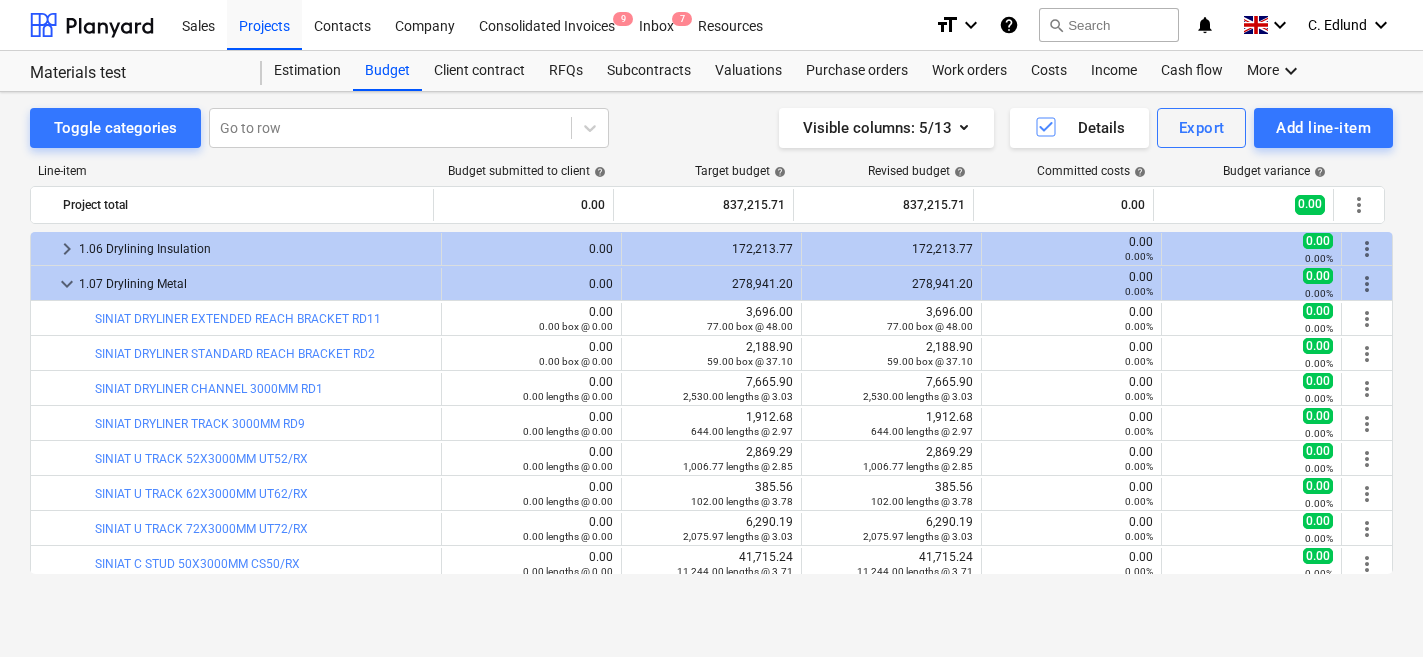 click on "keyboard_arrow_down" at bounding box center [67, 284] 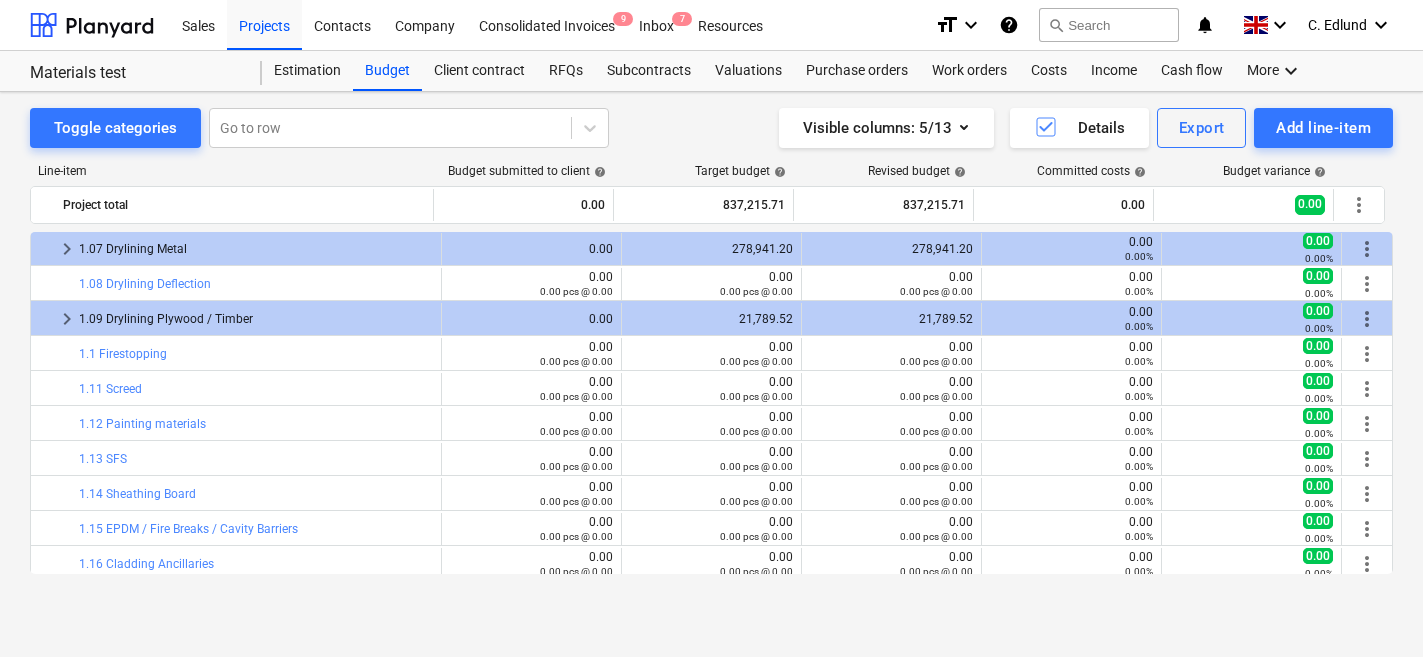 scroll, scrollTop: 234, scrollLeft: 0, axis: vertical 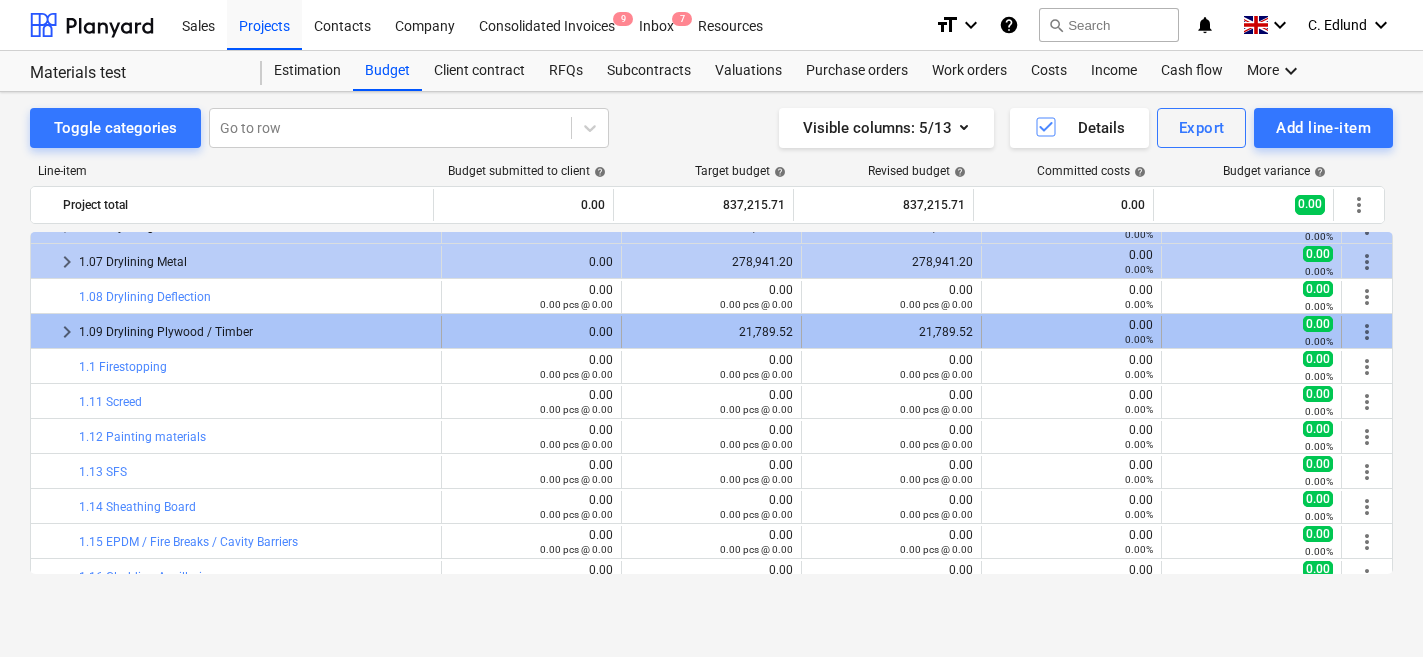 click at bounding box center (47, 332) 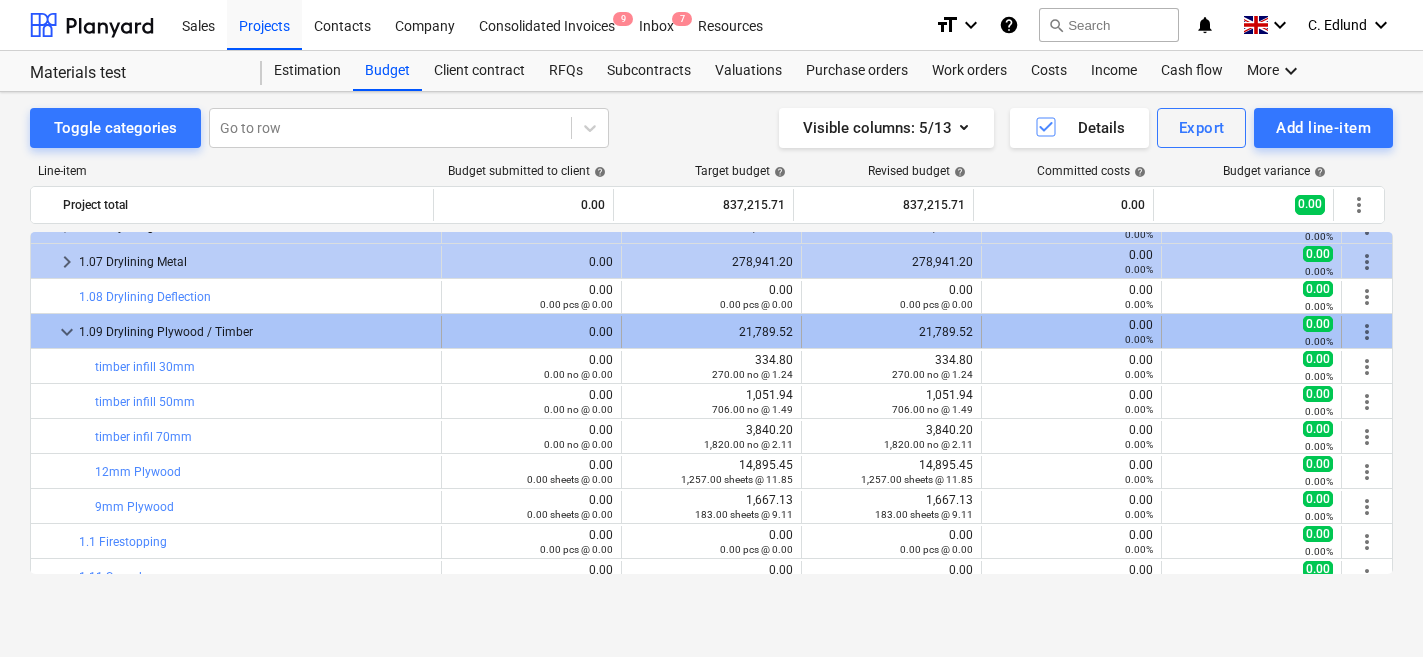 click on "keyboard_arrow_down" at bounding box center [67, 332] 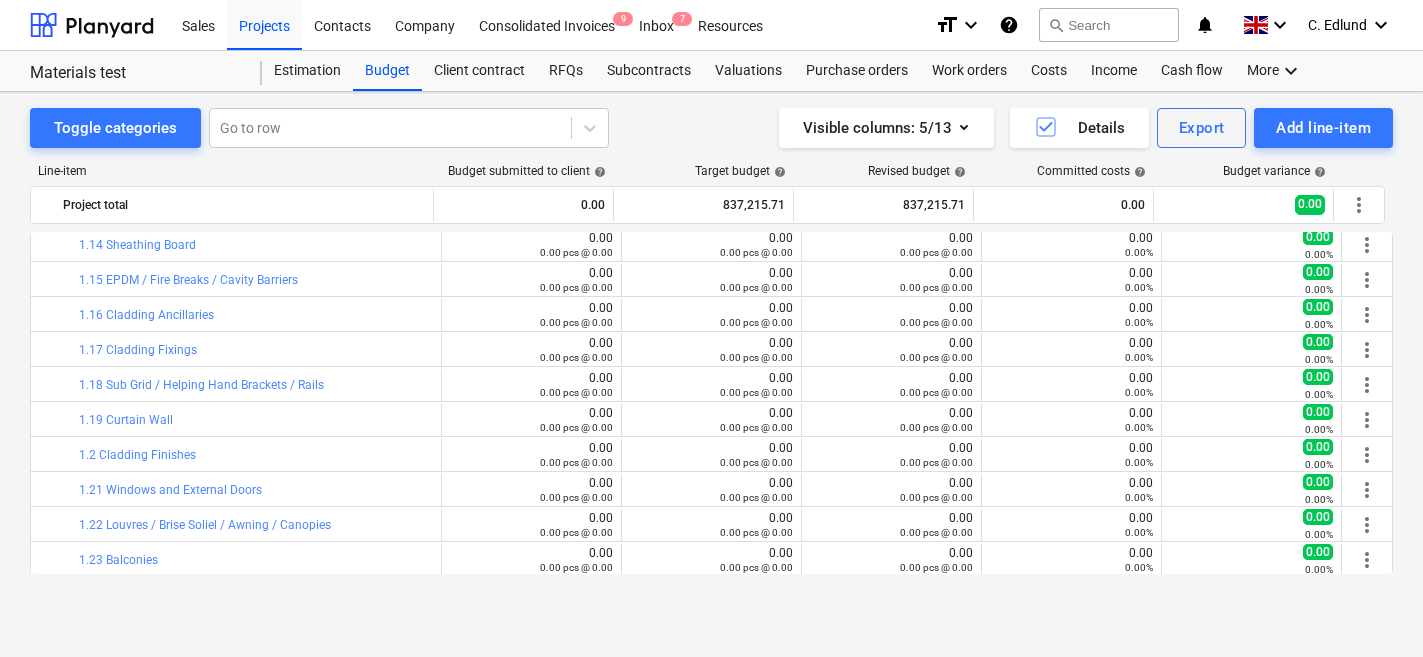 scroll, scrollTop: 0, scrollLeft: 0, axis: both 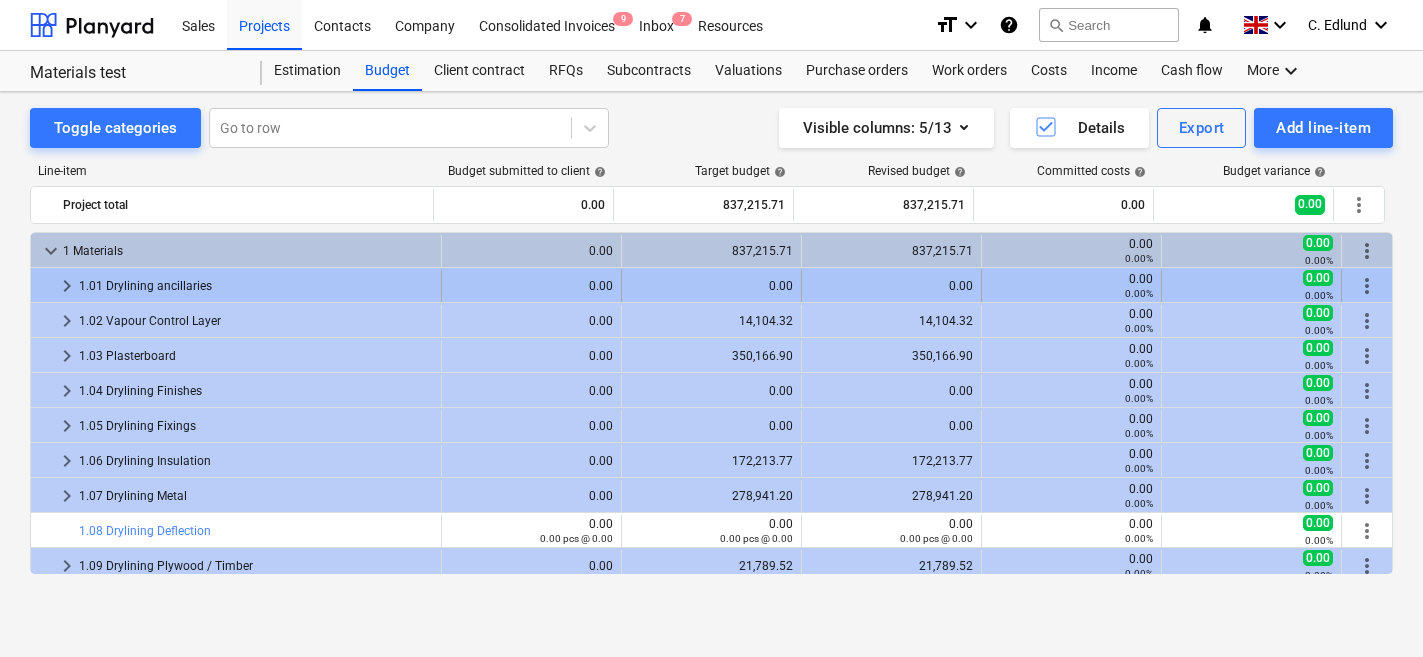 click on "keyboard_arrow_right" at bounding box center [67, 286] 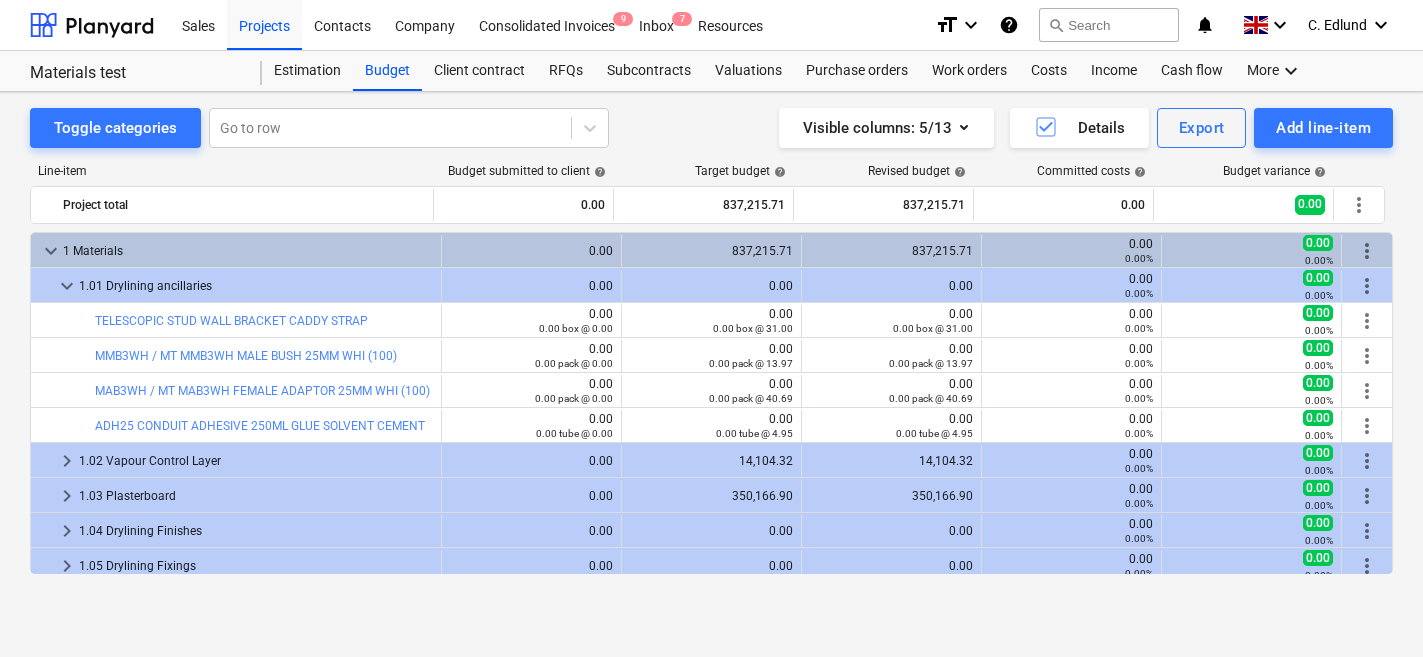 click on "keyboard_arrow_down" at bounding box center (67, 286) 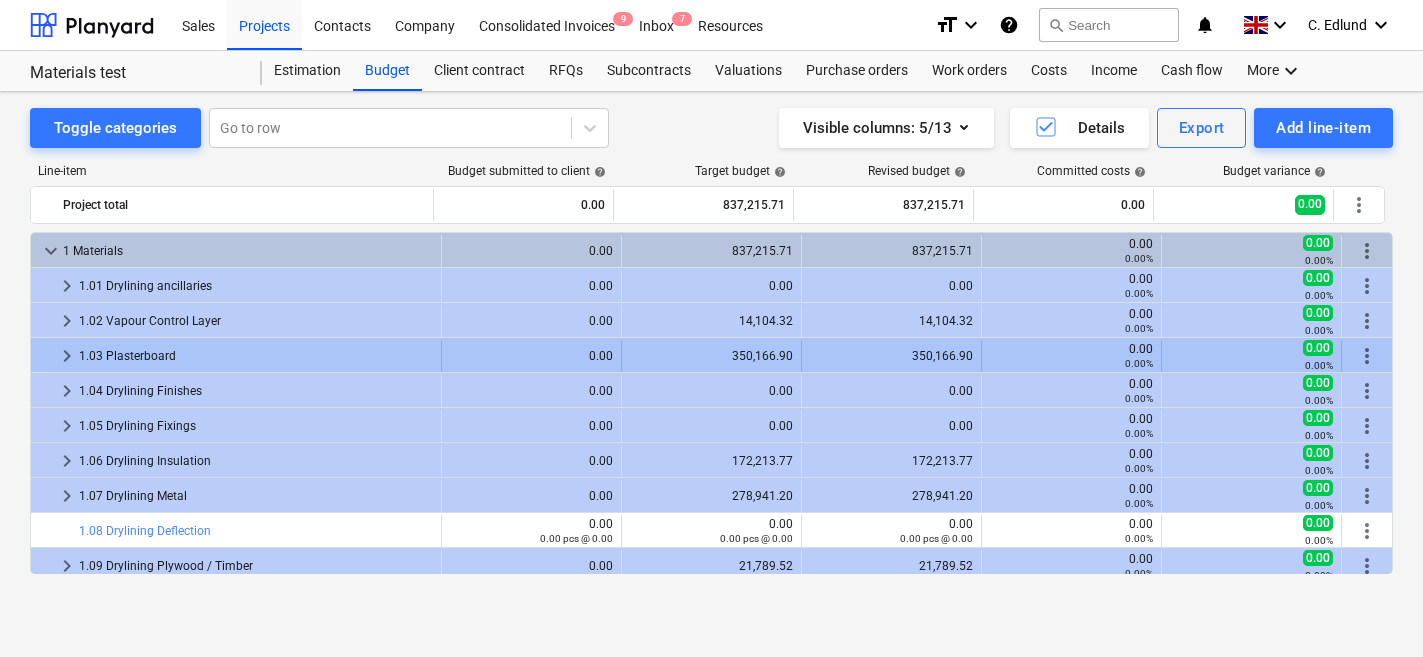 click on "keyboard_arrow_right" at bounding box center [67, 356] 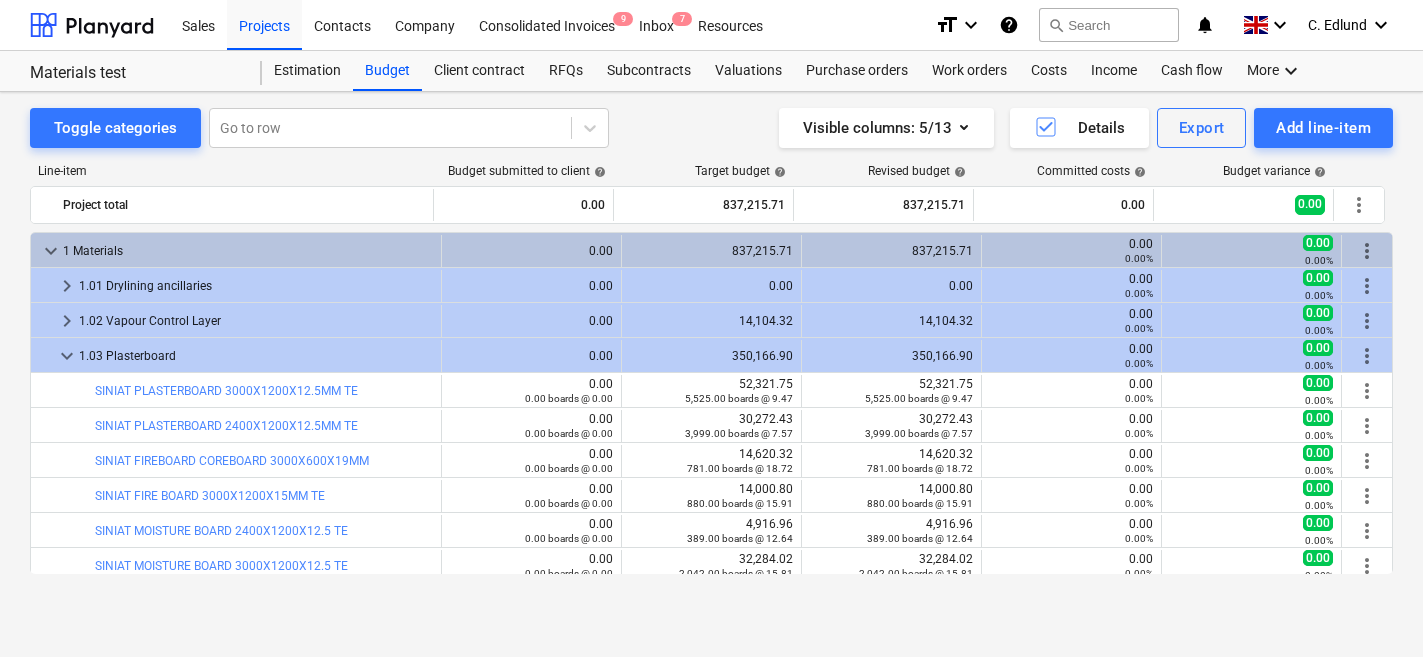 click on "keyboard_arrow_down" at bounding box center (67, 356) 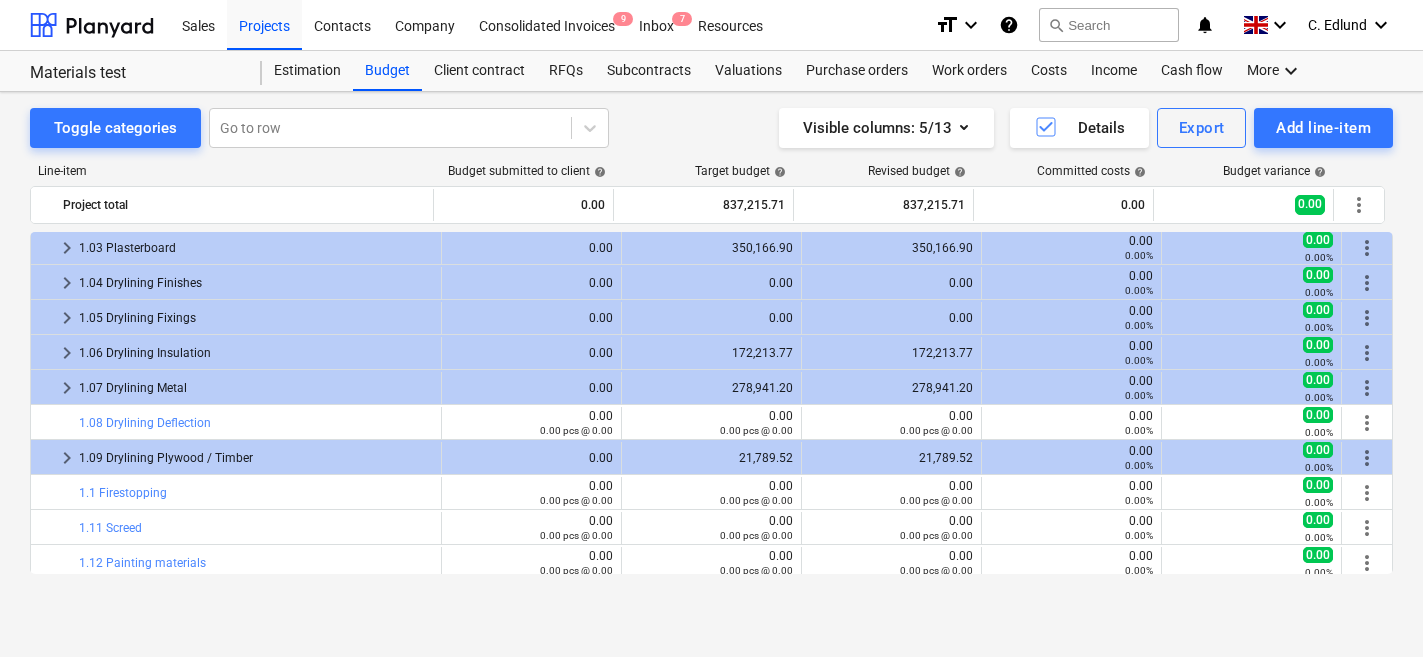 scroll, scrollTop: 161, scrollLeft: 0, axis: vertical 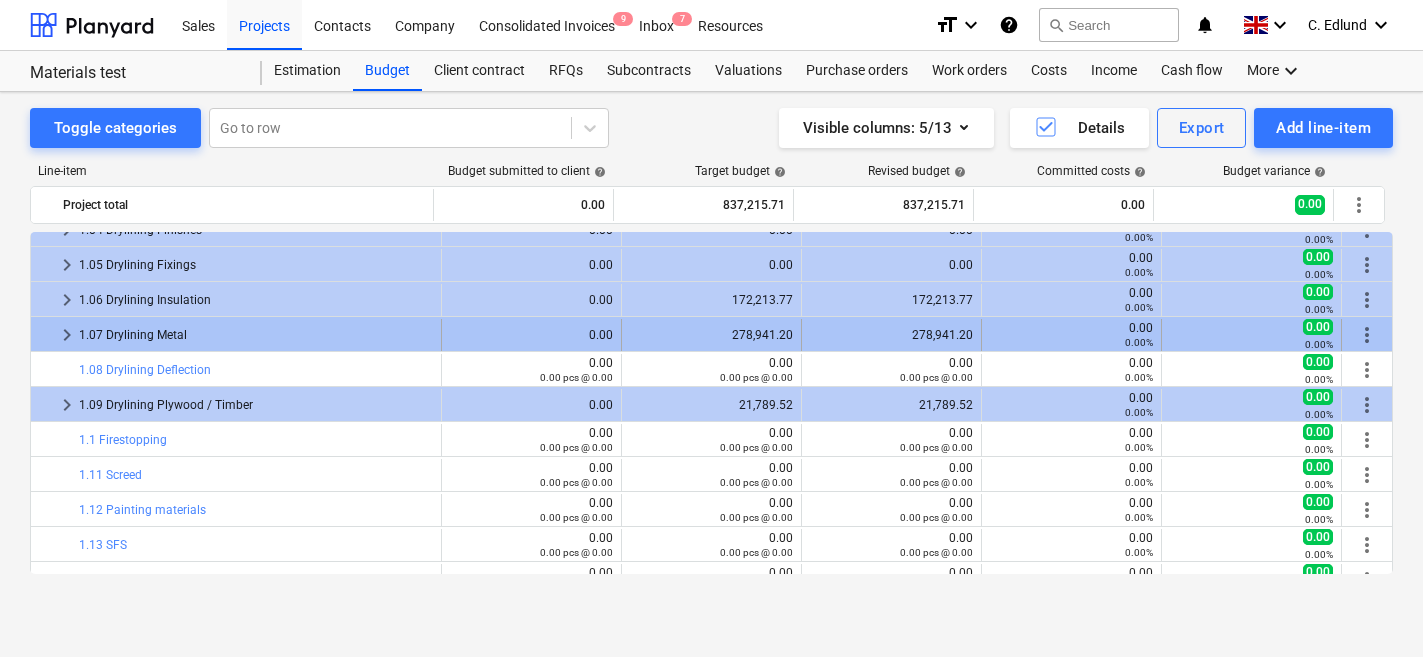 click on "keyboard_arrow_right" at bounding box center (67, 335) 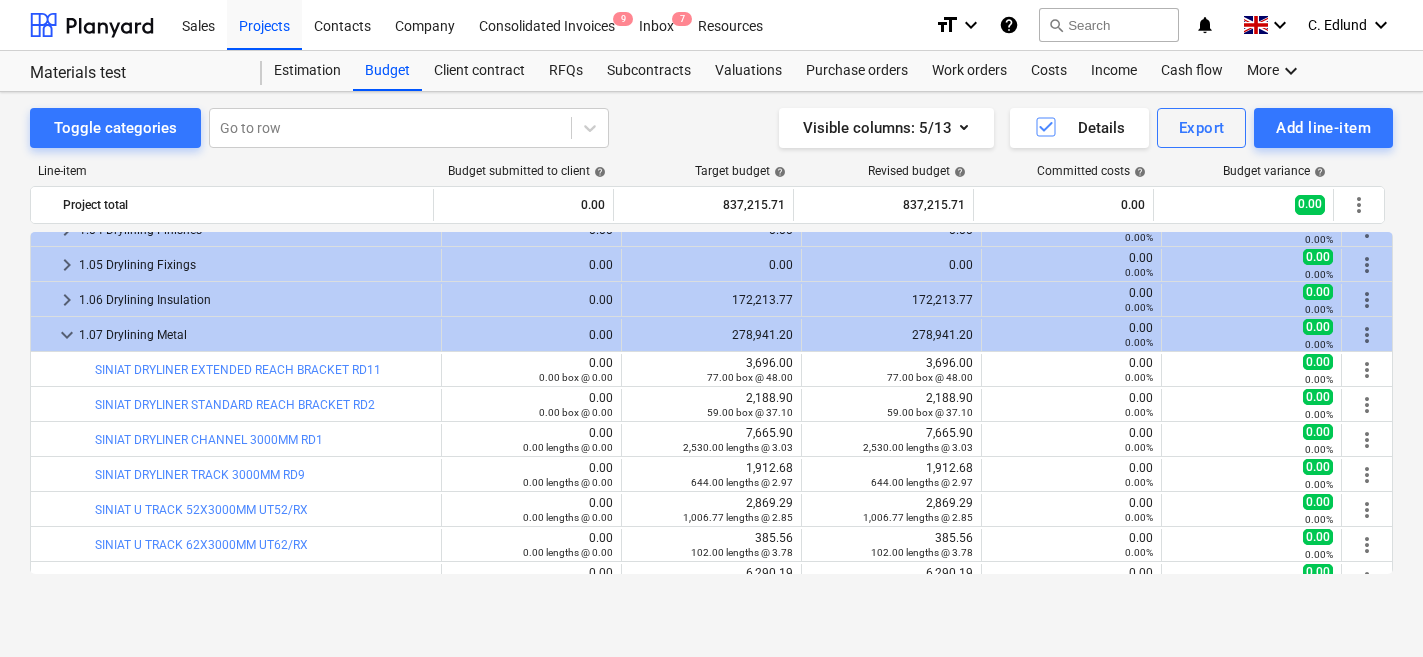 click on "keyboard_arrow_down" at bounding box center (67, 335) 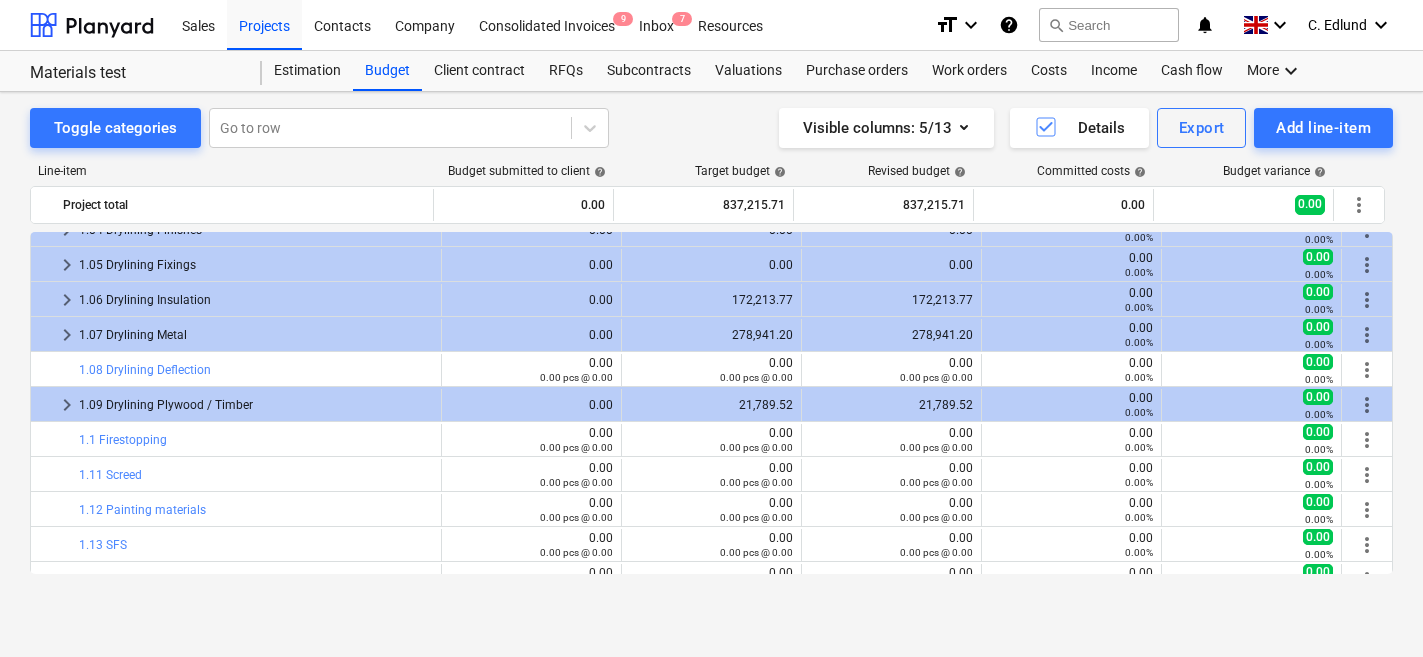 scroll, scrollTop: 195, scrollLeft: 0, axis: vertical 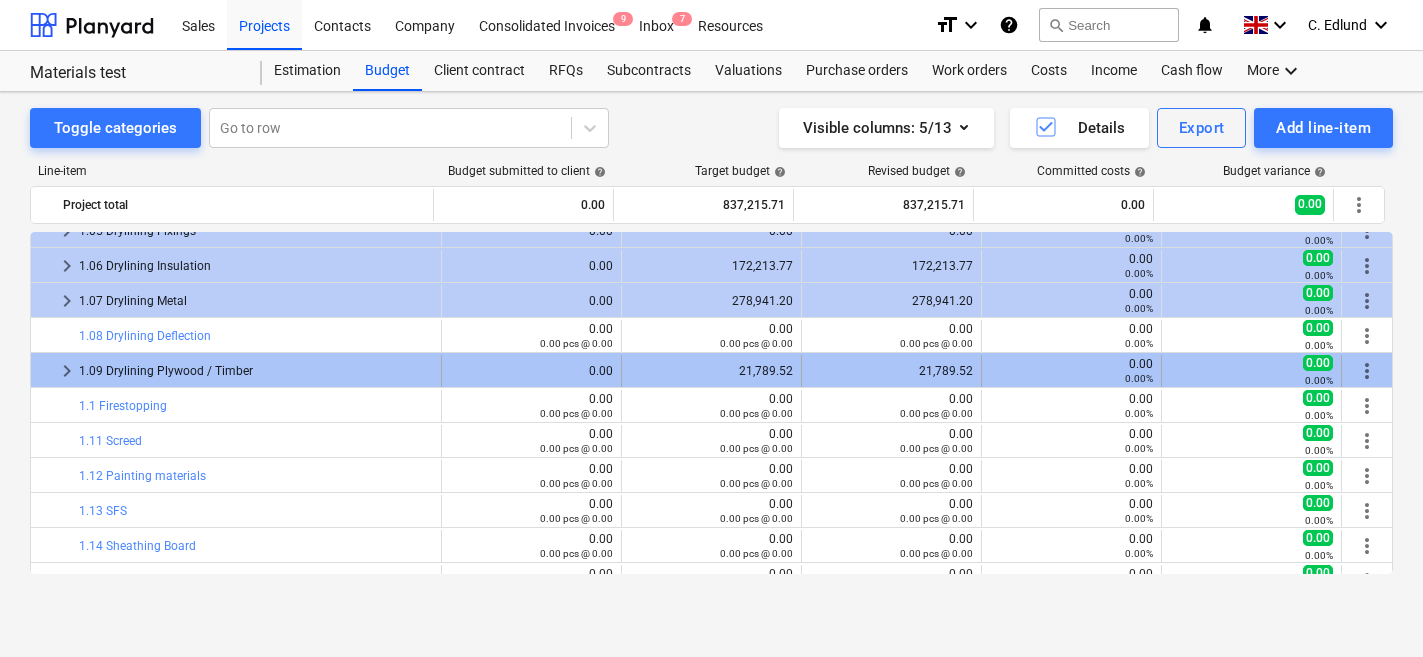 click on "keyboard_arrow_right" at bounding box center (67, 371) 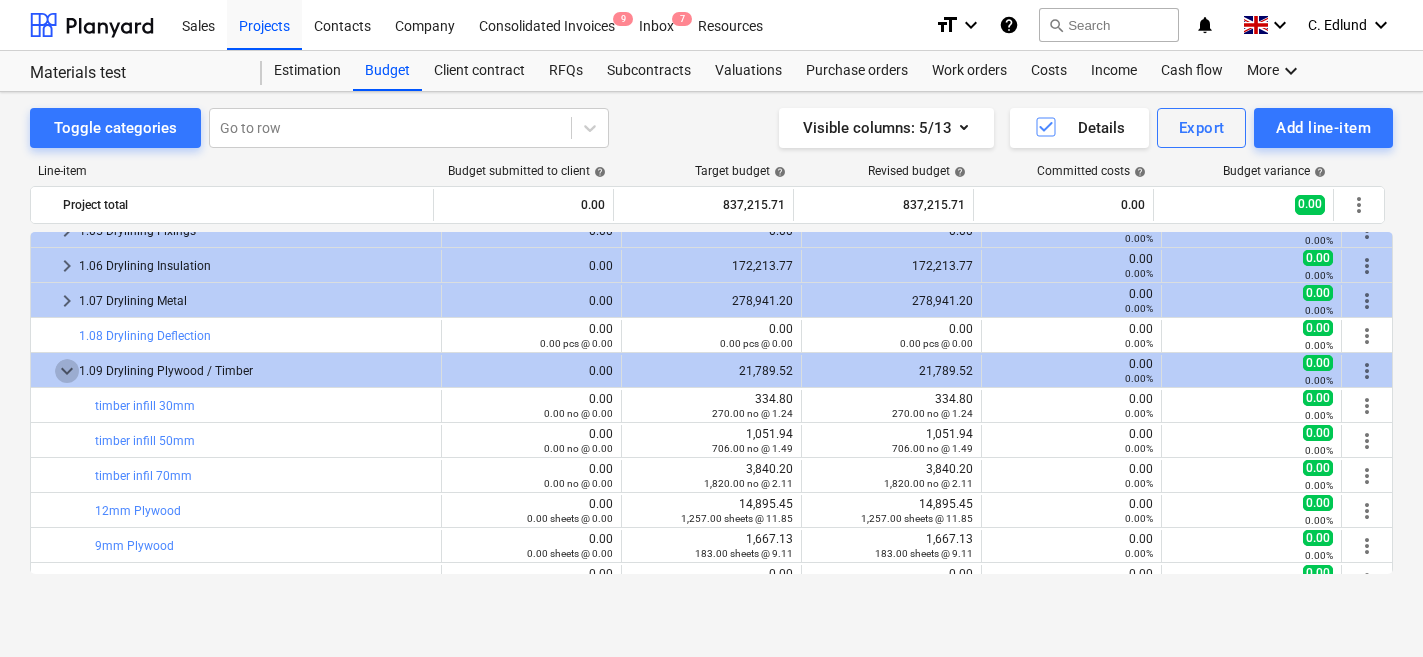 click on "keyboard_arrow_down" at bounding box center (67, 371) 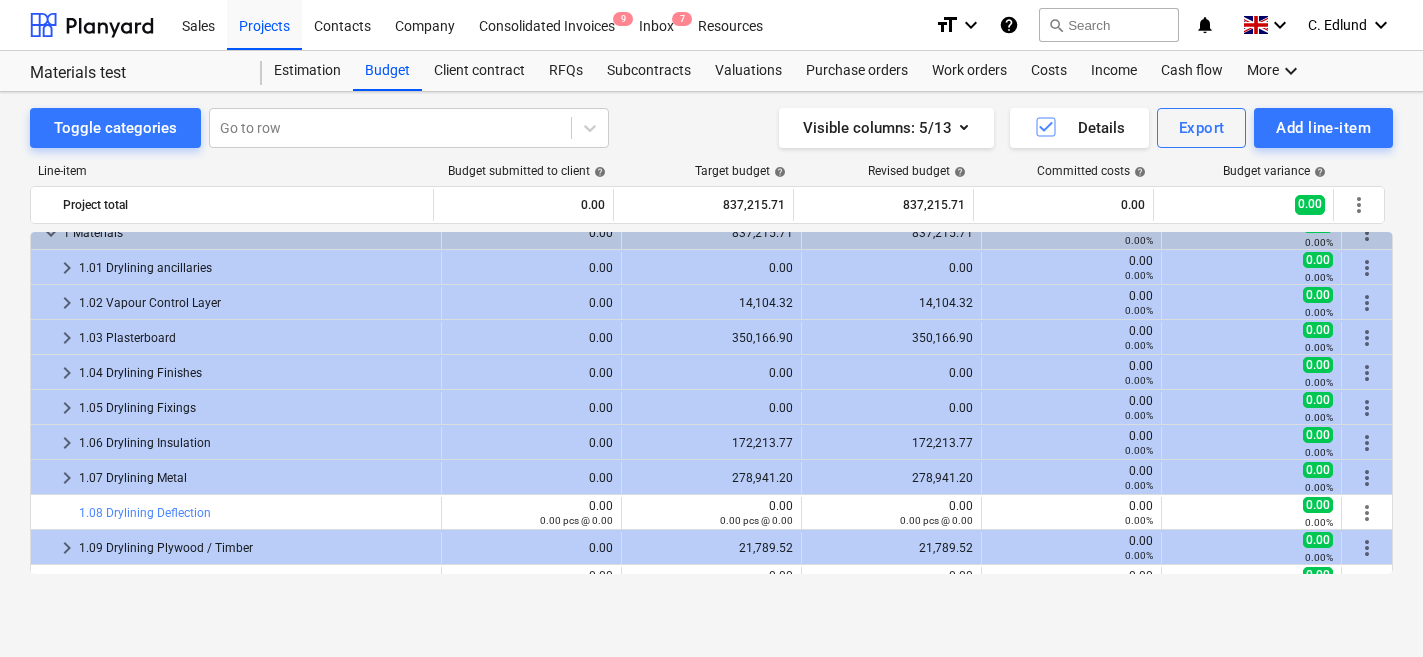scroll, scrollTop: 0, scrollLeft: 0, axis: both 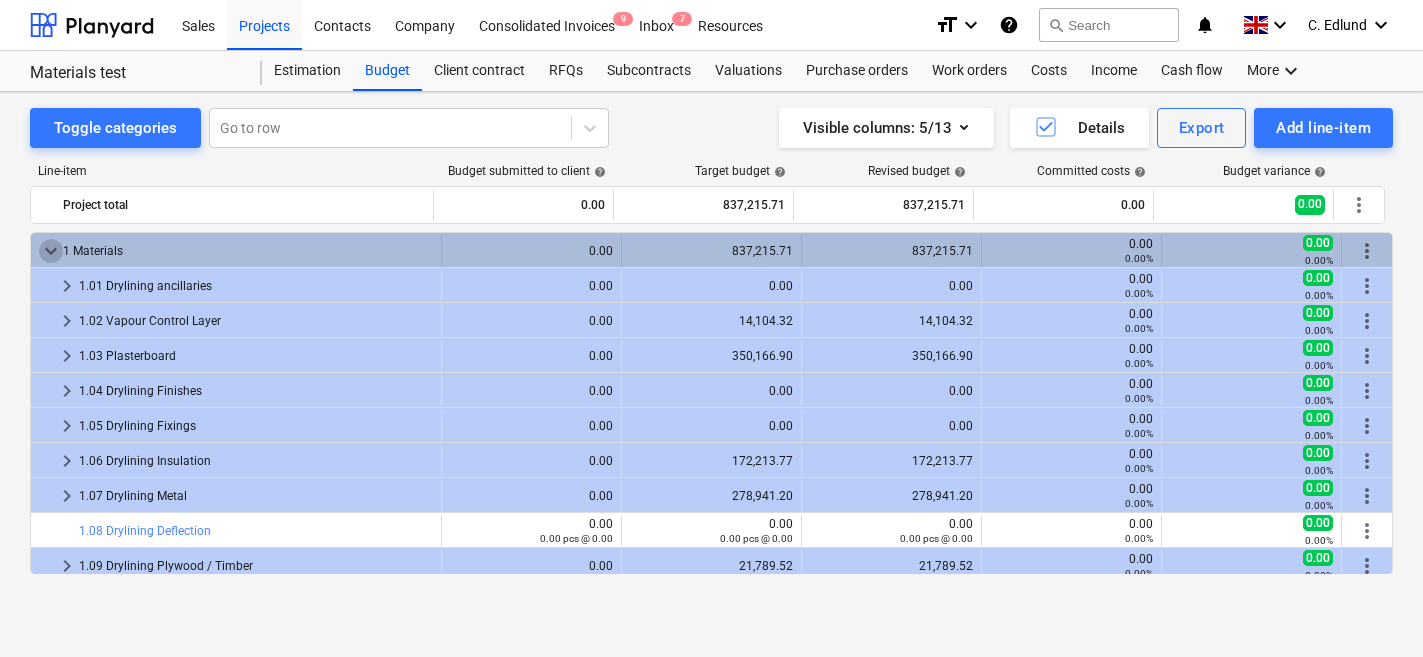 click on "keyboard_arrow_down" at bounding box center [51, 251] 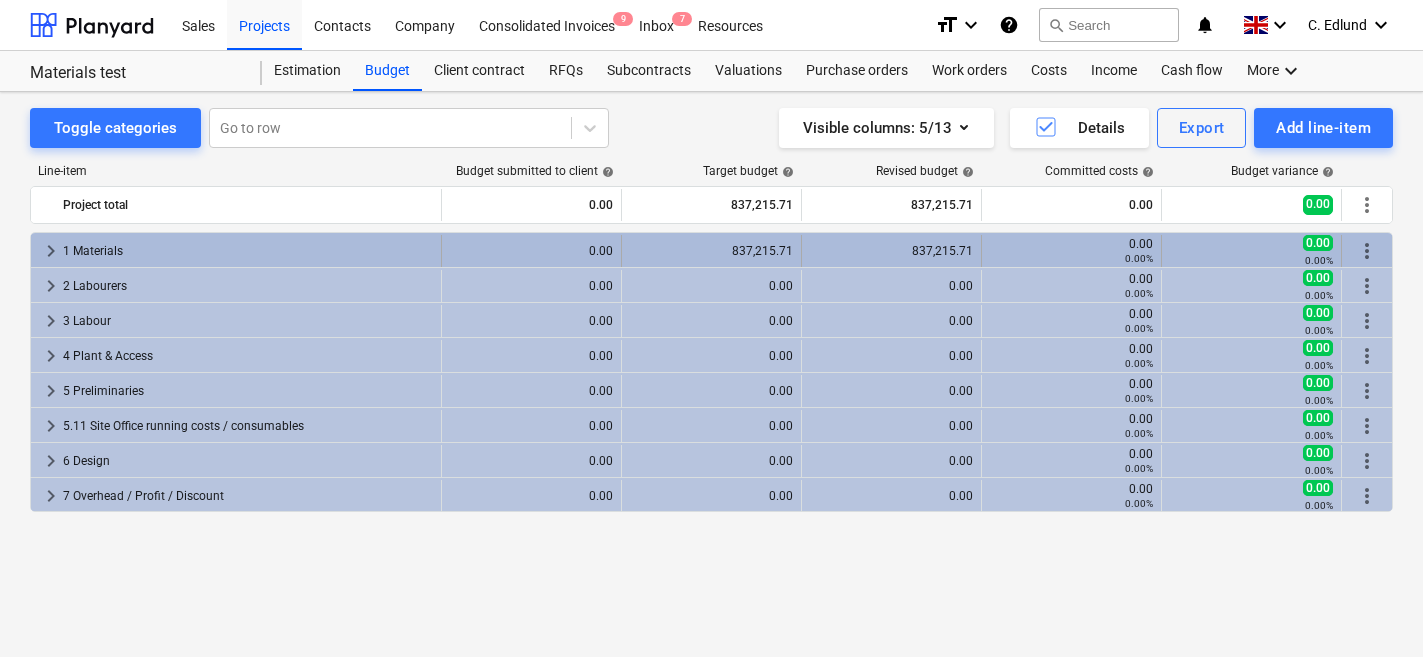 click on "keyboard_arrow_right" at bounding box center (51, 251) 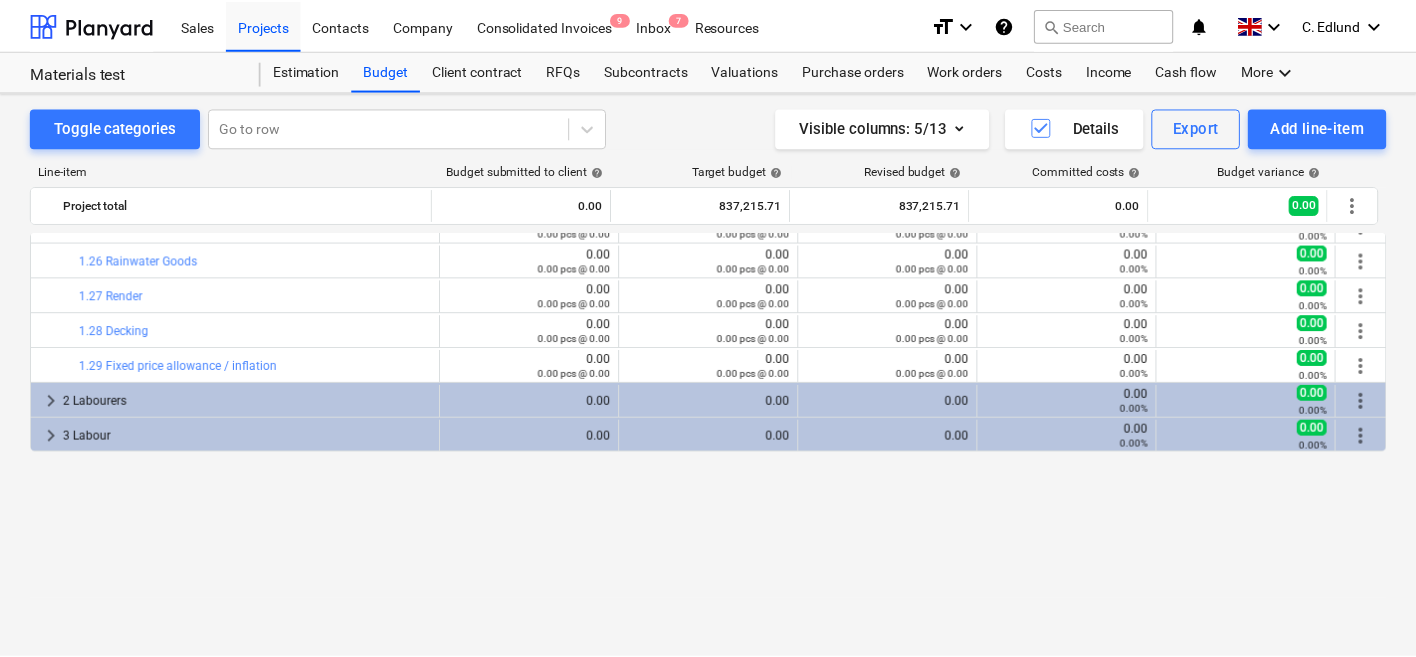 scroll, scrollTop: 0, scrollLeft: 0, axis: both 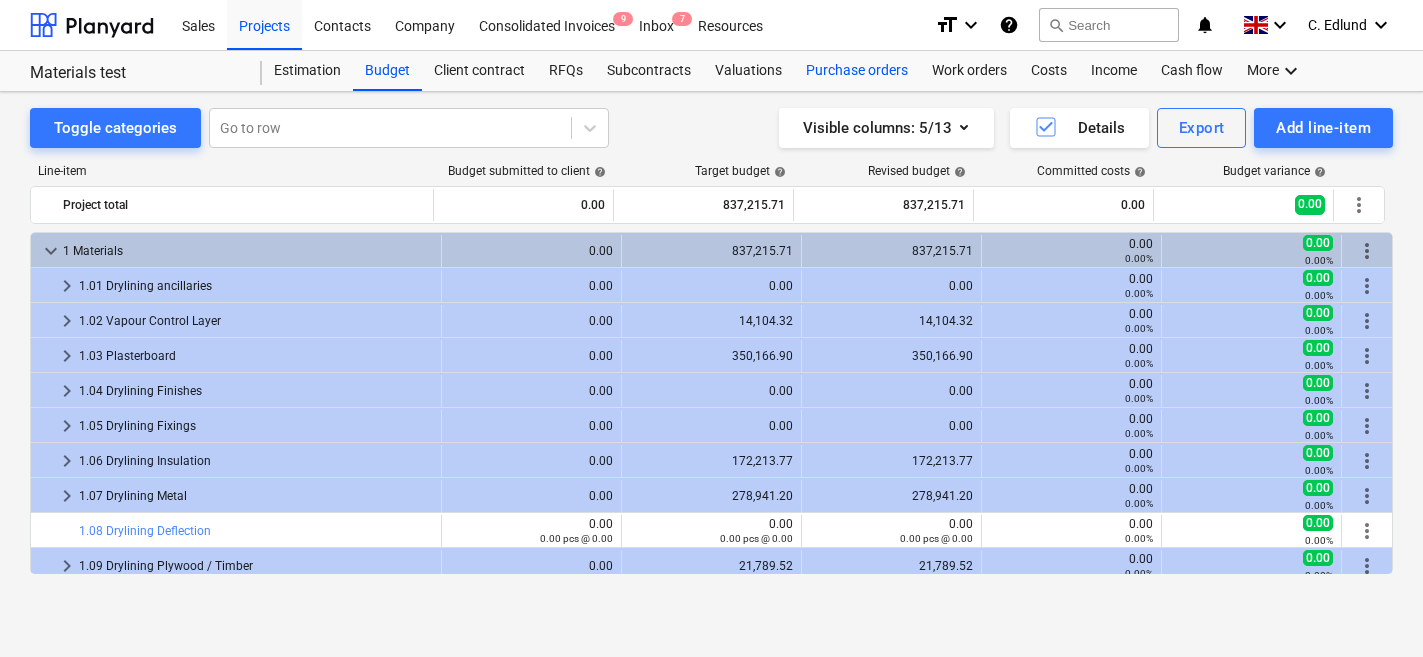 click on "Purchase orders" at bounding box center (857, 71) 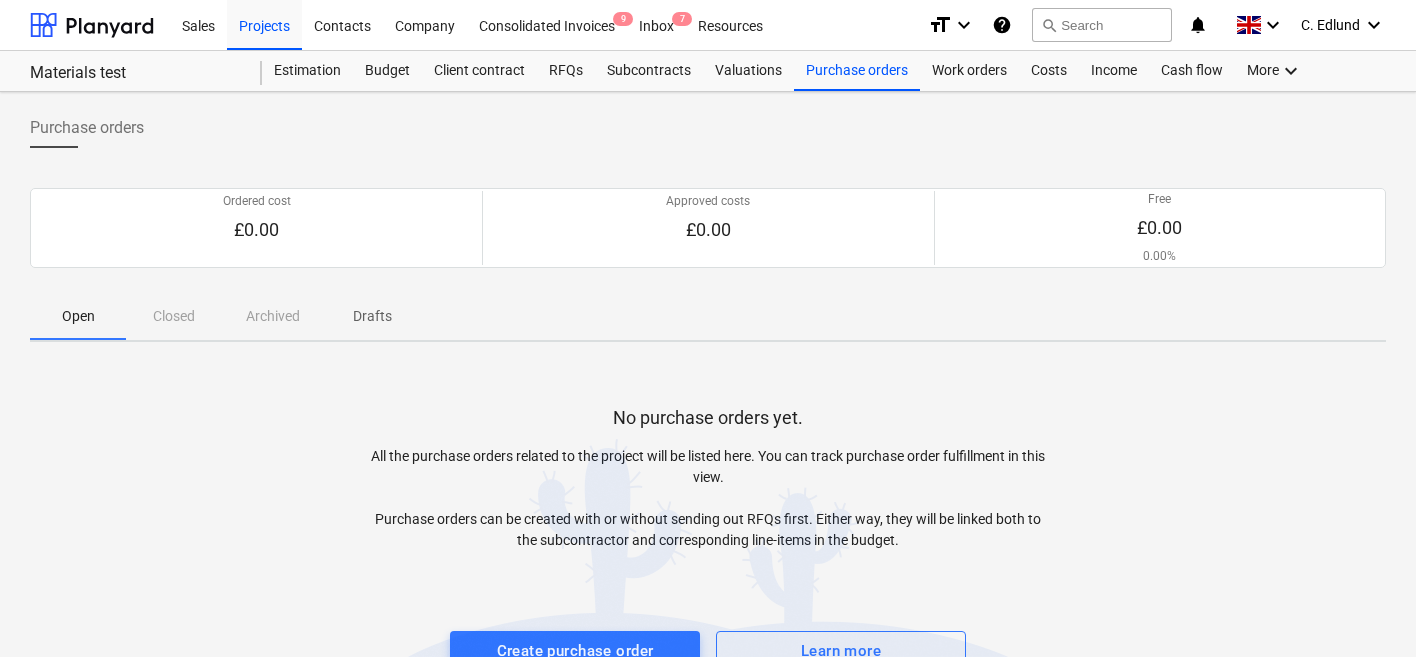scroll, scrollTop: 46, scrollLeft: 0, axis: vertical 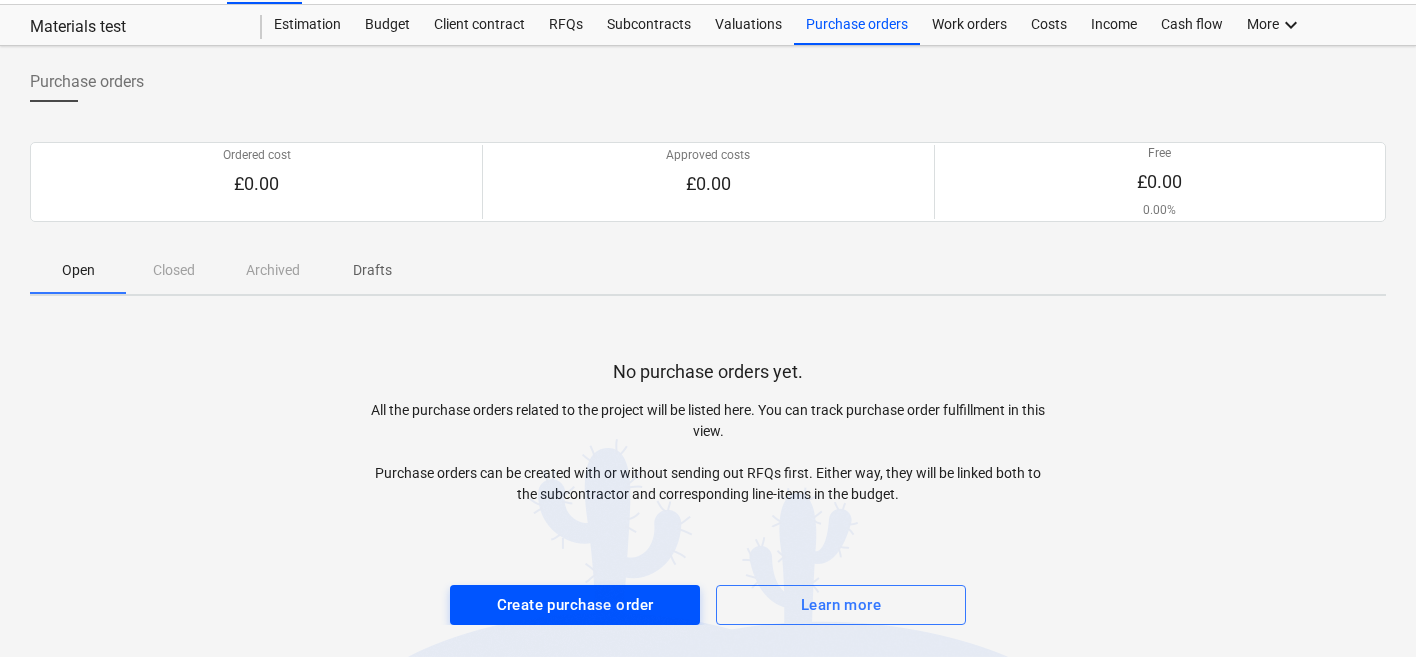 click on "Create purchase order" at bounding box center [575, 605] 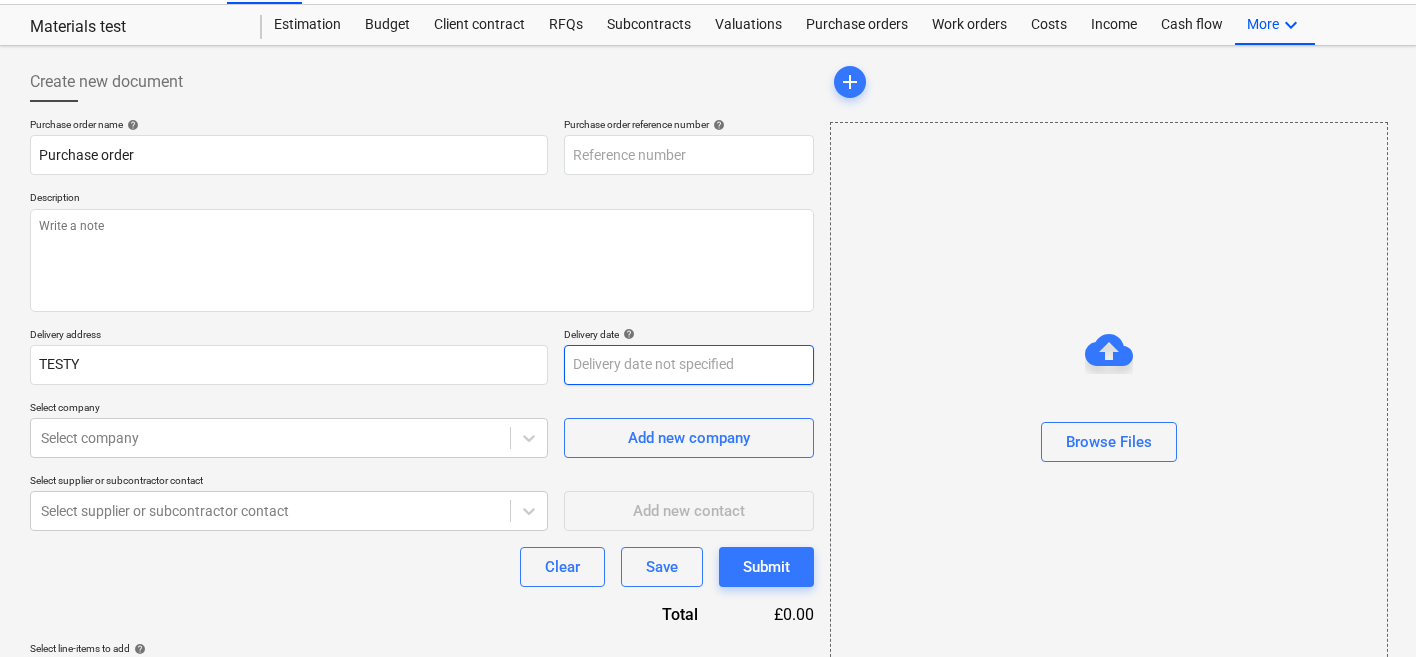 type on "x" 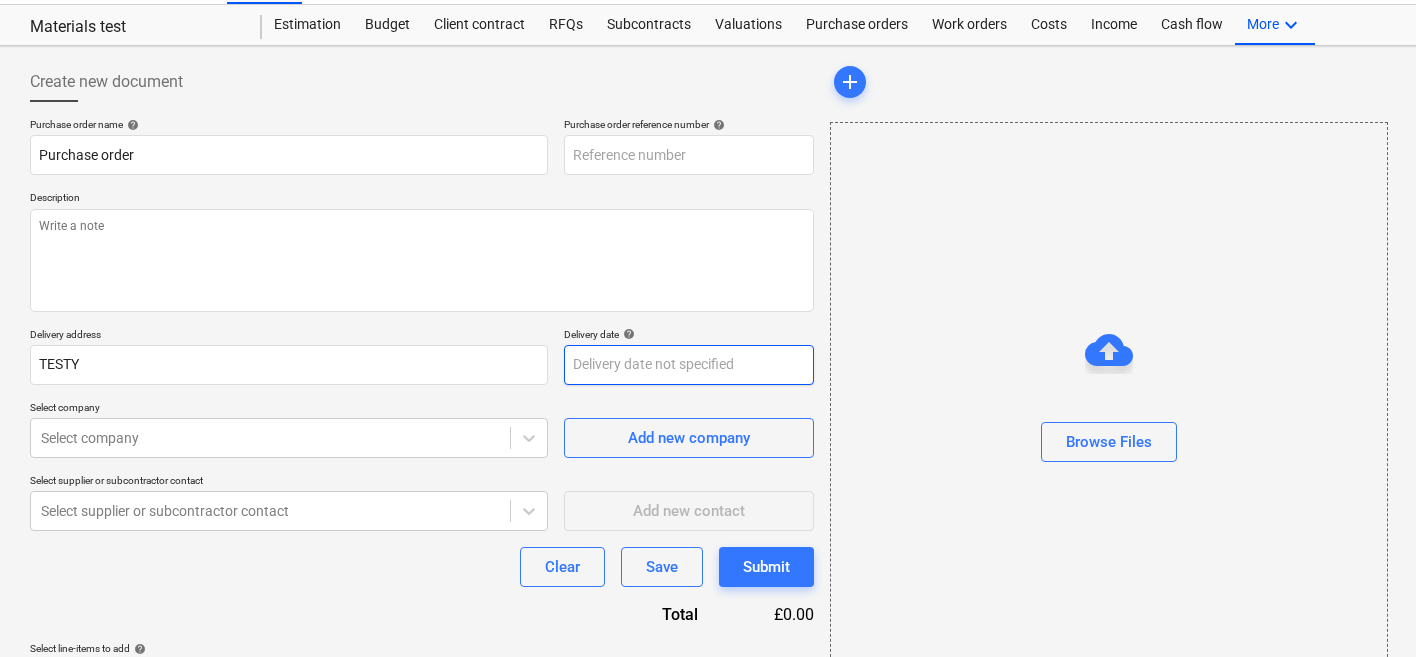 type on "12311312-PO-001" 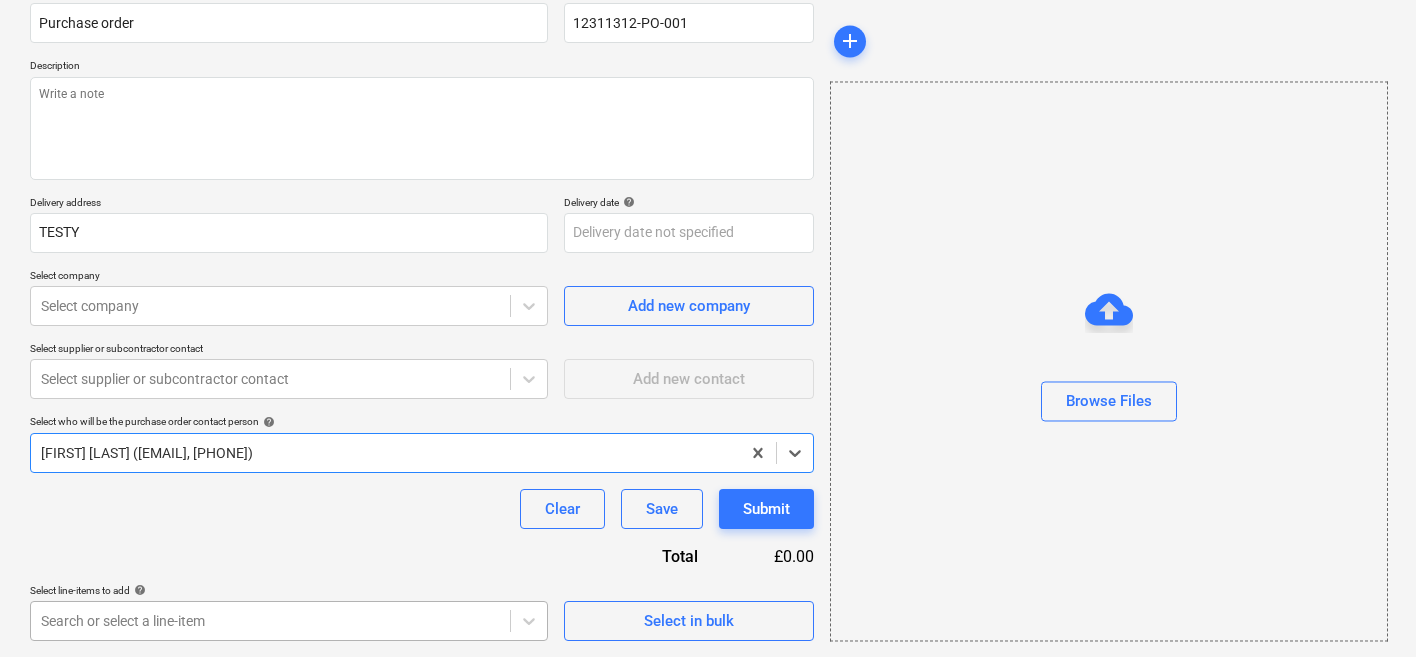click on "Sales Projects Contacts Company Consolidated Invoices 9 Inbox 7 Resources format_size keyboard_arrow_down help search Search notifications 0 keyboard_arrow_down C. Edlund keyboard_arrow_down Materials test Estimation Budget Client contract RFQs Subcontracts Valuations Purchase orders Work orders Costs Income Cash flow More keyboard_arrow_down Create new document Purchase order name help Purchase order Purchase order reference number help 12311312-PO-001 Description Delivery address TESTY Delivery date help Press the down arrow key to interact with the calendar and
select a date. Press the question mark key to get the keyboard shortcuts for changing dates. Select company Select company Add new company Select supplier or subcontractor contact Select supplier or subcontractor contact Add new contact Select who will be the purchase order contact person help   Select is focused ,type to refine list, press Down to open the menu,  Carl Edlund (carl@planyard.com, 0732403456) Clear Save Submit Total £0.00 add" at bounding box center (708, 150) 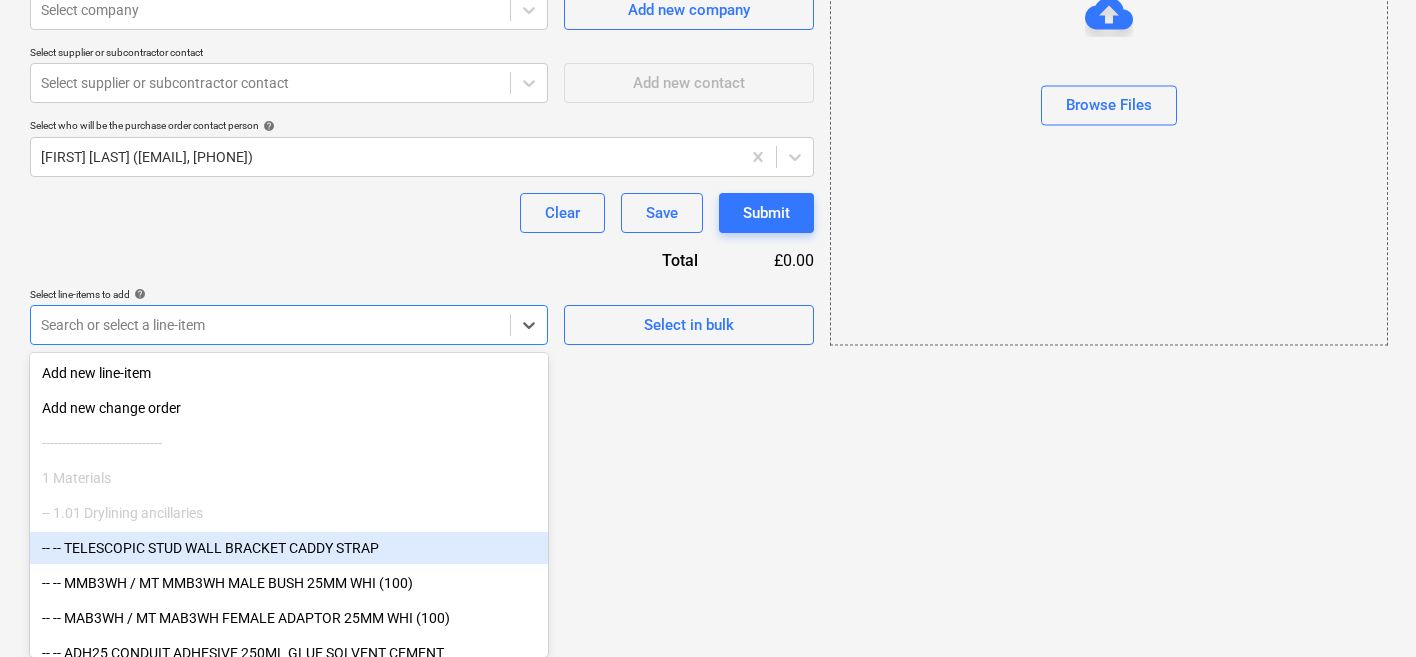 click on "Sales Projects Contacts Company Consolidated Invoices 9 Inbox 7 Resources format_size keyboard_arrow_down help search Search notifications 0 keyboard_arrow_down C. [LAST] keyboard_arrow_down Materials test Estimation Budget Client contract RFQs Subcontracts Valuations Purchase orders Work orders Costs Income Cash flow More keyboard_arrow_down Create new document Purchase order name help Purchase order Purchase order reference number help 12311312-PO-001 Description Delivery address TESTY Delivery date help Press the down arrow key to interact with the calendar and
select a date. Press the question mark key to get the keyboard shortcuts for changing dates. Select company Select company Add new company Select supplier or subcontractor contact Select supplier or subcontractor contact Add new contact Select who will be the purchase order contact person help [FIRST] [LAST] ([EMAIL], [PHONE]) Clear Save Submit Total £0.00 Select line-items to add help Search or select a line-item add
x" at bounding box center [708, -146] 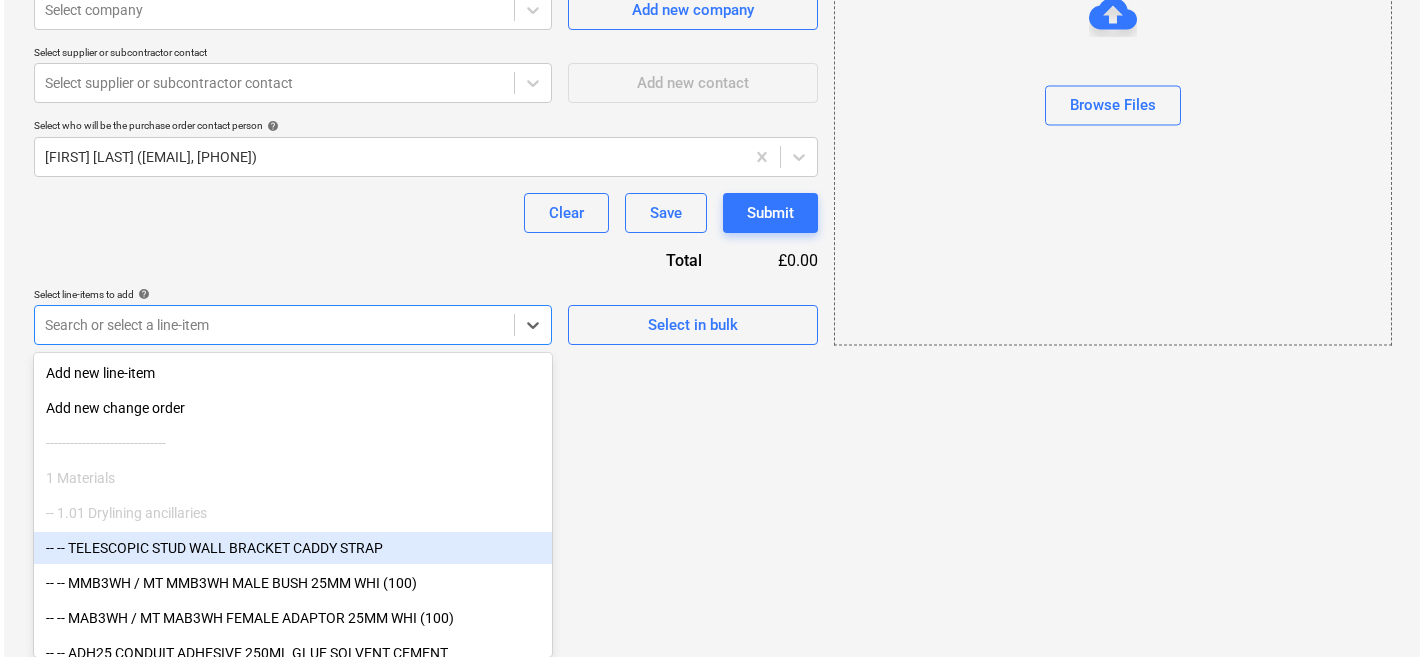 scroll, scrollTop: 178, scrollLeft: 0, axis: vertical 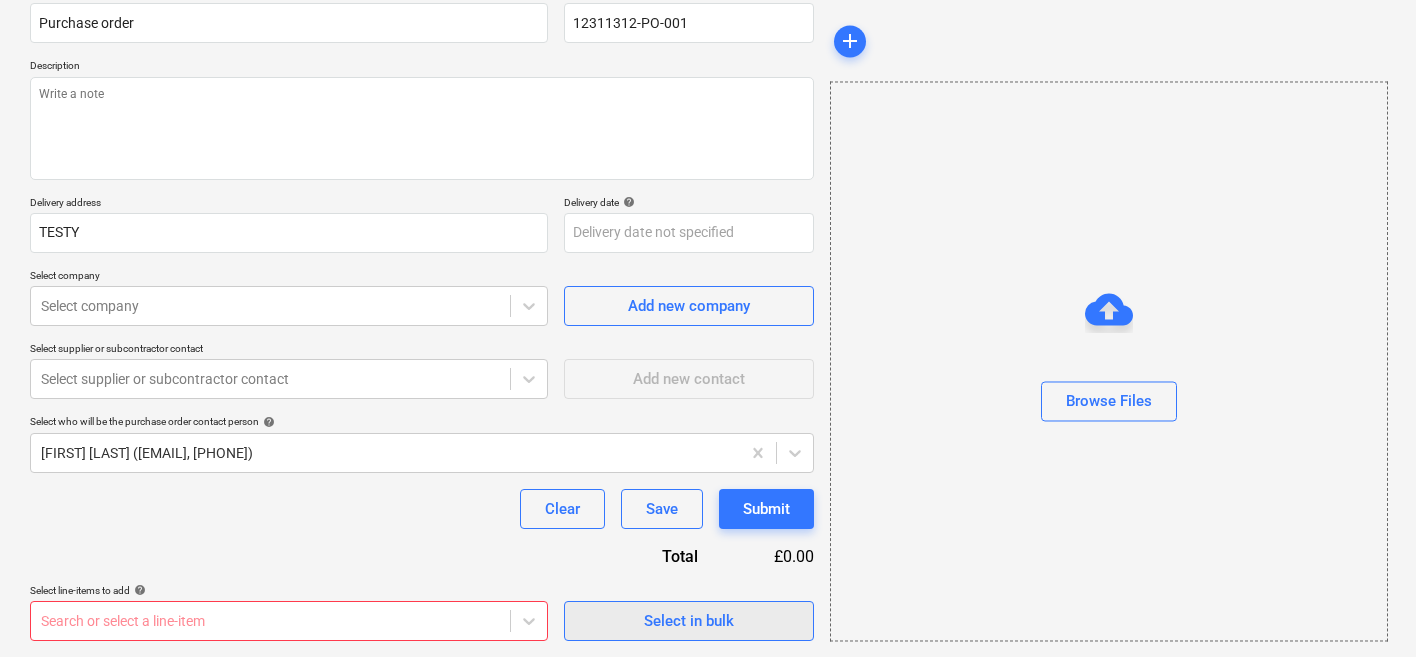 click on "Select in bulk" at bounding box center [689, 621] 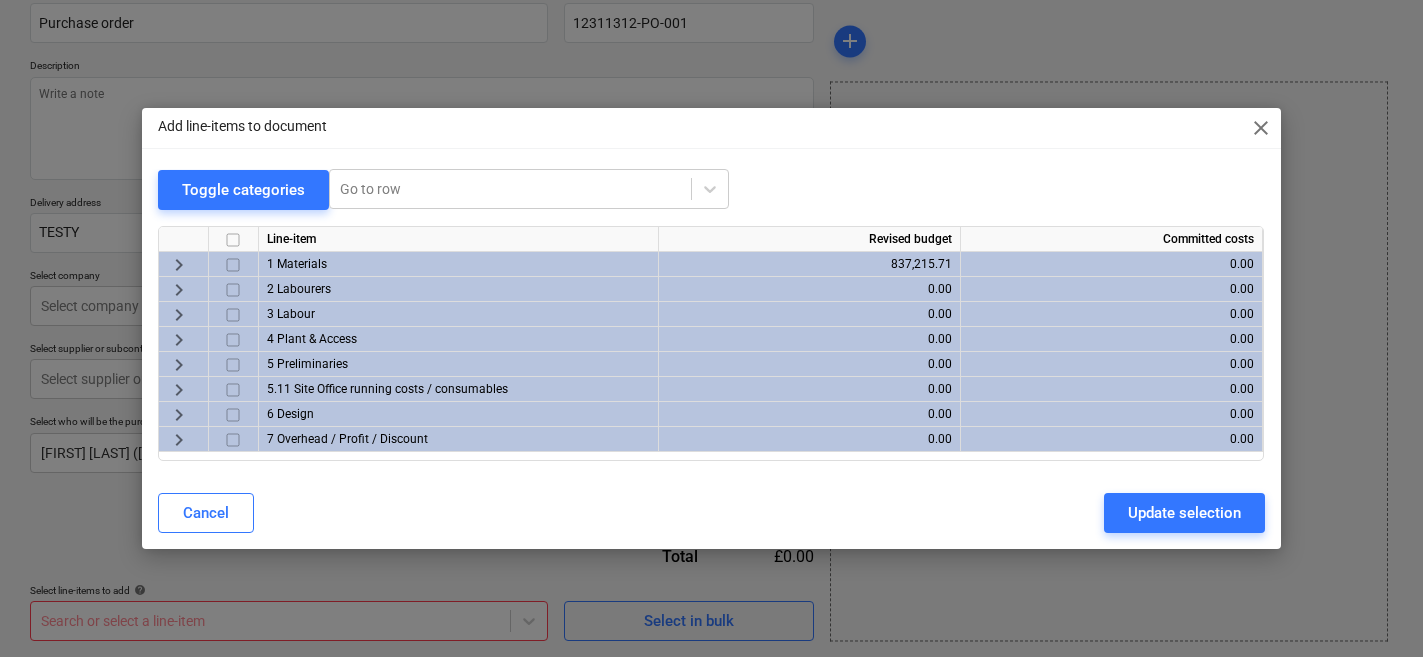 click on "keyboard_arrow_right" at bounding box center (179, 265) 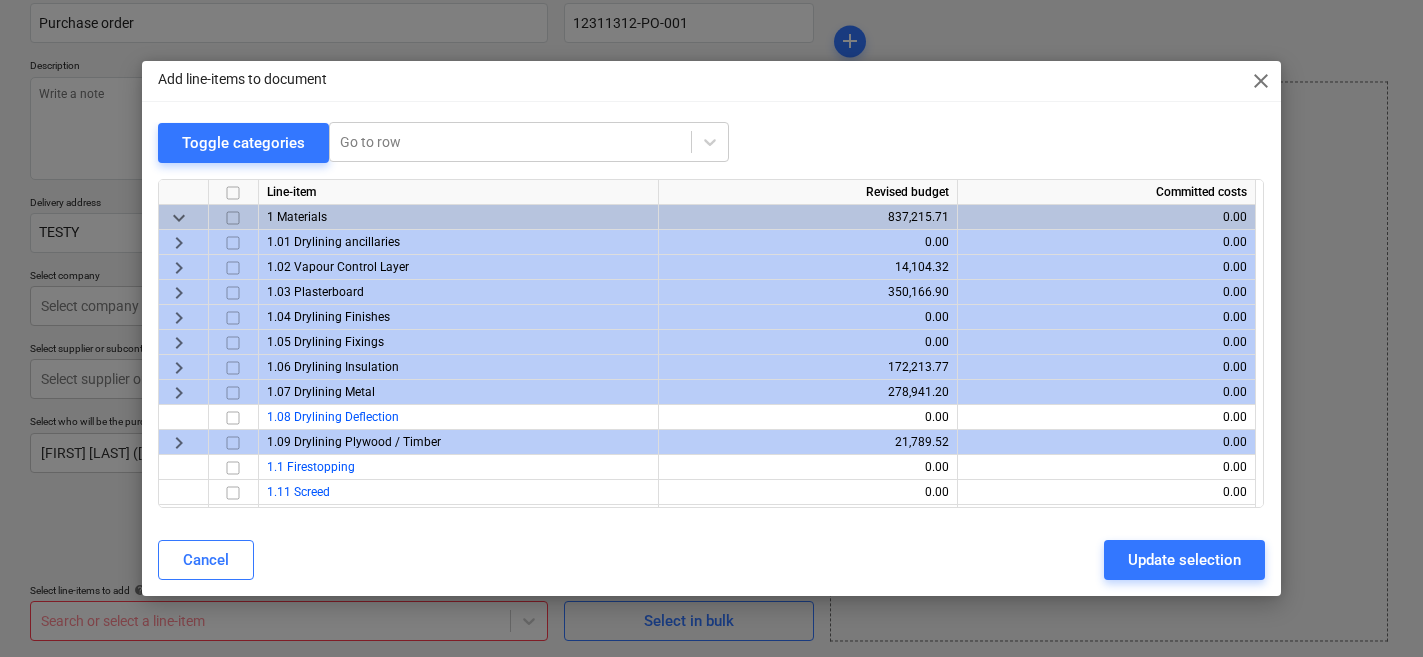 click on "keyboard_arrow_right" at bounding box center (179, 243) 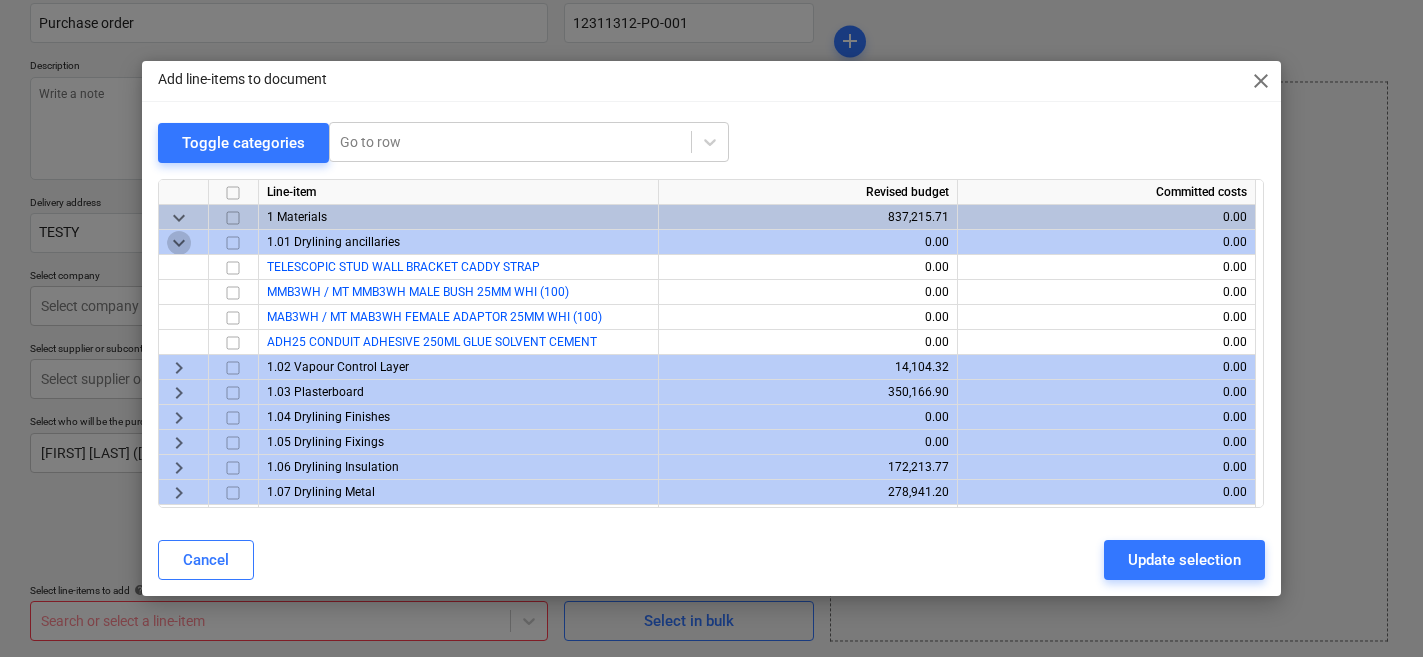 click on "keyboard_arrow_down" at bounding box center (179, 243) 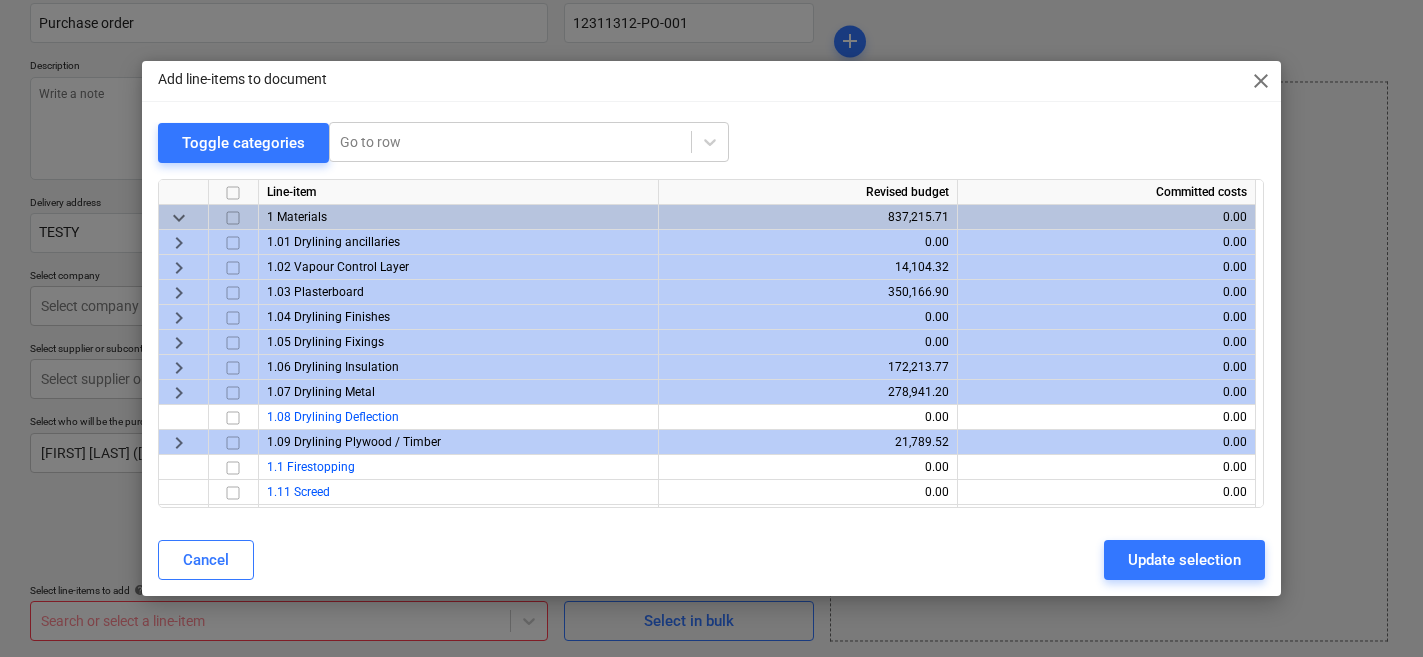 click on "keyboard_arrow_right" at bounding box center (179, 293) 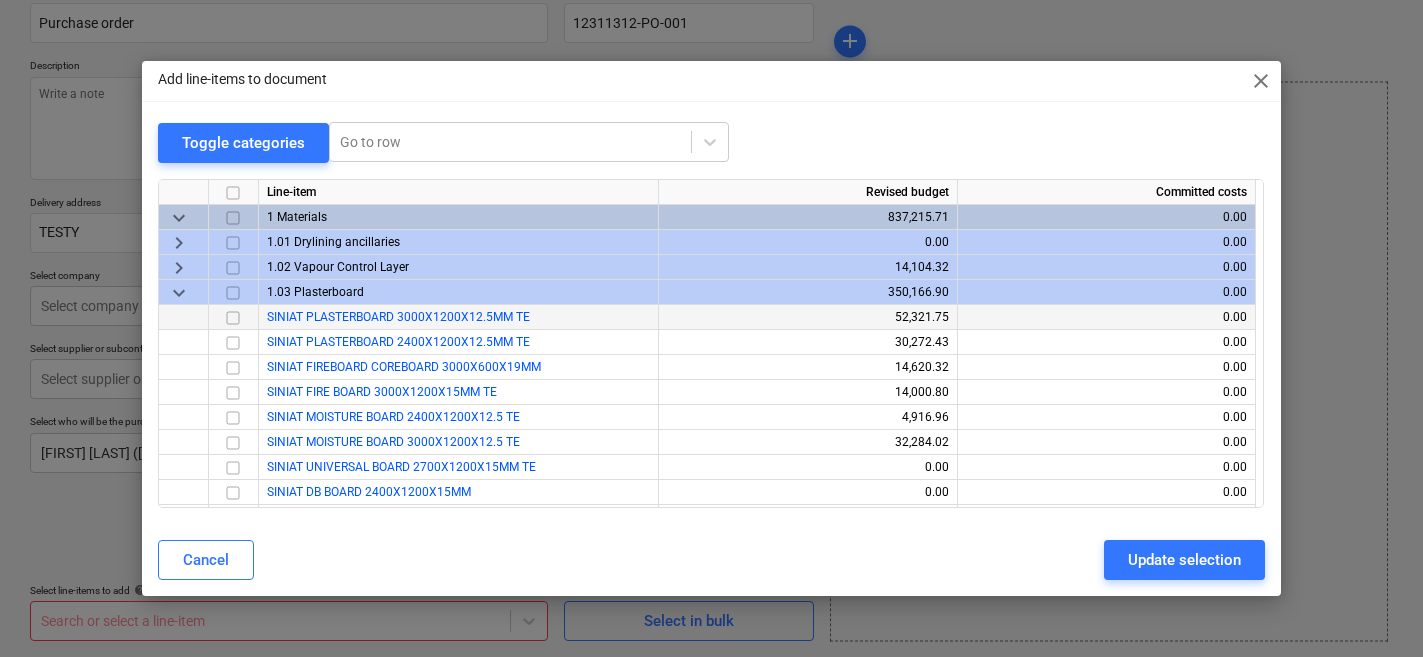click at bounding box center (233, 318) 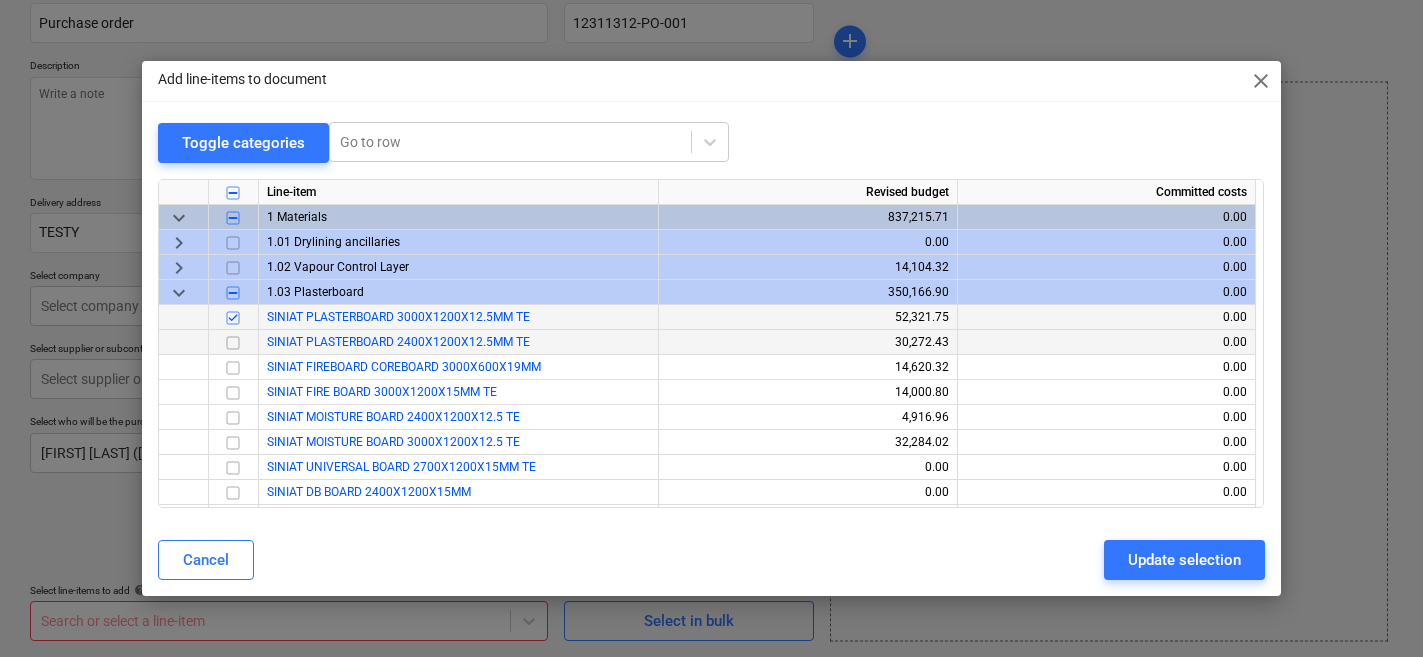click at bounding box center (233, 343) 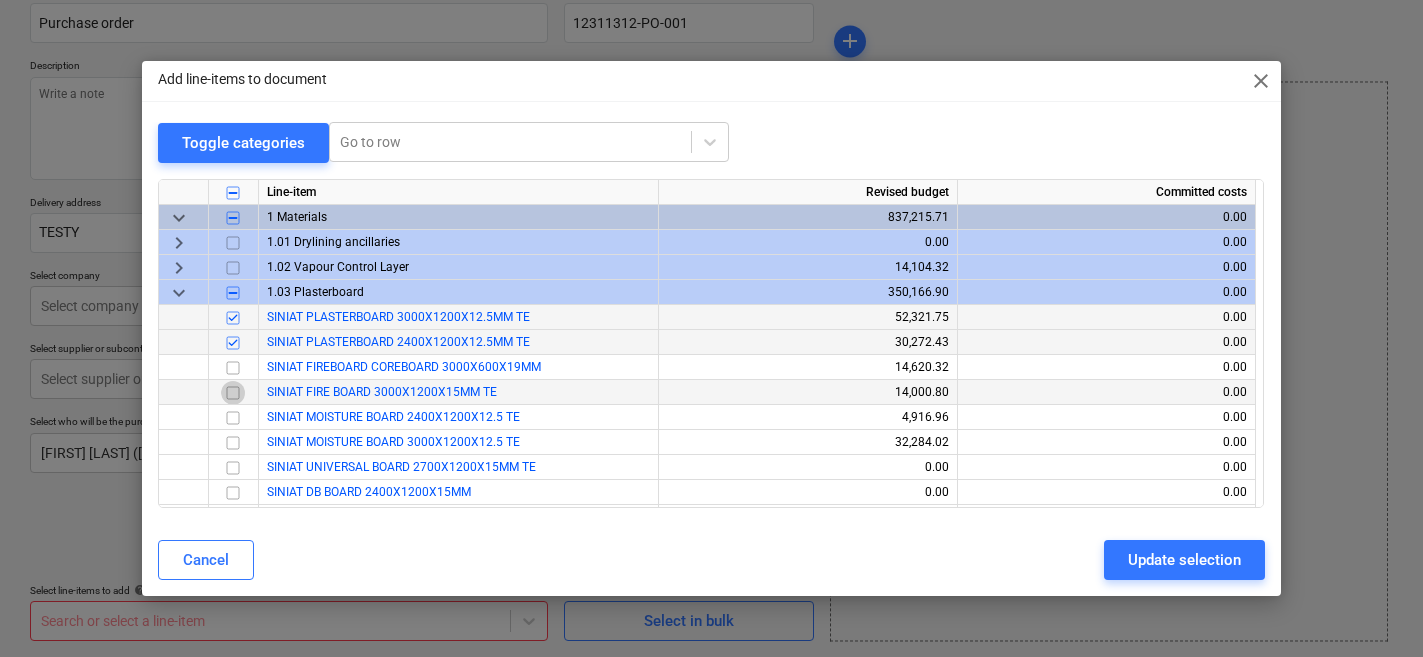 click at bounding box center (233, 393) 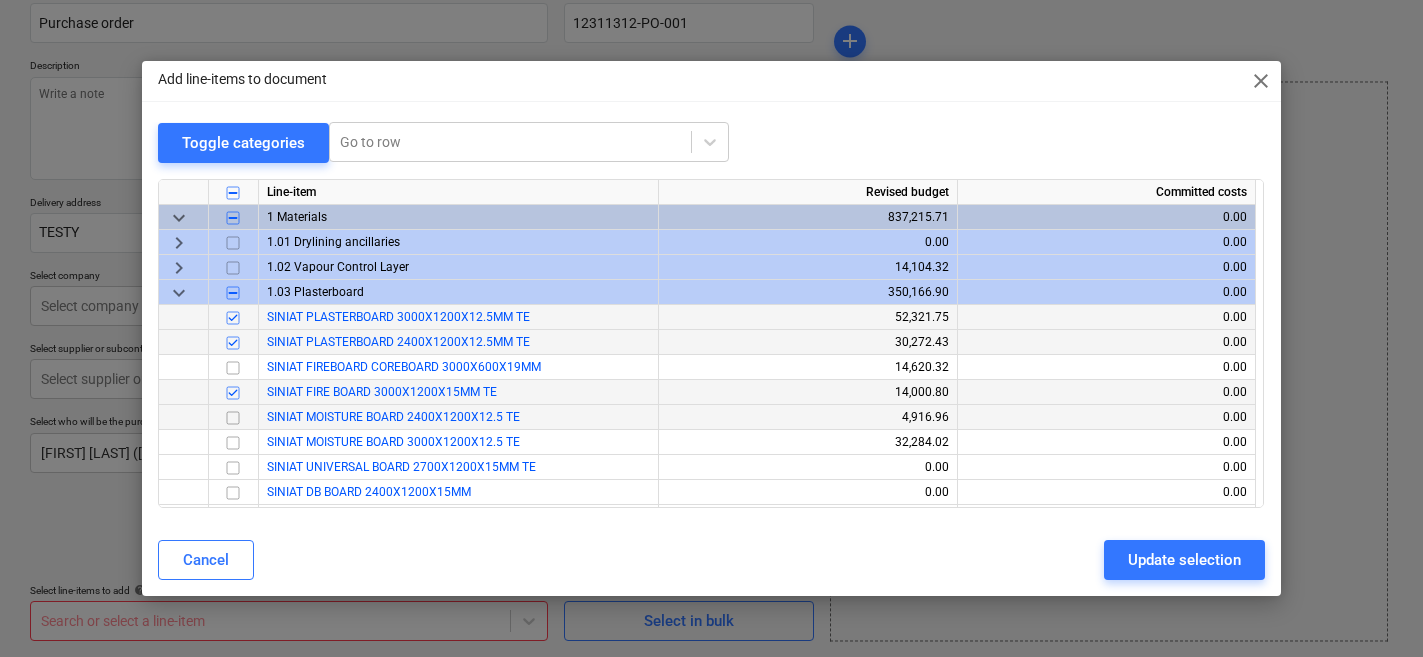 click at bounding box center (233, 418) 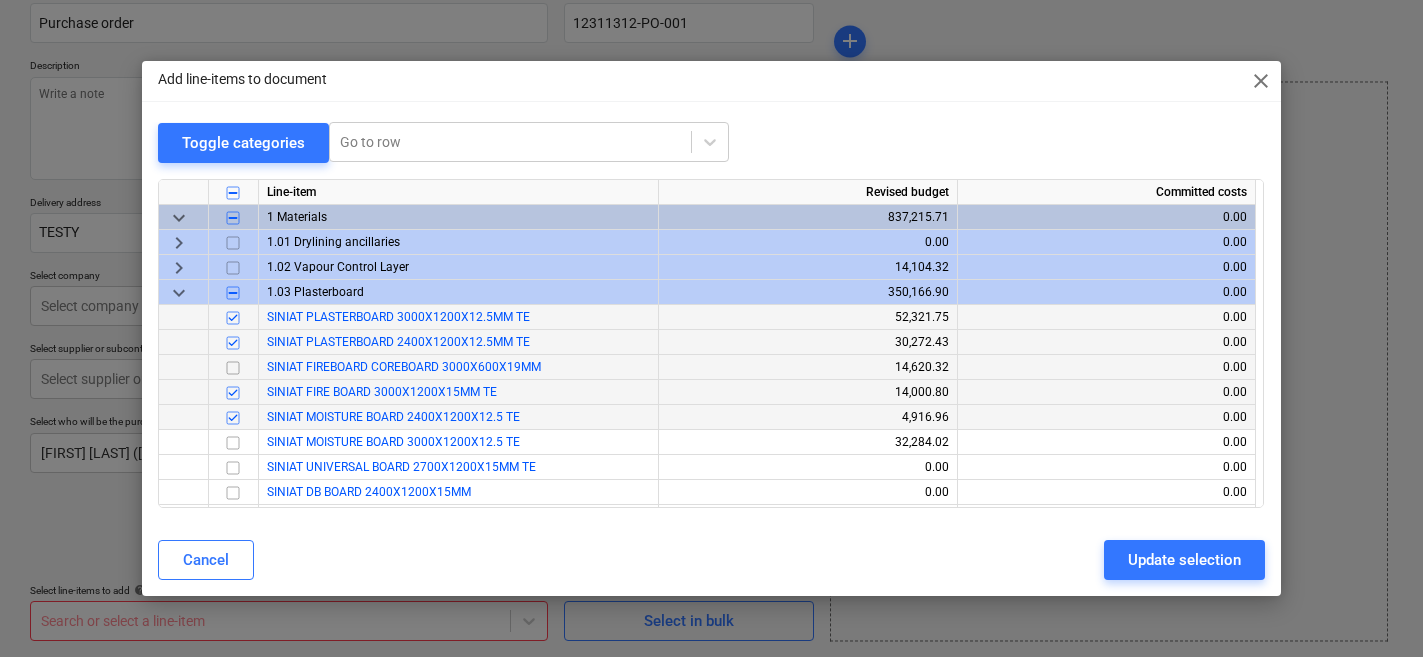 click at bounding box center [233, 368] 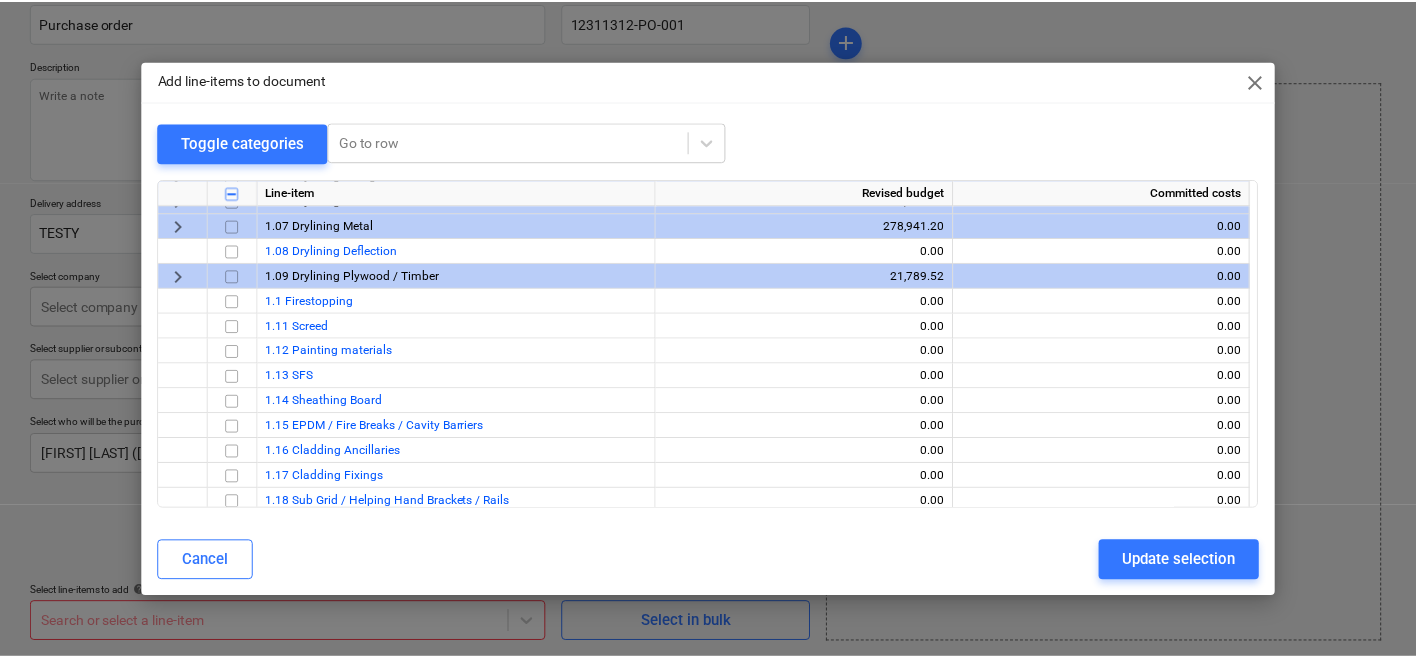 scroll, scrollTop: 0, scrollLeft: 0, axis: both 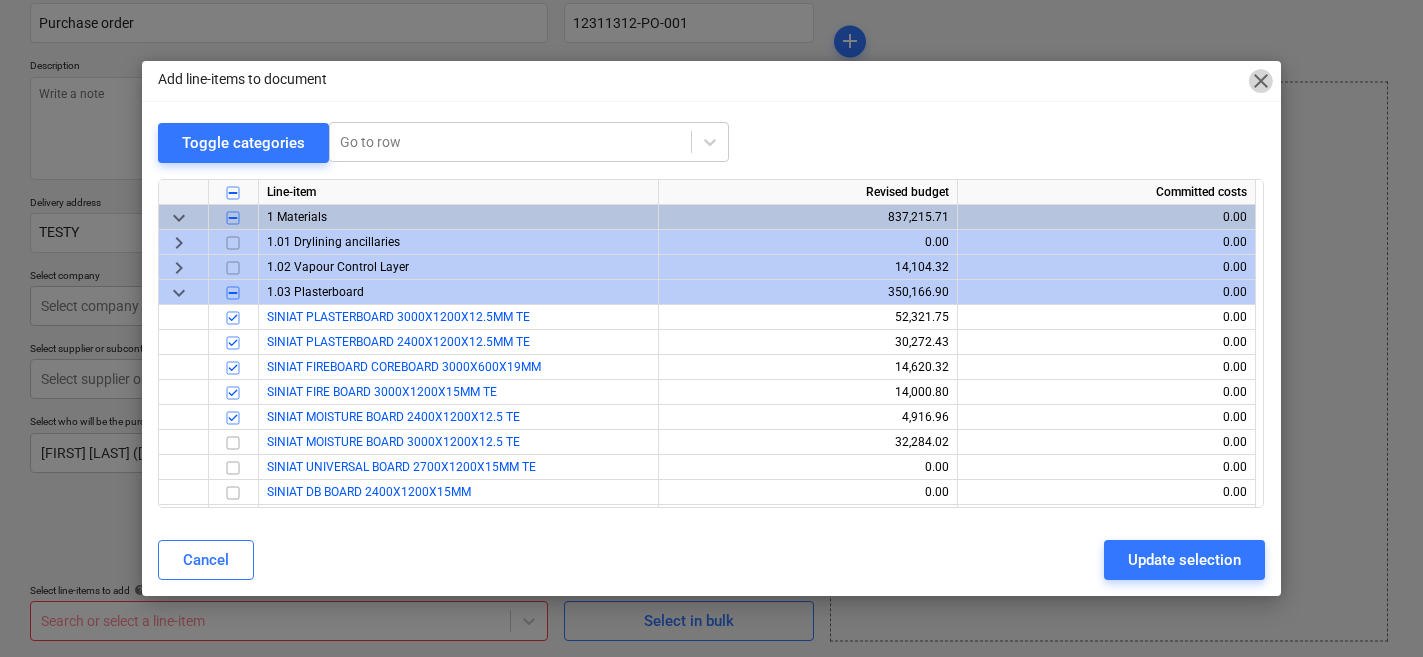 click on "close" at bounding box center [1261, 81] 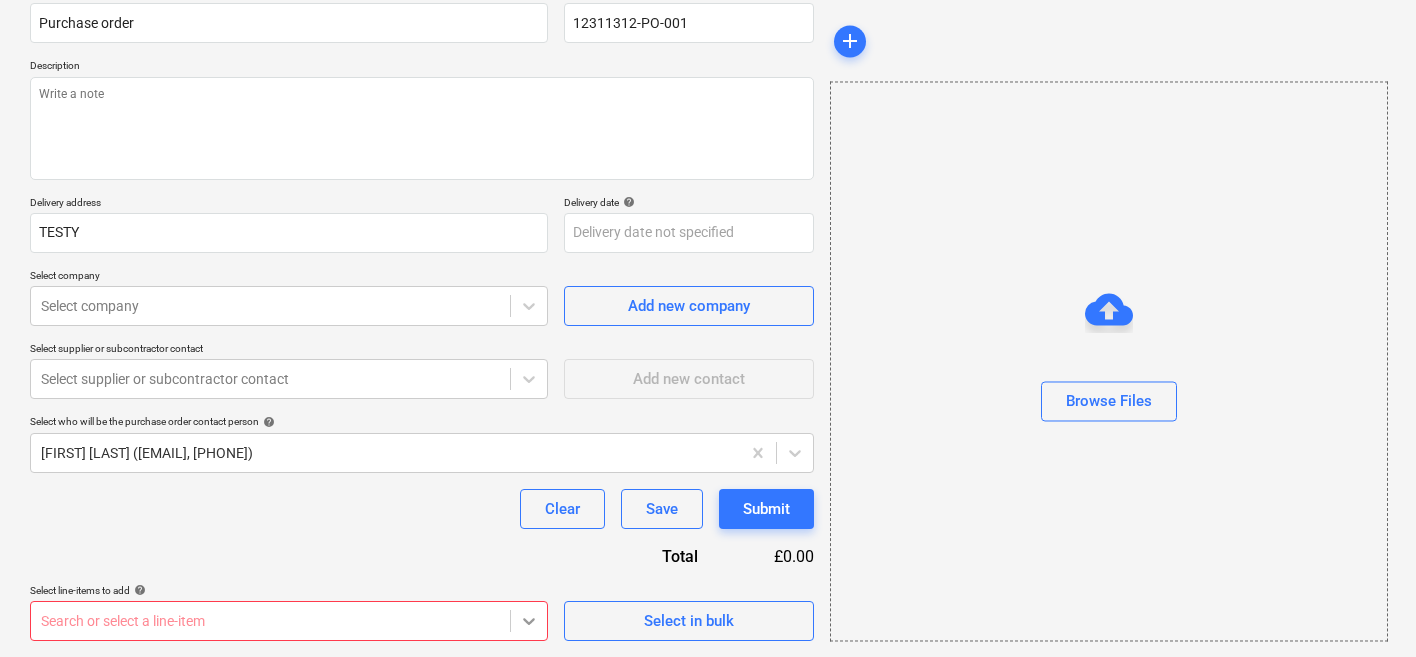 type on "x" 